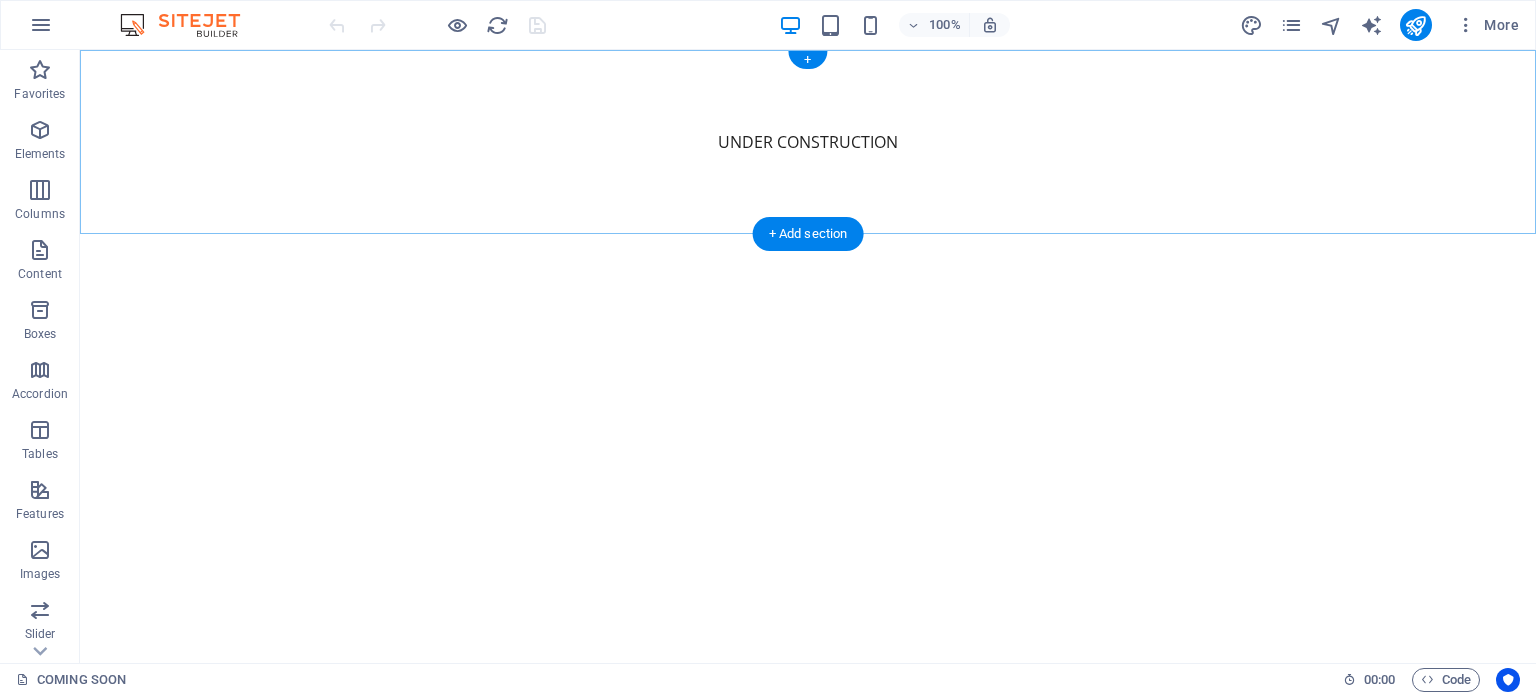scroll, scrollTop: 0, scrollLeft: 0, axis: both 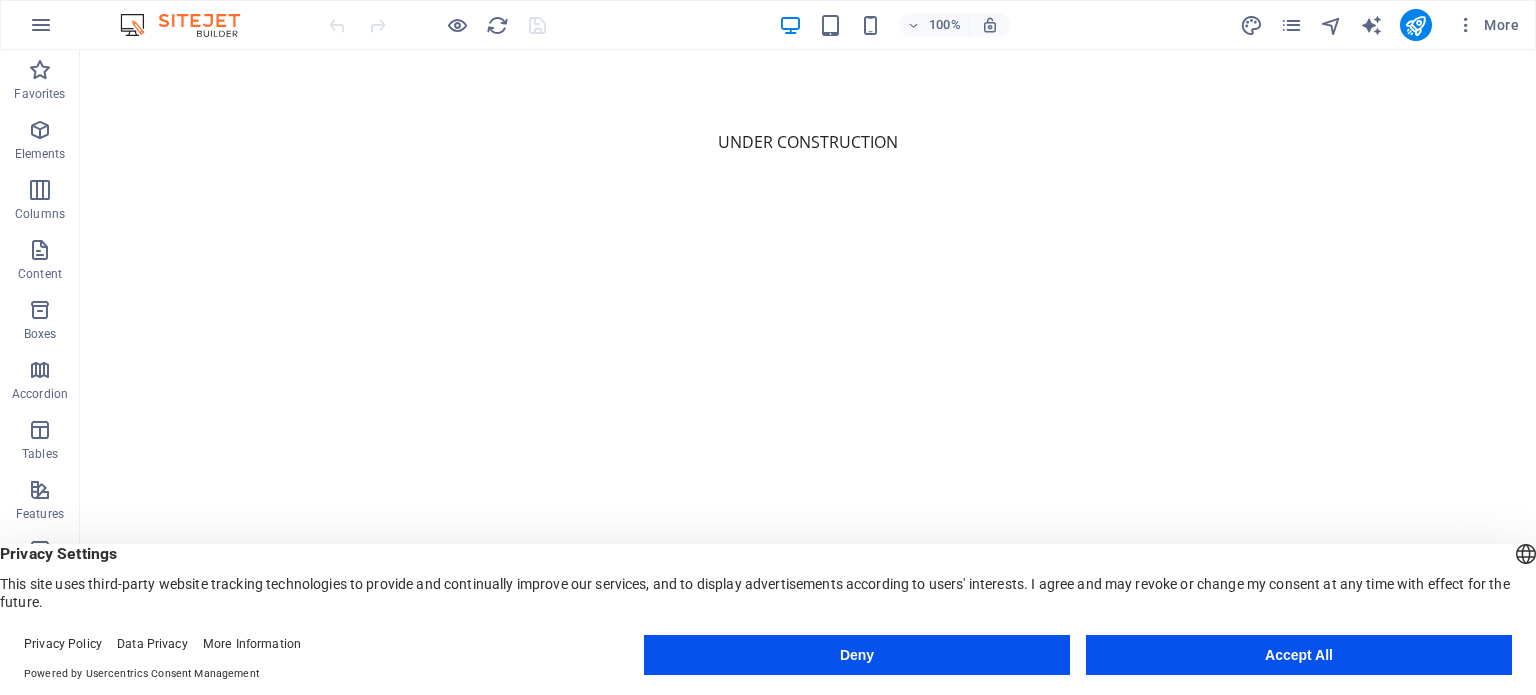 click on "Accept All" at bounding box center (1299, 655) 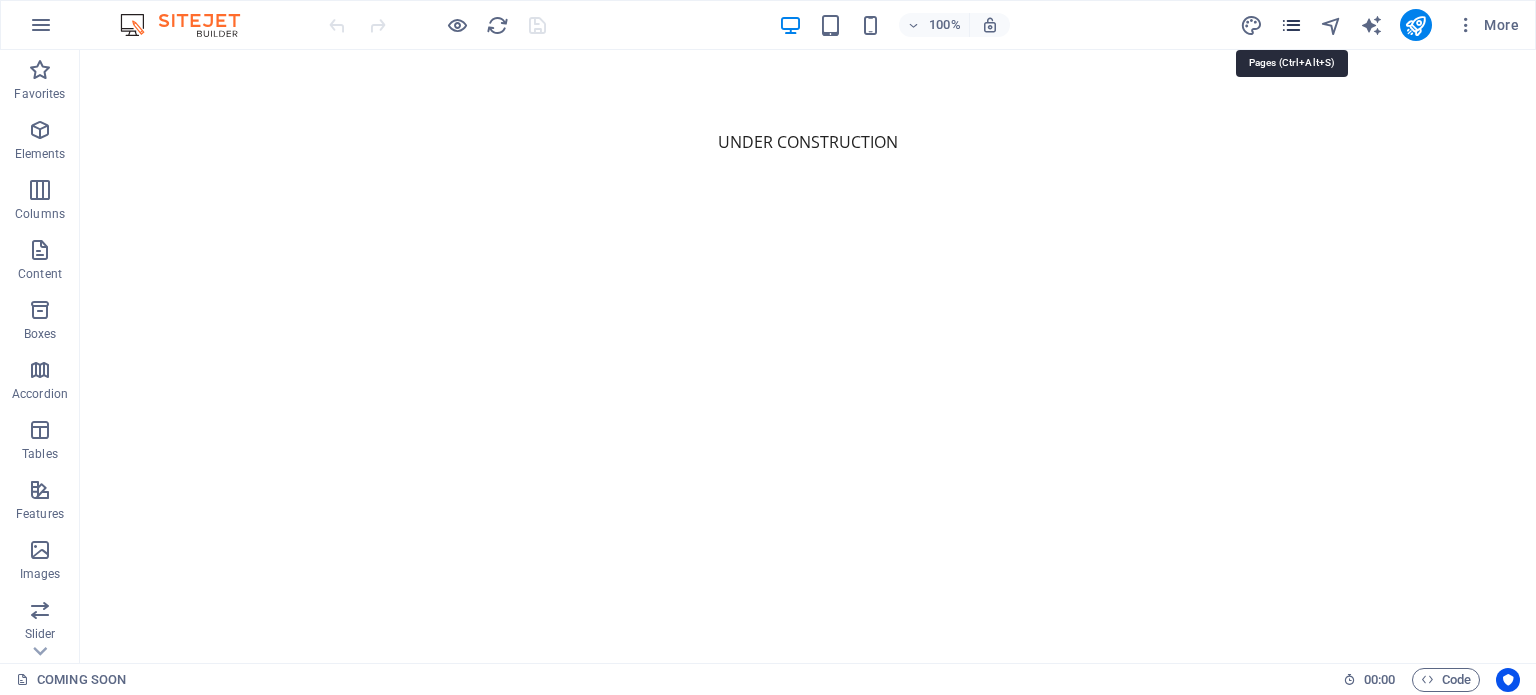 click at bounding box center (1291, 25) 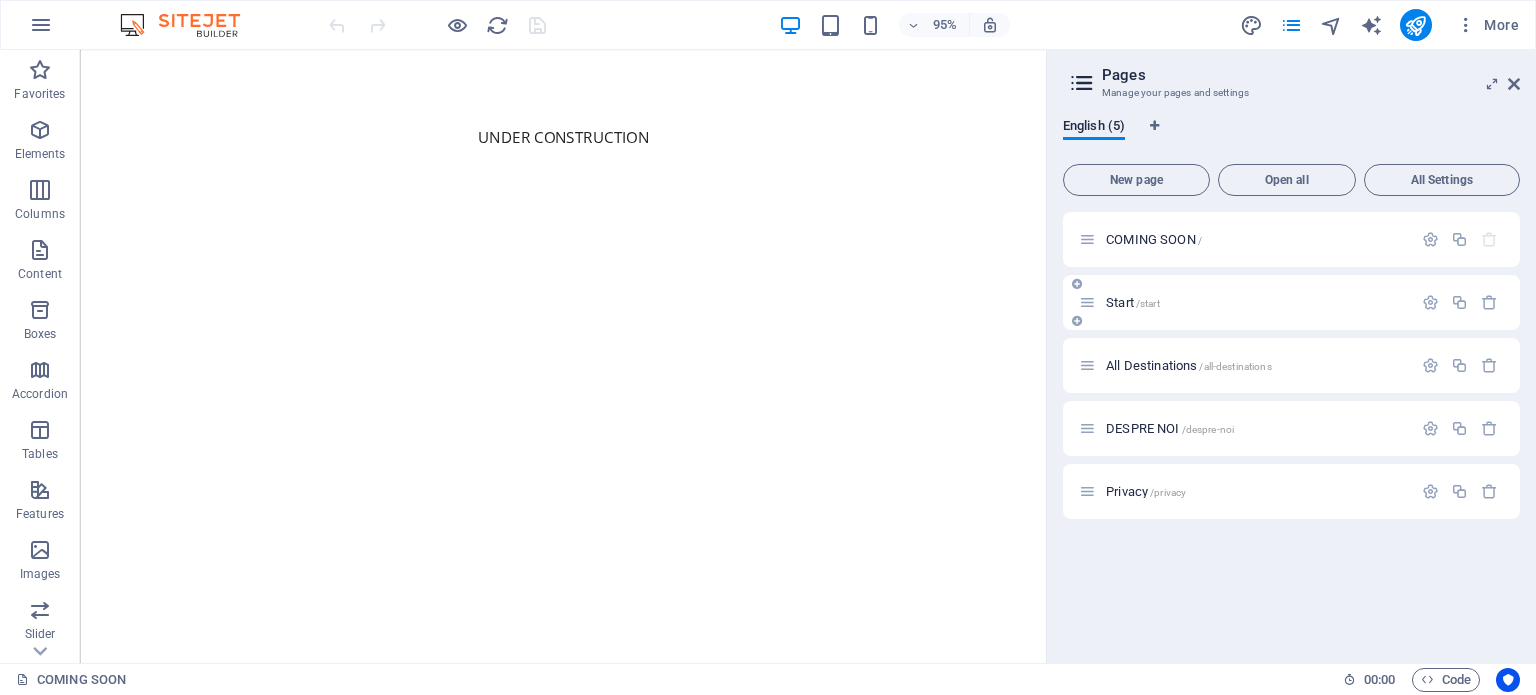 click on "Start /start" at bounding box center [1256, 302] 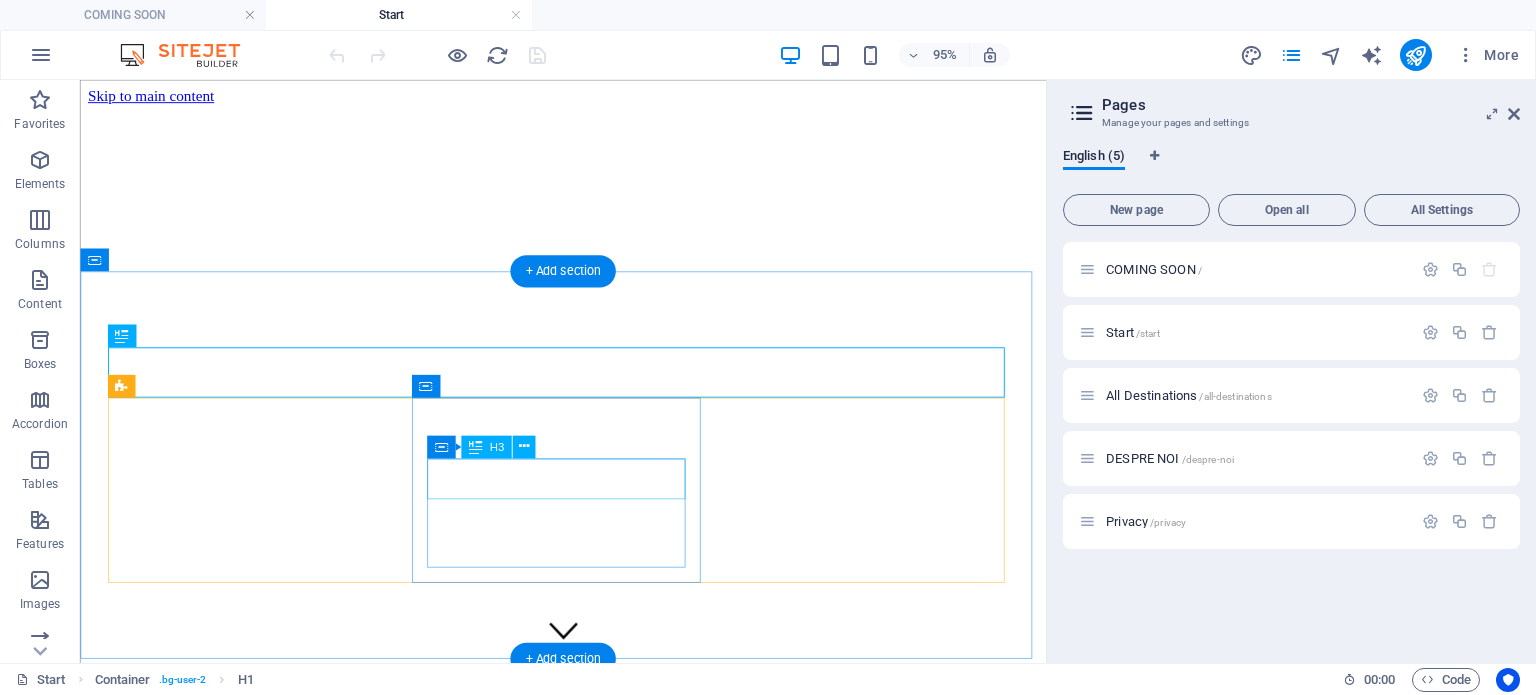 scroll, scrollTop: 441, scrollLeft: 0, axis: vertical 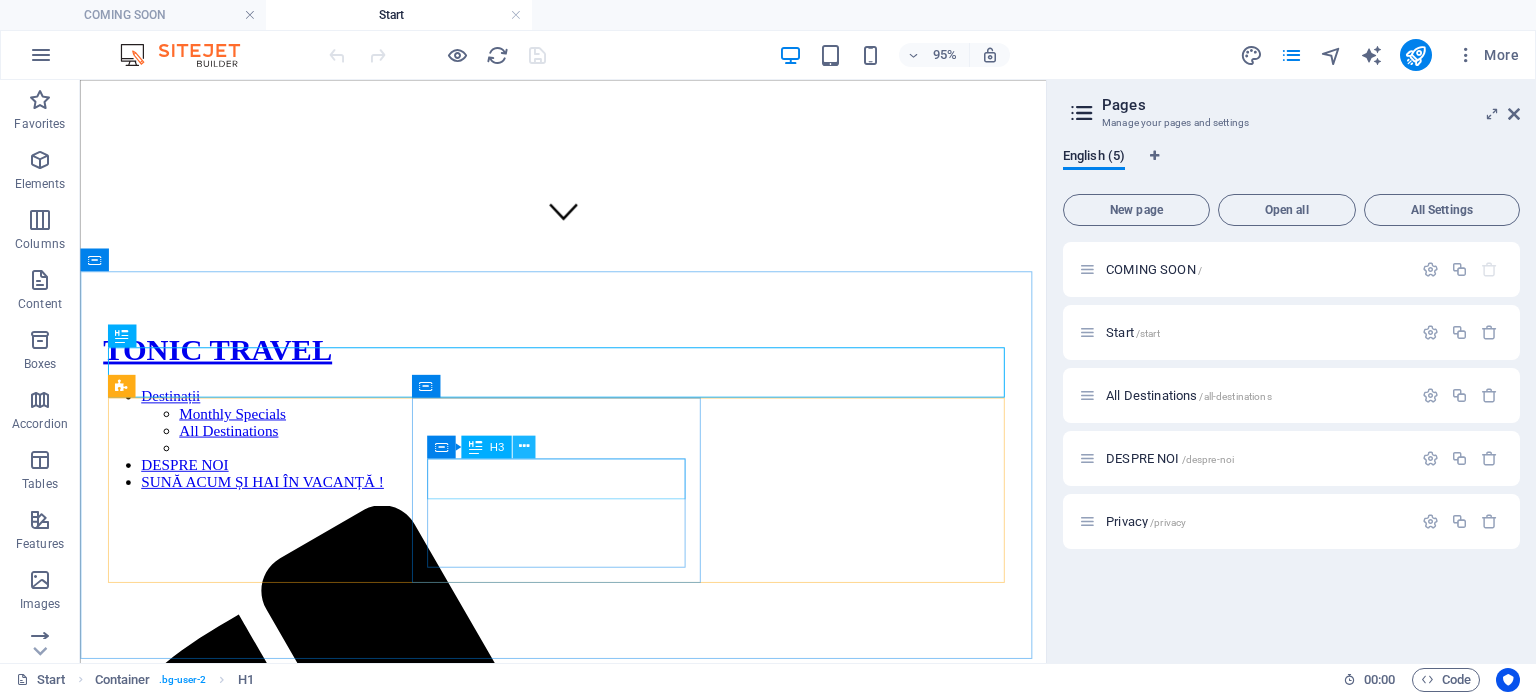 click at bounding box center (524, 446) 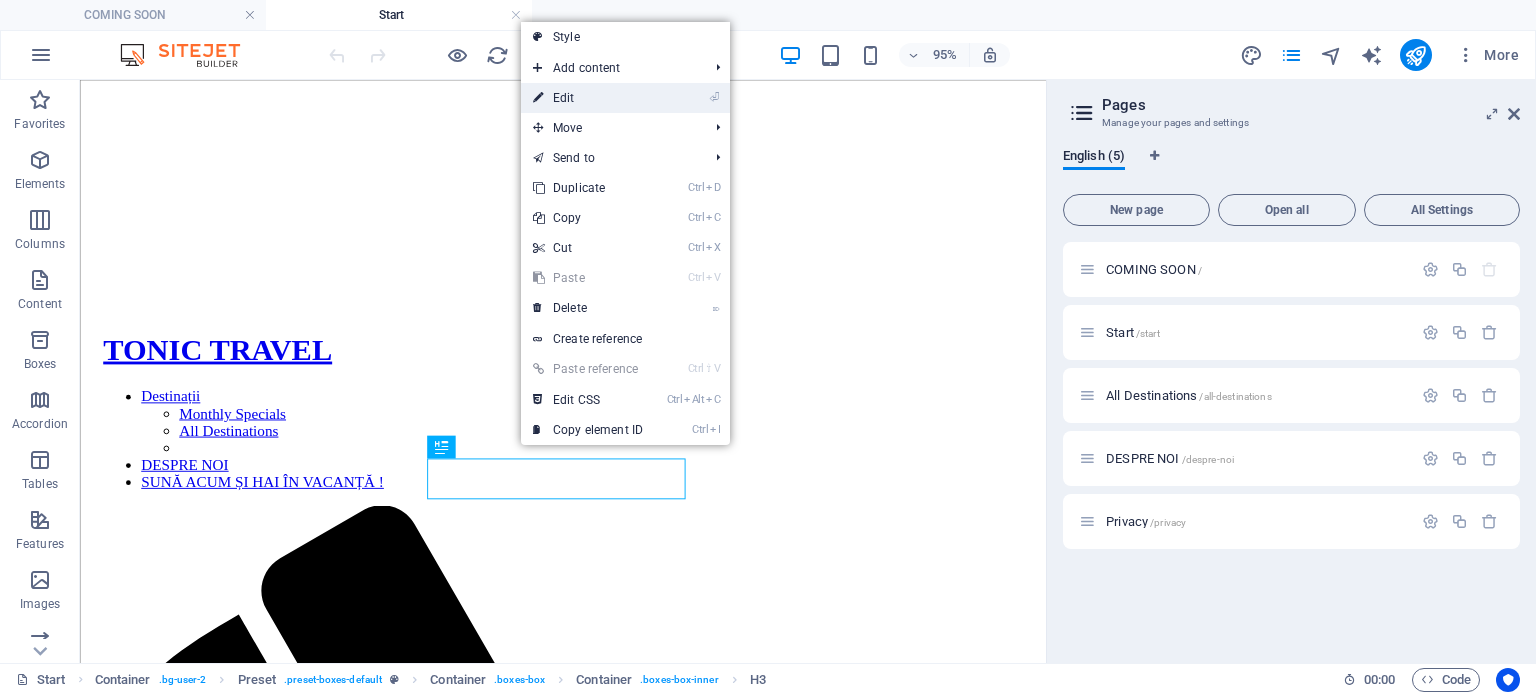 click on "⏎  Edit" at bounding box center [588, 98] 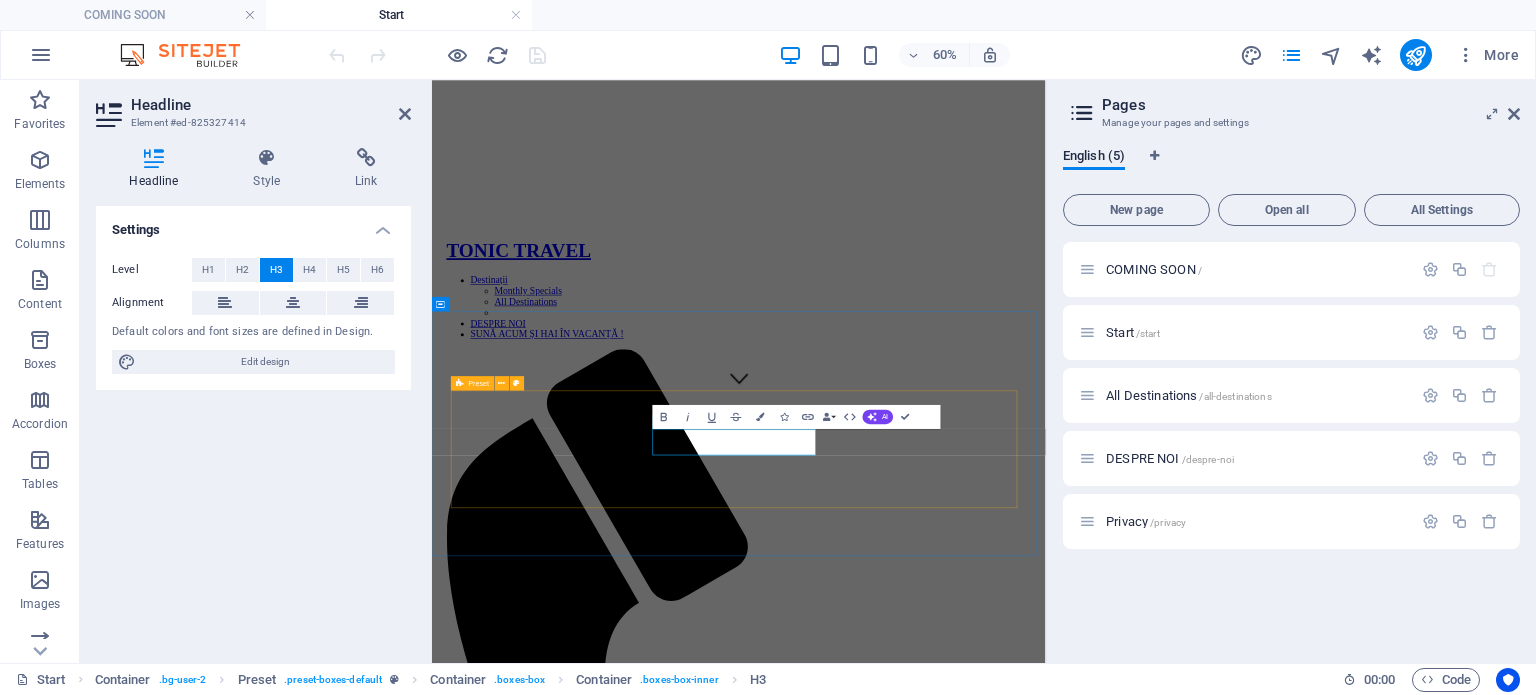 click on "Alege-ți destinația Descoperă locul care te inspiră – fie că vrei relaxare, aventură sau cultură, aici începe povestea ta. REZERVă Simplu, rapid și sigur. Alegi ce ți se potrivește și rezervi în doar câteva clickuri, fără griji. bucură-te de vacanță E timpul să te relaxezi. Restul e deja aranjat." at bounding box center (943, 3896) 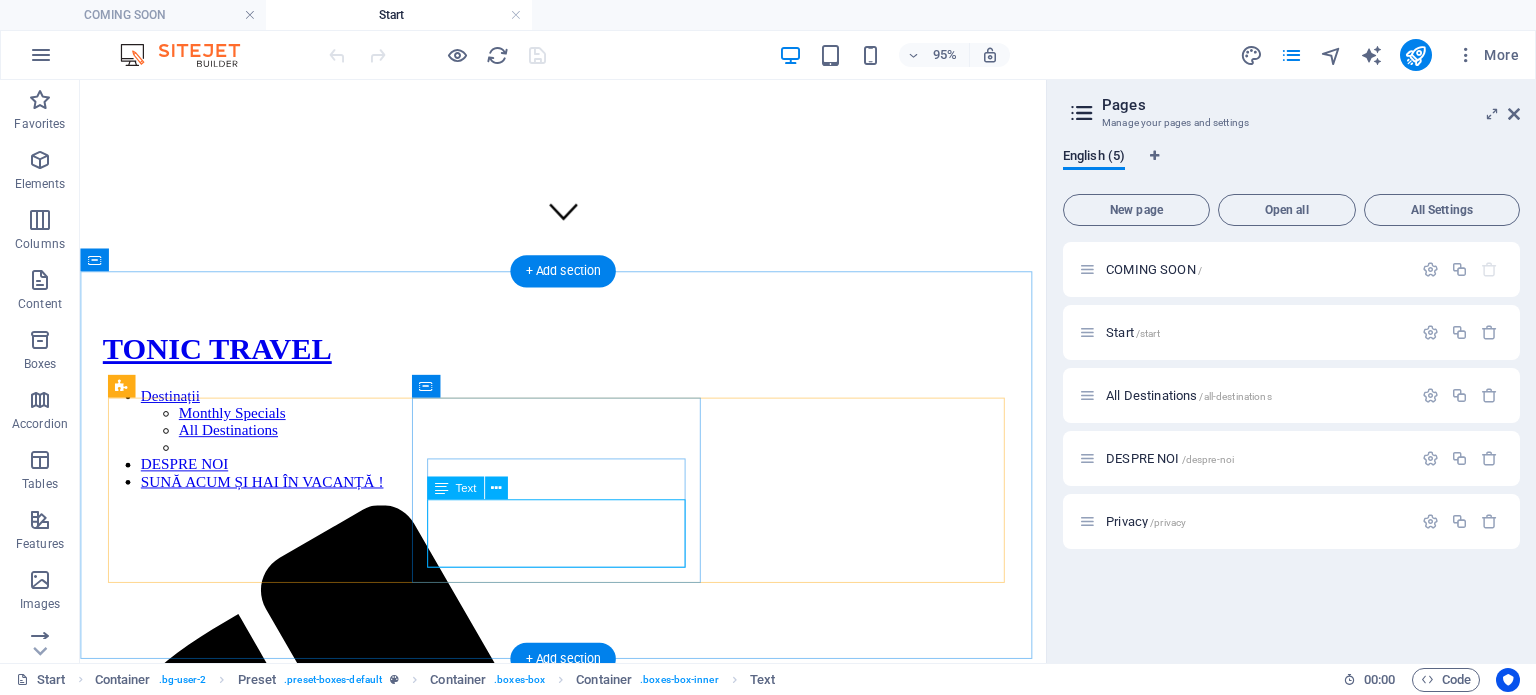 click on "Simplu, rapid și sigur. Alegi ce ți se potrivește și rezervi în doar câteva clickuri, fără griji." at bounding box center [588, 4401] 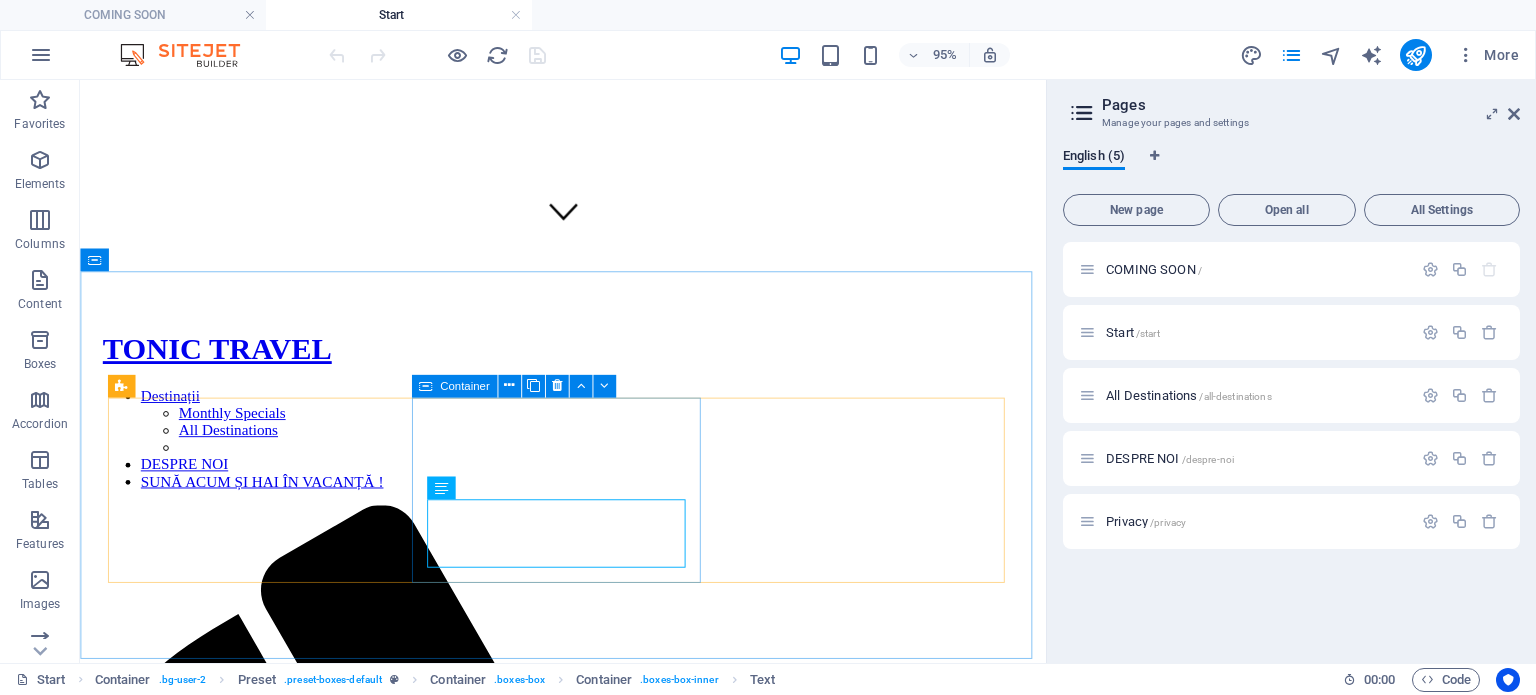 click at bounding box center [425, 385] 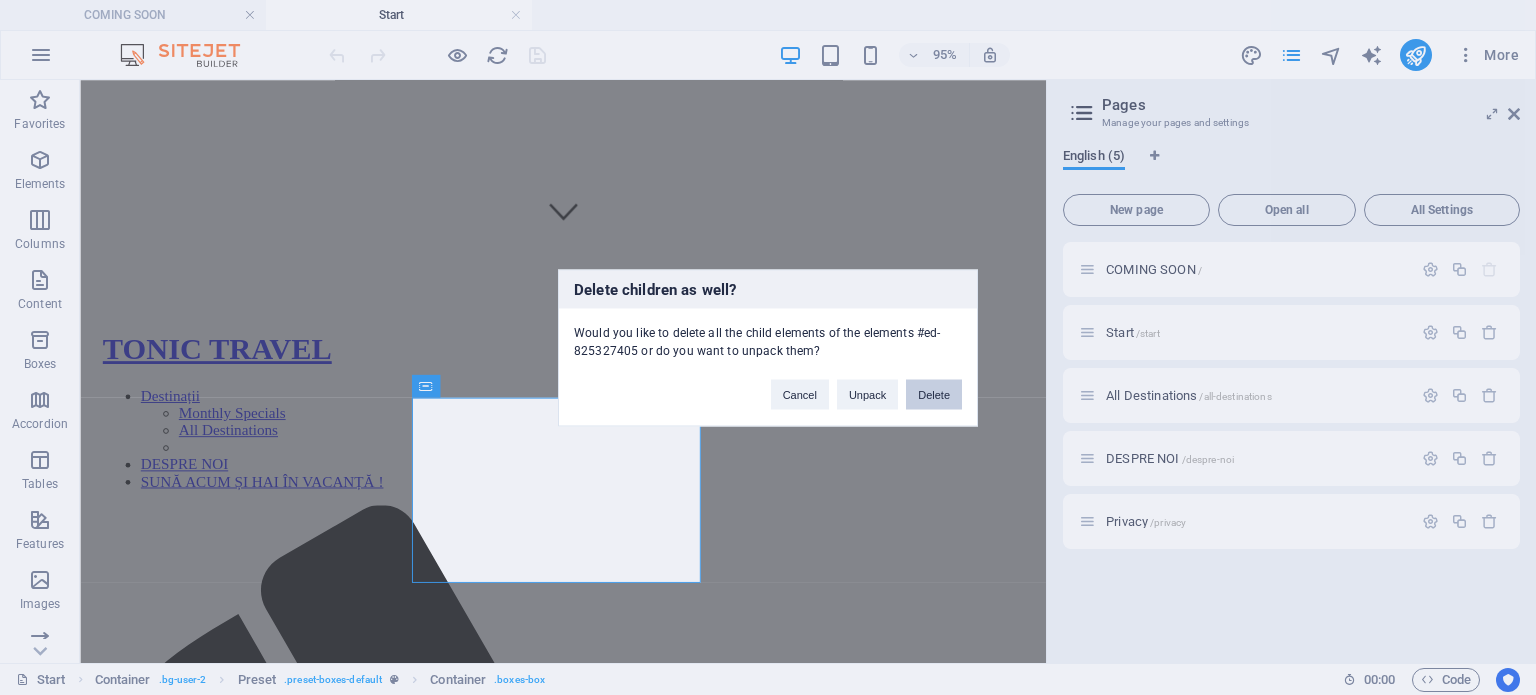 click on "Delete" at bounding box center [934, 394] 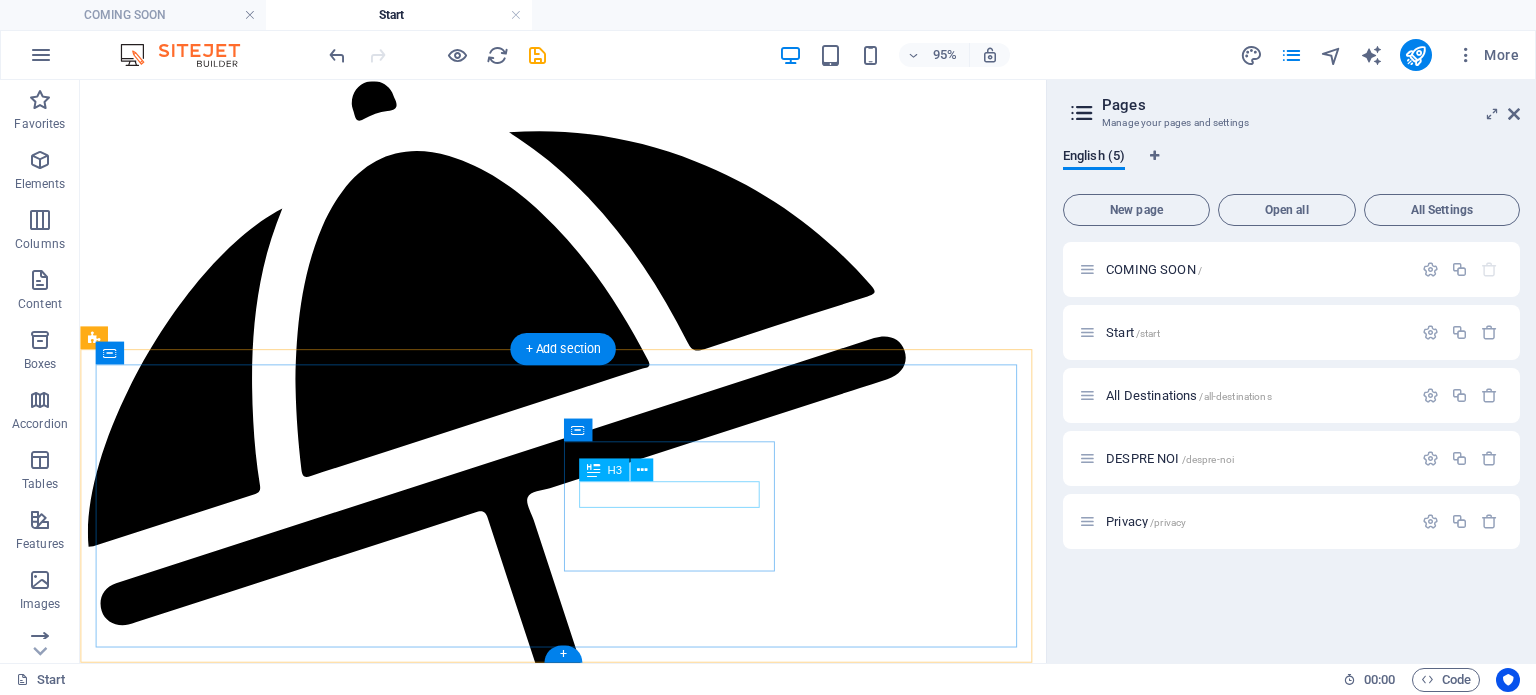scroll, scrollTop: 3946, scrollLeft: 0, axis: vertical 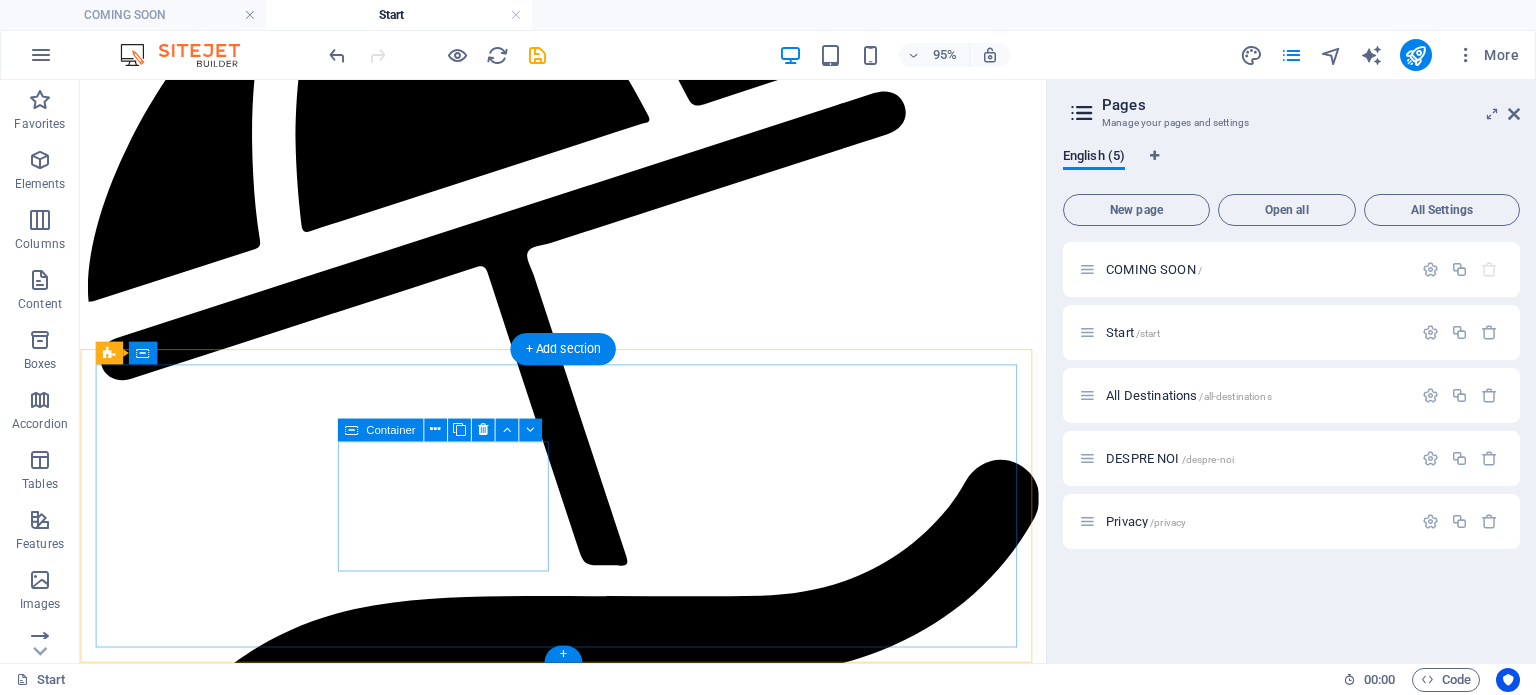 click on "Adresă Cluj-Napoca" at bounding box center [588, 8027] 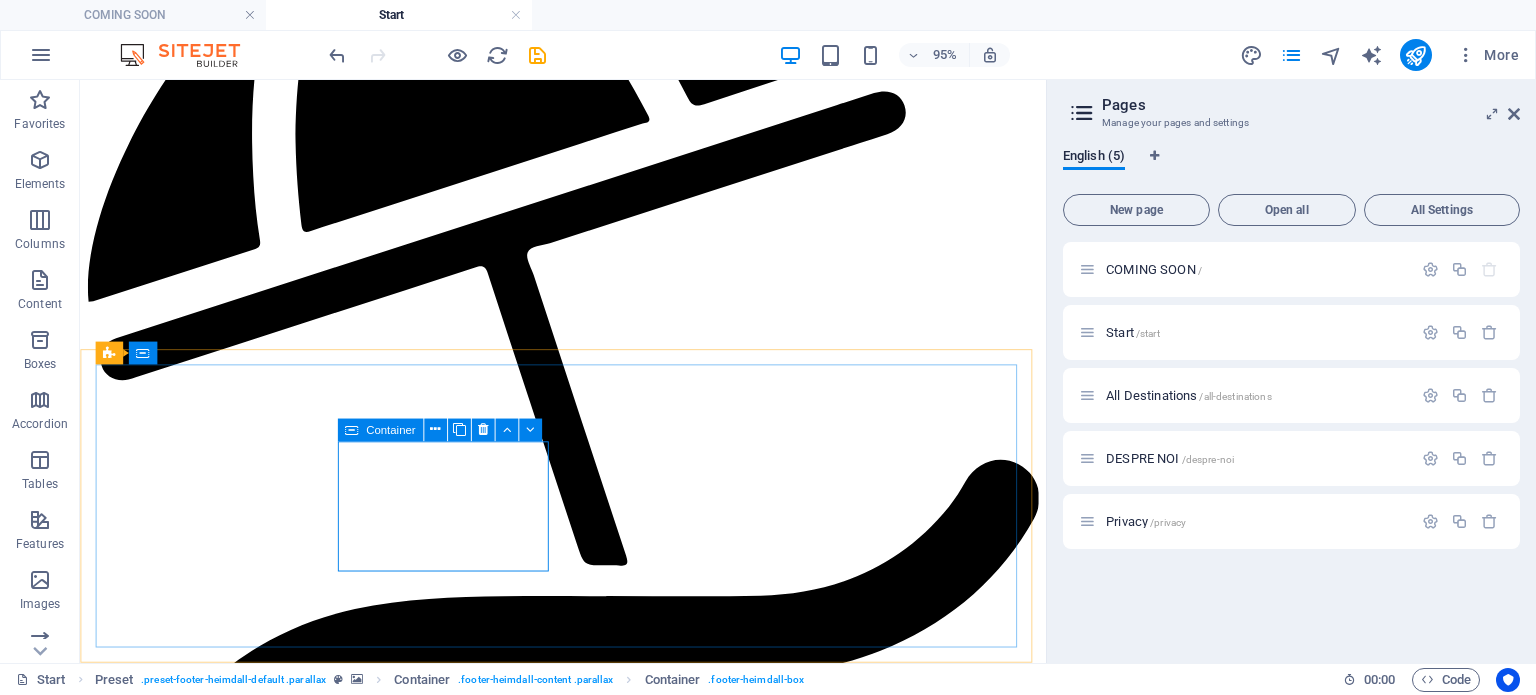 click on "Container" at bounding box center (390, 428) 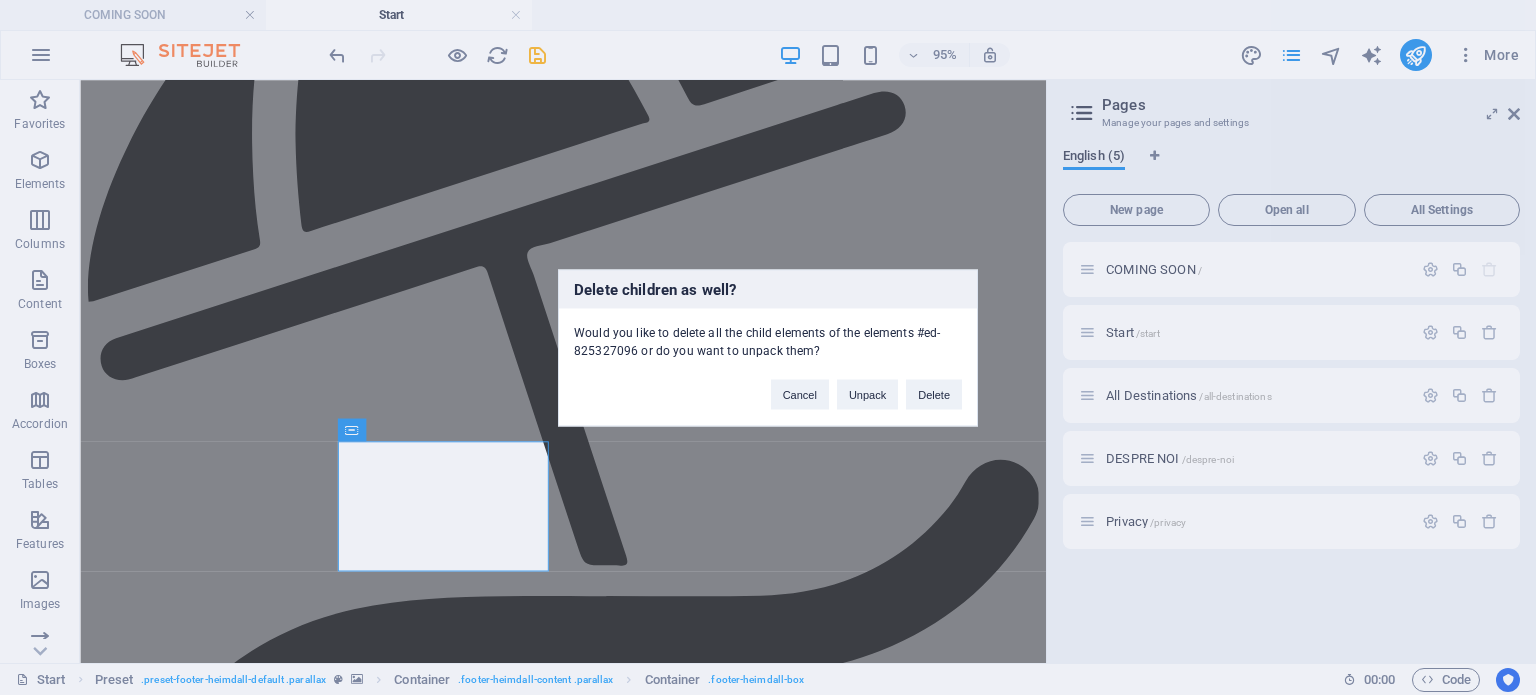type 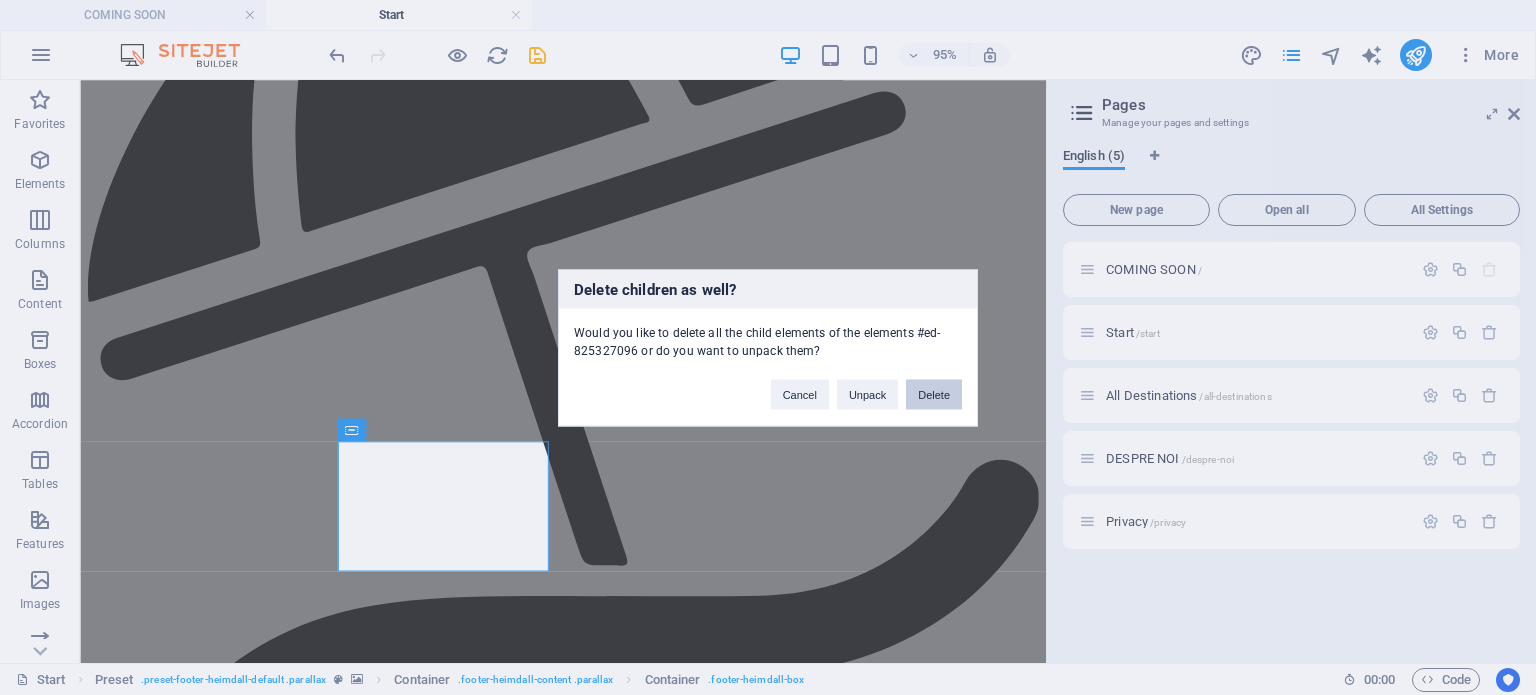 drag, startPoint x: 887, startPoint y: 329, endPoint x: 923, endPoint y: 393, distance: 73.43024 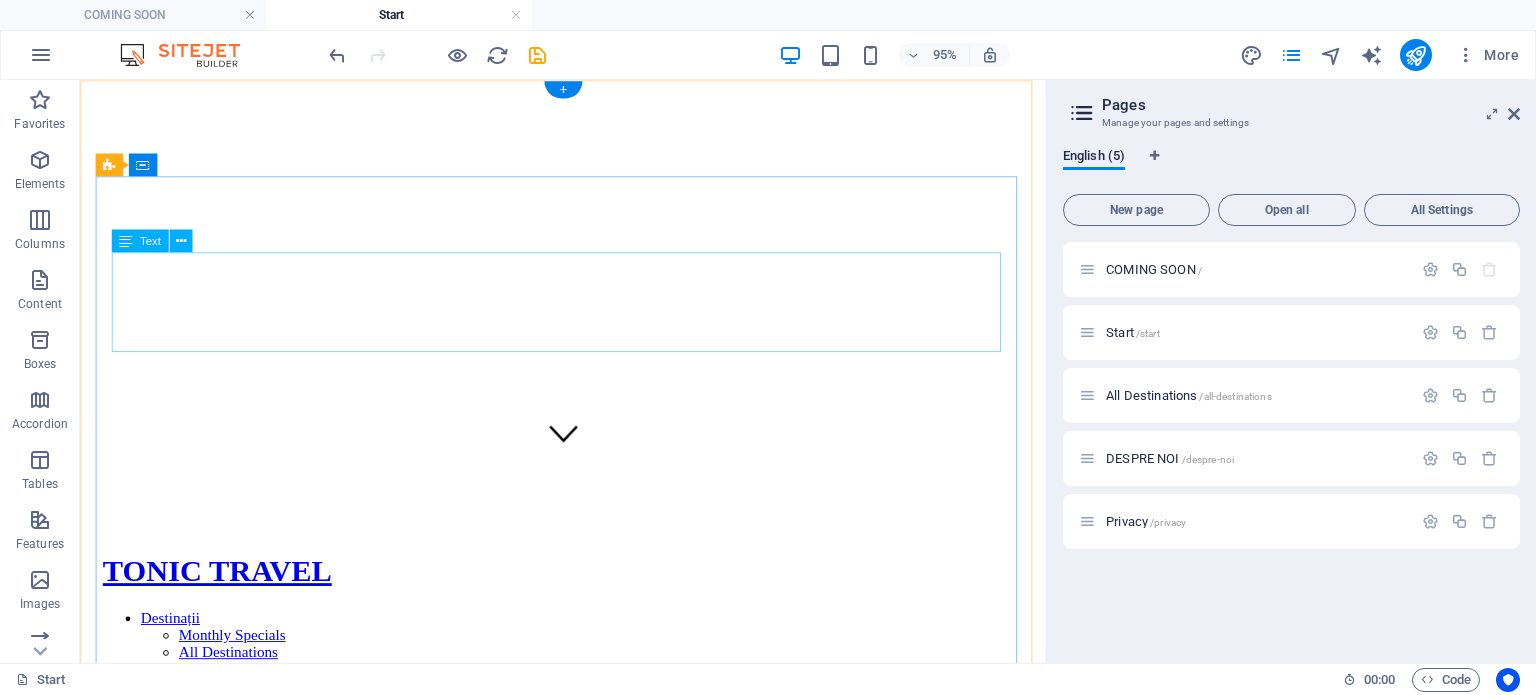 scroll, scrollTop: 0, scrollLeft: 0, axis: both 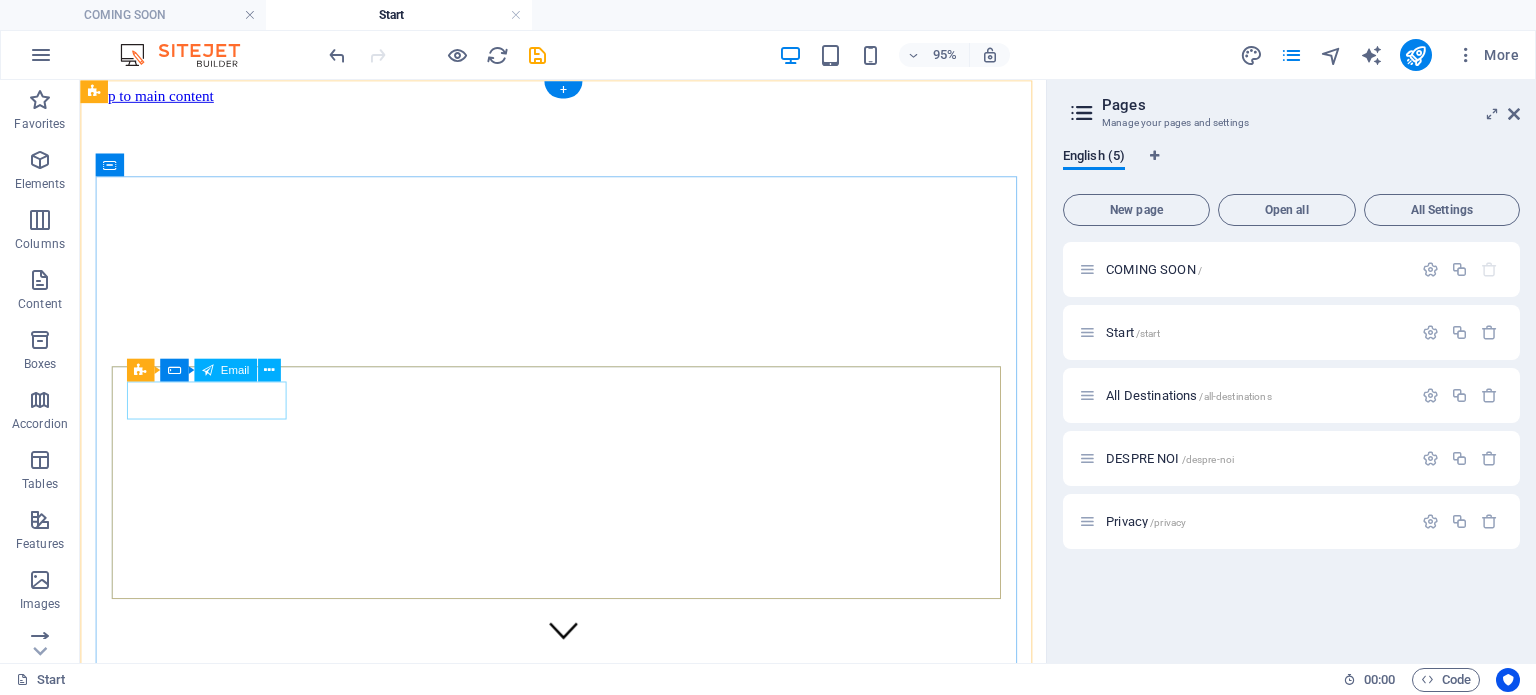 click 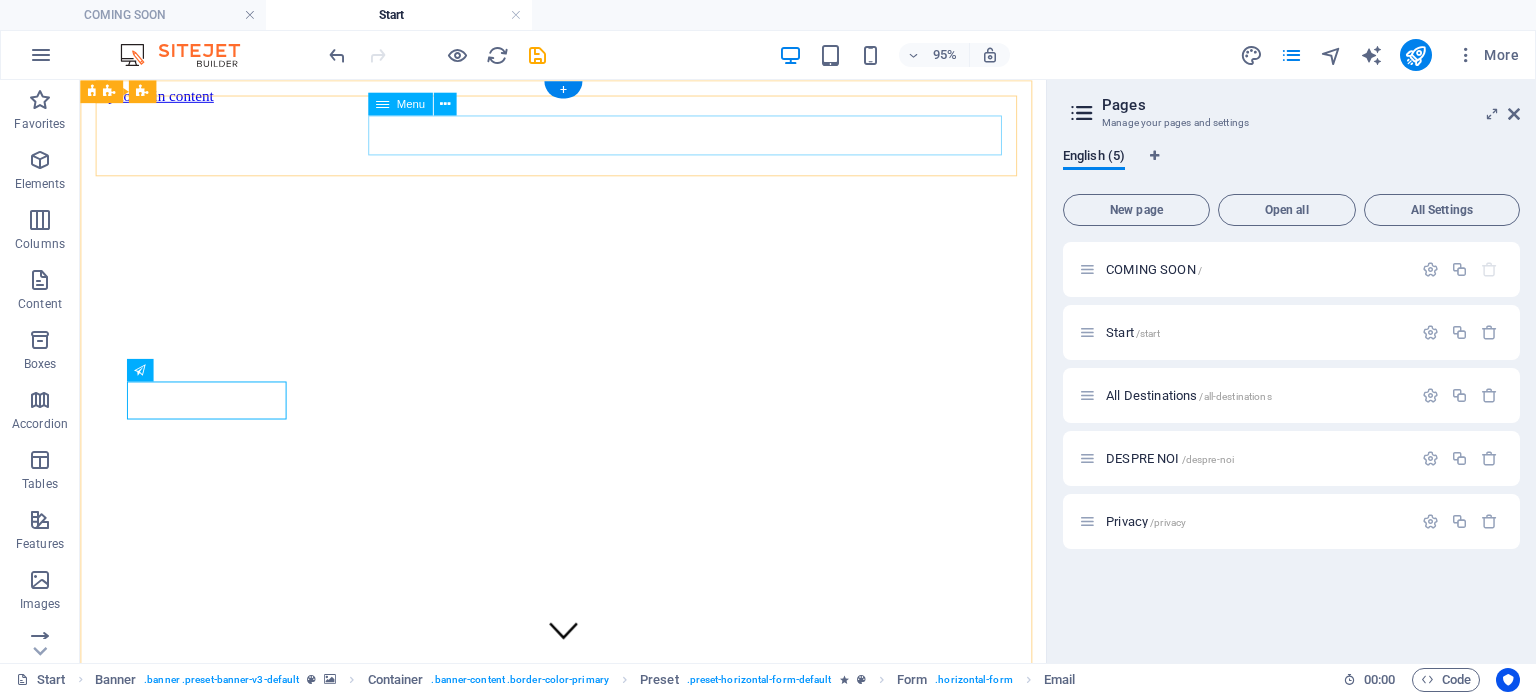 click on "Destinații Monthly Specials All Destinations DESPRE NOI SUNĂ ACUM ȘI HAI ÎN VACANȚĂ !" at bounding box center [588, 899] 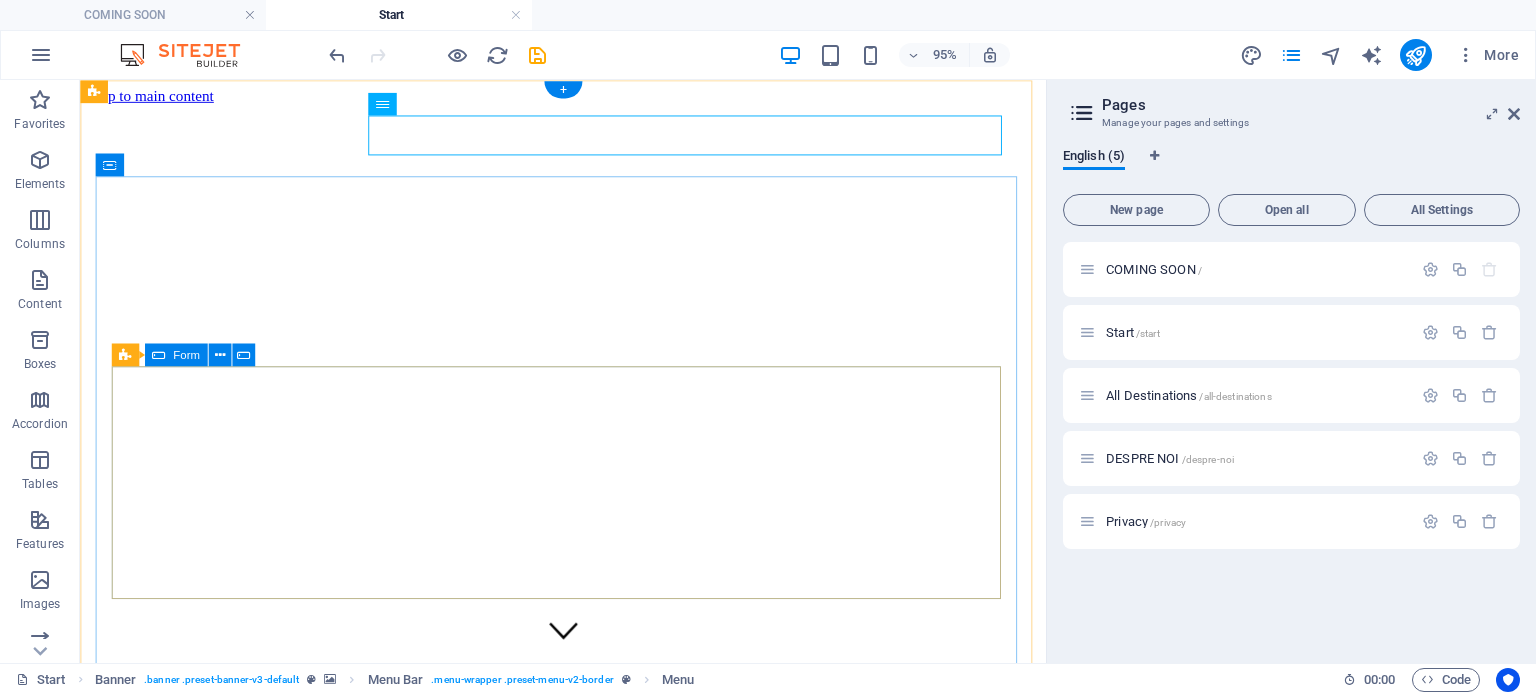 click on "Destinație
România Bulgaria Grecia Turcia Spania Italia Portugalia EAU Altele" 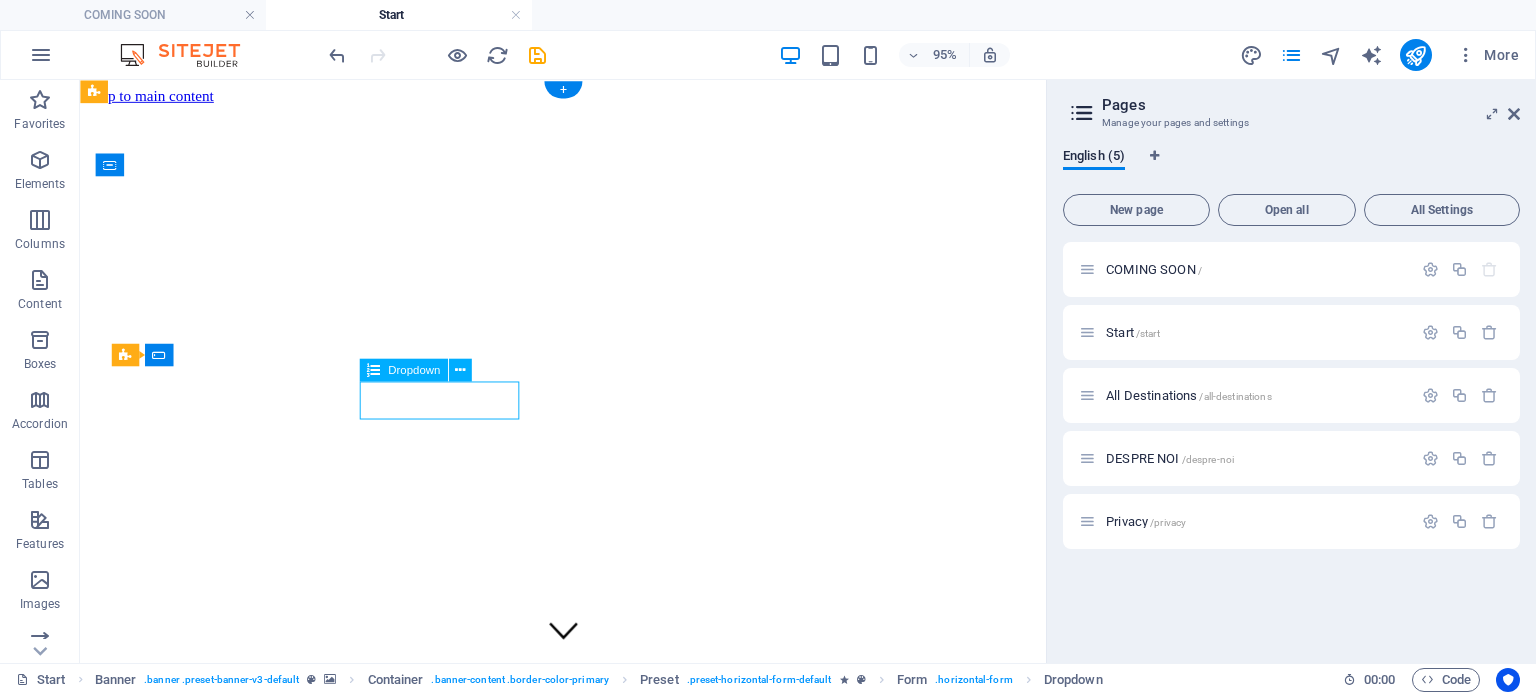 click on "Destinație
România Bulgaria Grecia Turcia Spania Italia Portugalia EAU Altele" 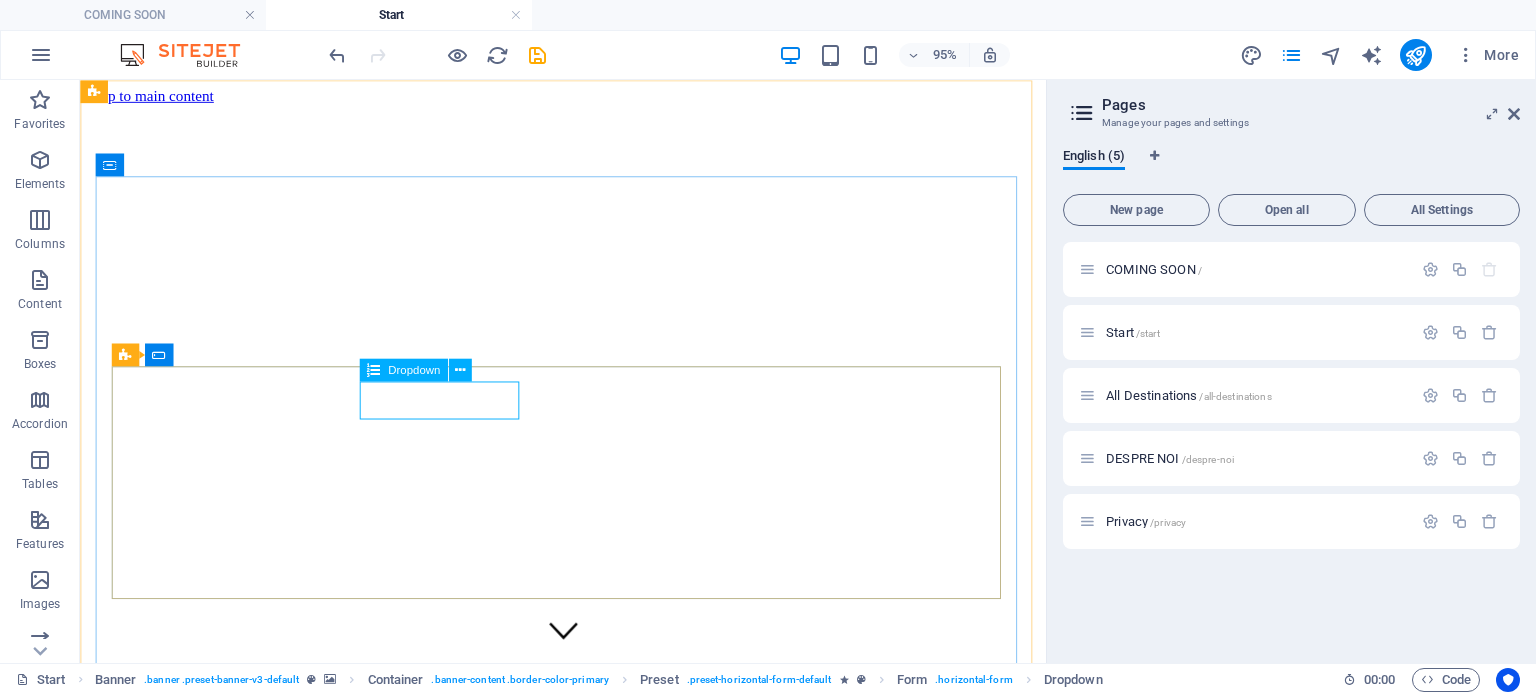 click at bounding box center (588, 2314) 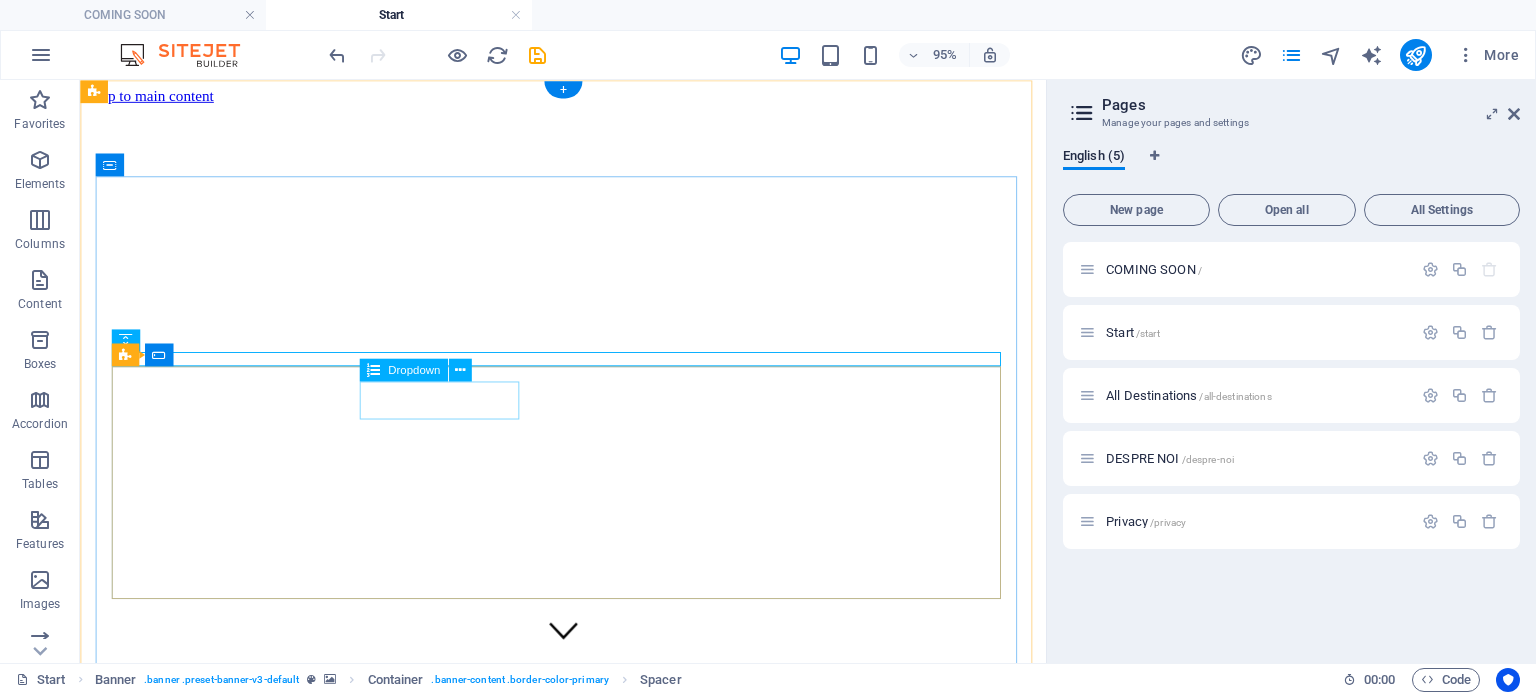 click on "Destinație
România Bulgaria Grecia Turcia Spania Italia Portugalia EAU Altele" 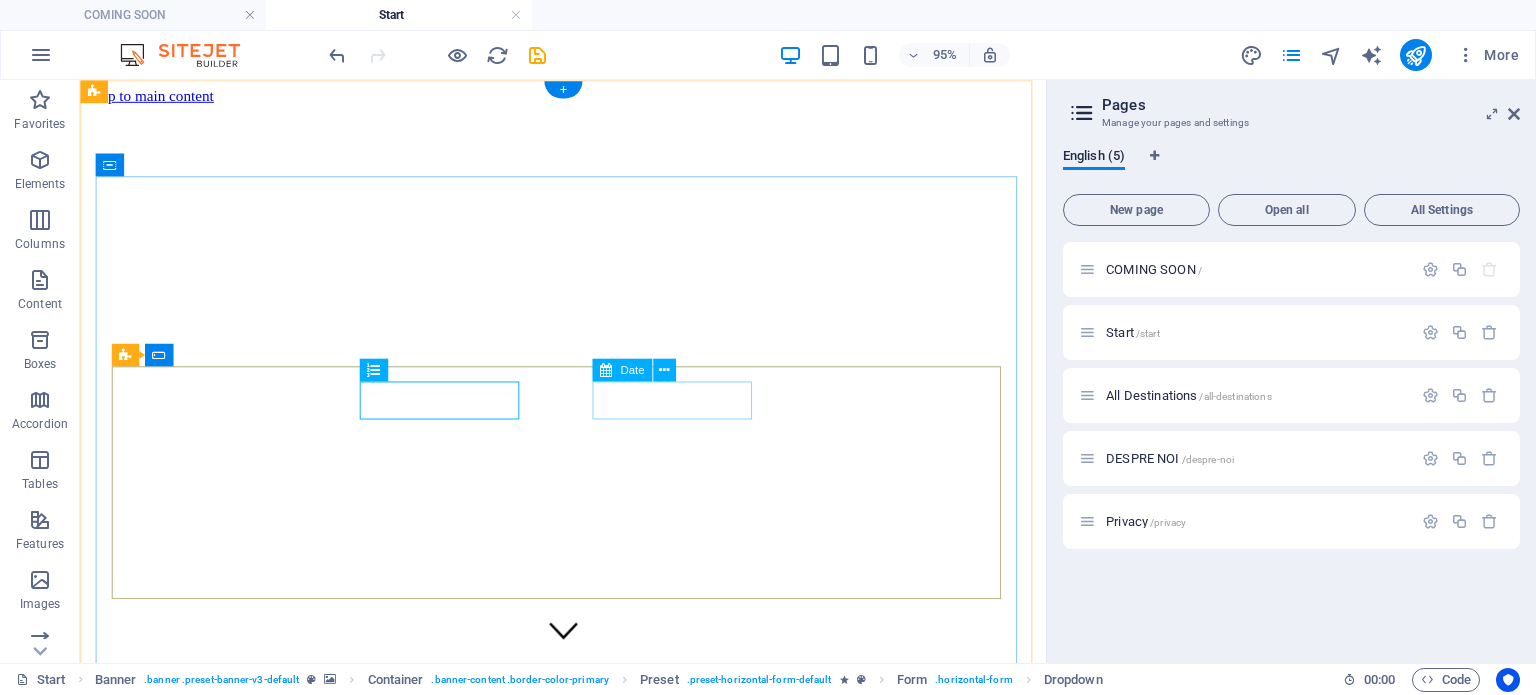 click 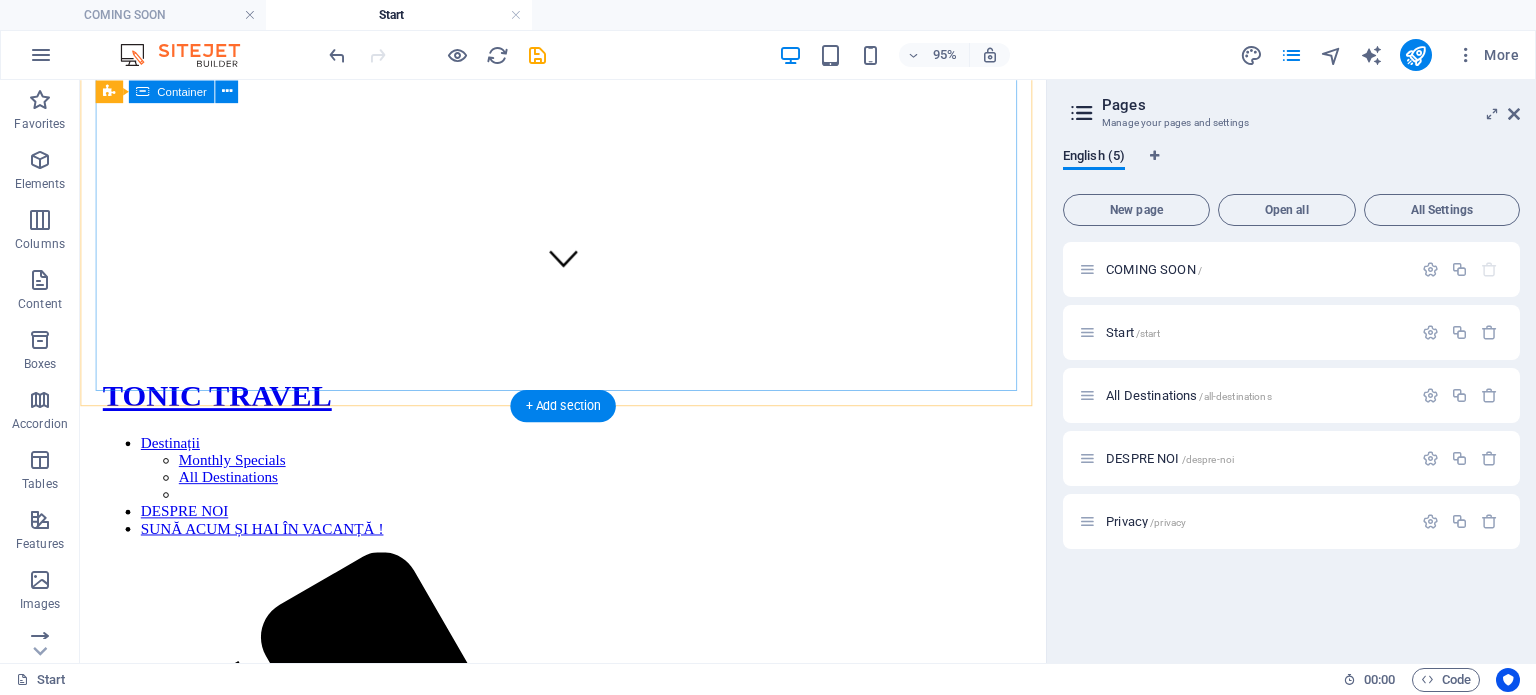 scroll, scrollTop: 300, scrollLeft: 0, axis: vertical 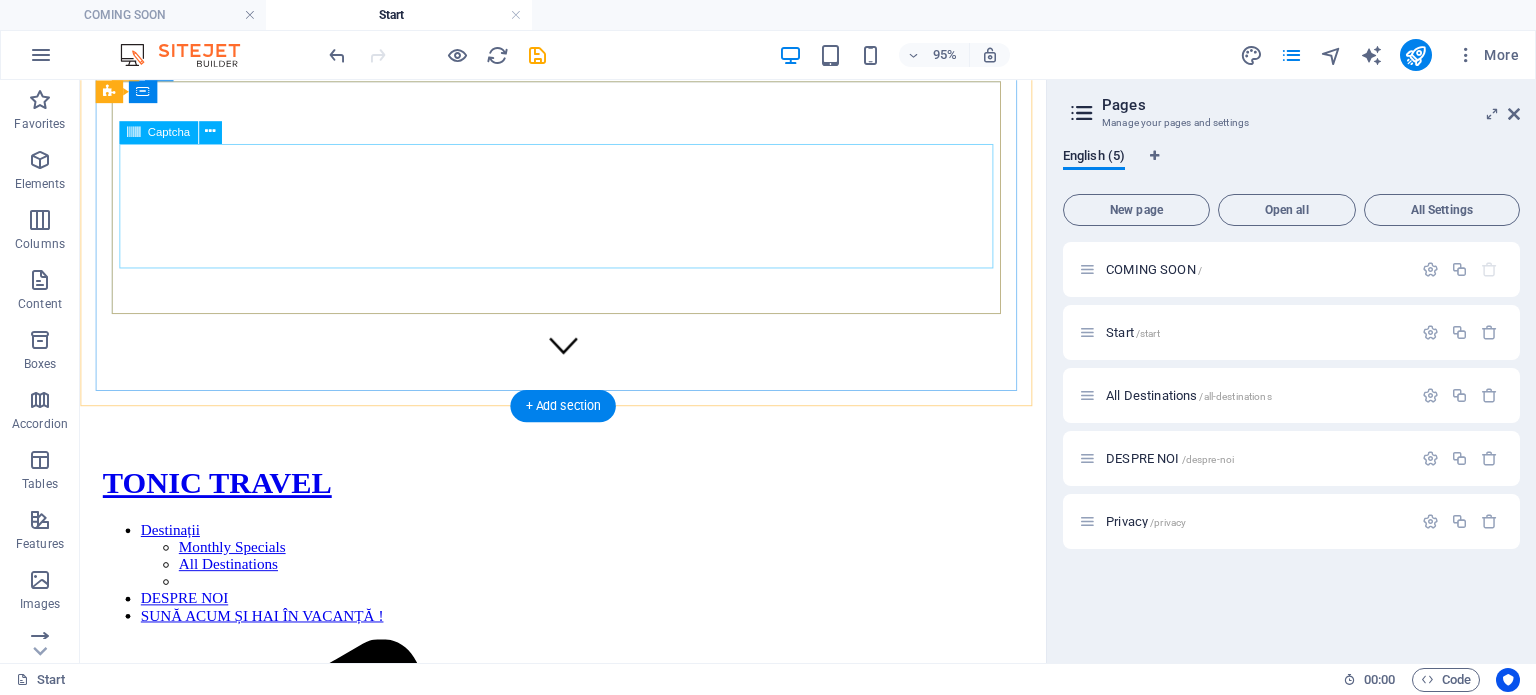 click on "Unreadable? Load new" 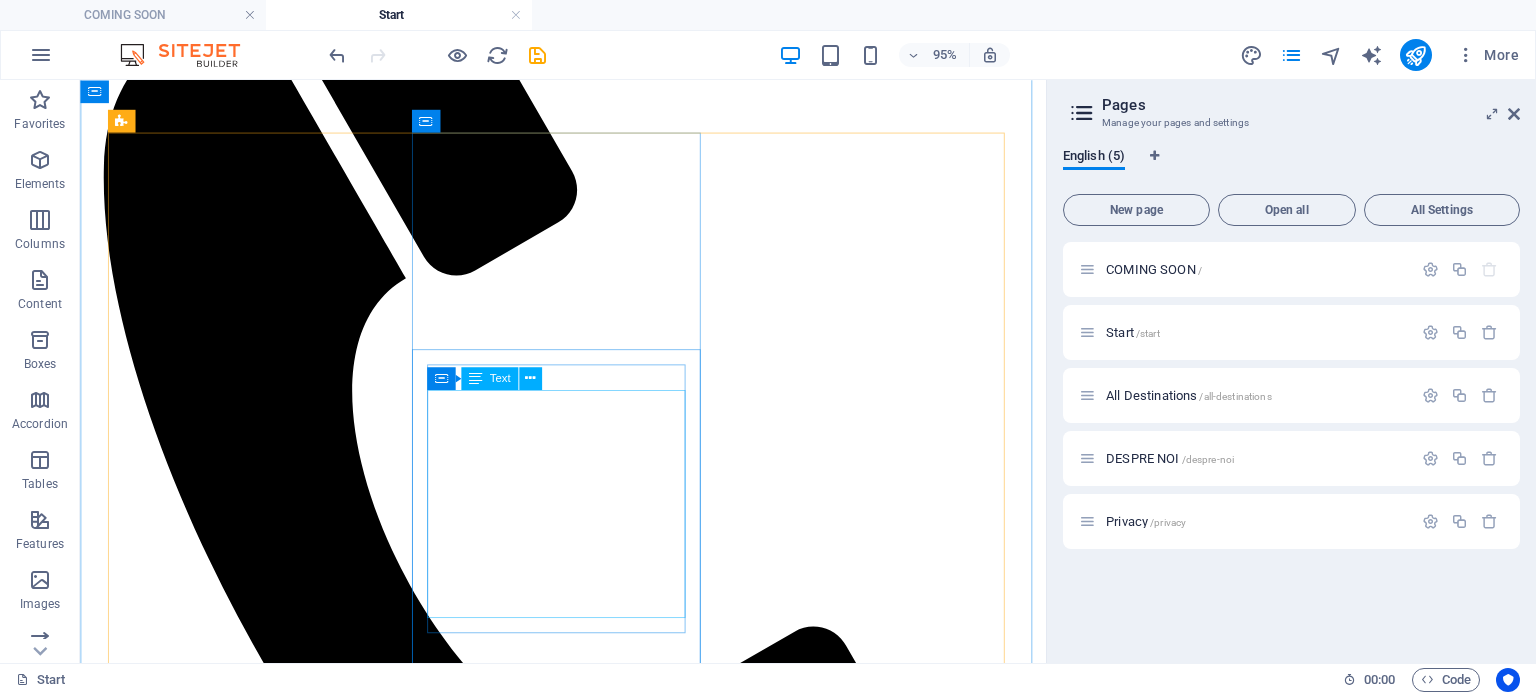 scroll, scrollTop: 1000, scrollLeft: 0, axis: vertical 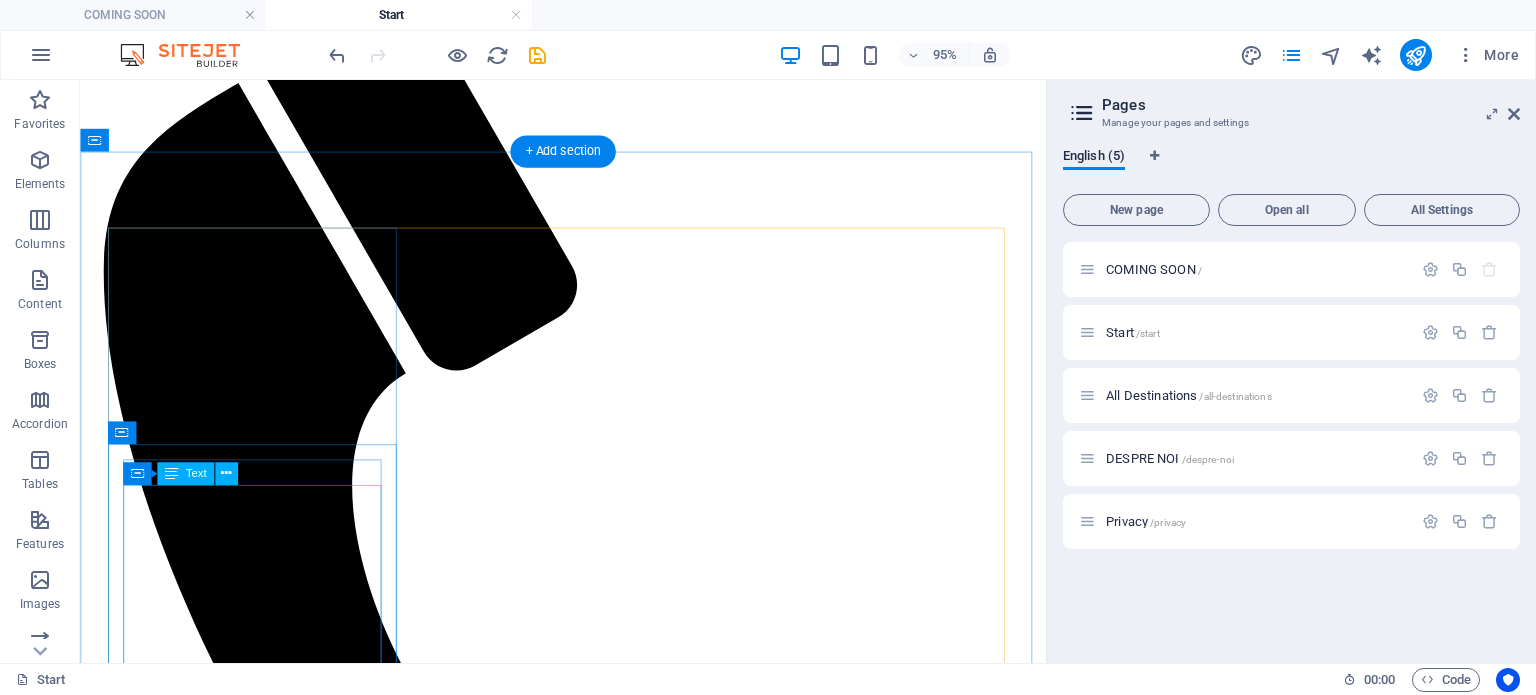 click on "Lorem ipsum dolor sit amet, consectetur adipisicing elit. Est, reprehenderit saepe autem voluptate vel facilis vero similique odio illum blanditiis natus ad facere delectus at laboriosam non itaque. Ea, tempore voluptatibus totam nesciunt debitis ad id non officiis tenetur?" at bounding box center (588, 4805) 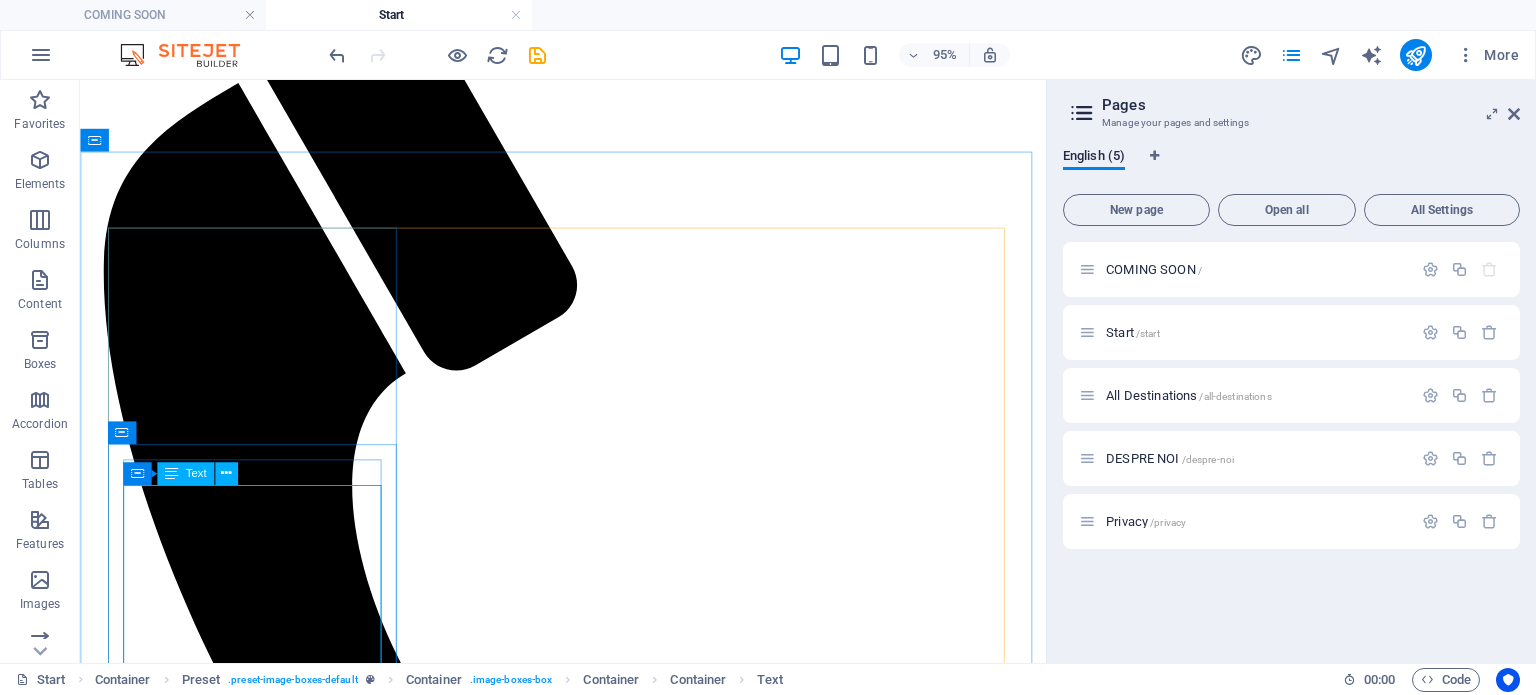 click on "Text" at bounding box center [195, 473] 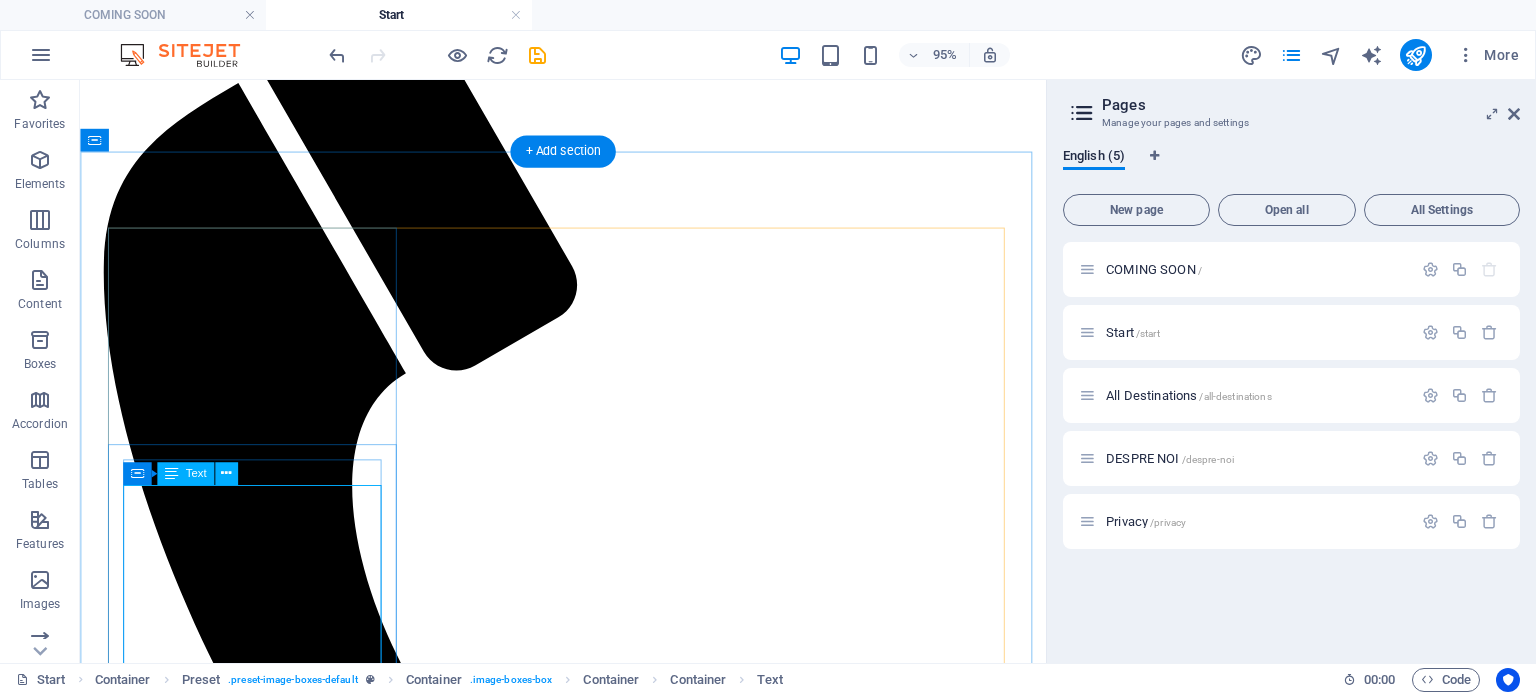 click on "Lorem ipsum dolor sit amet, consectetur adipisicing elit. Est, reprehenderit saepe autem voluptate vel facilis vero similique odio illum blanditiis natus ad facere delectus at laboriosam non itaque. Ea, tempore voluptatibus totam nesciunt debitis ad id non officiis tenetur?" at bounding box center (588, 4805) 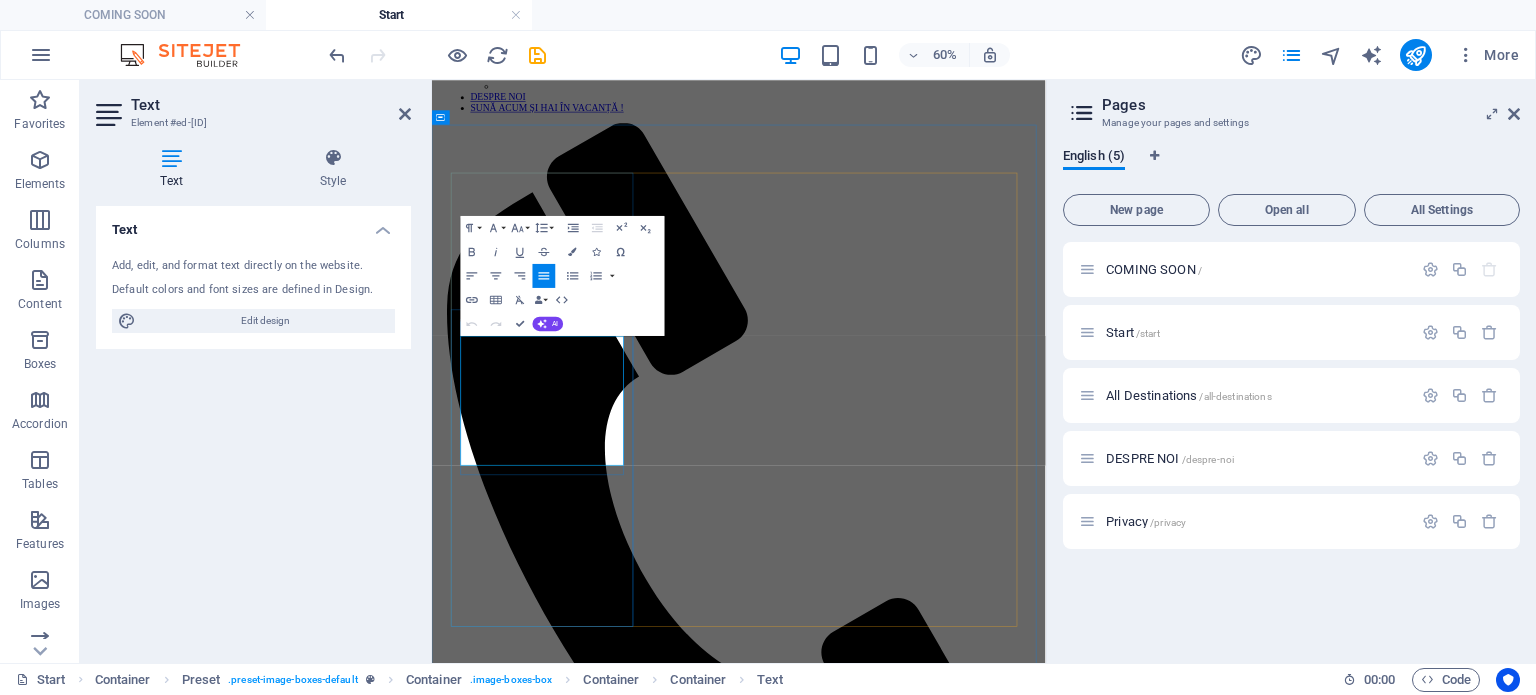 scroll, scrollTop: 1184, scrollLeft: 0, axis: vertical 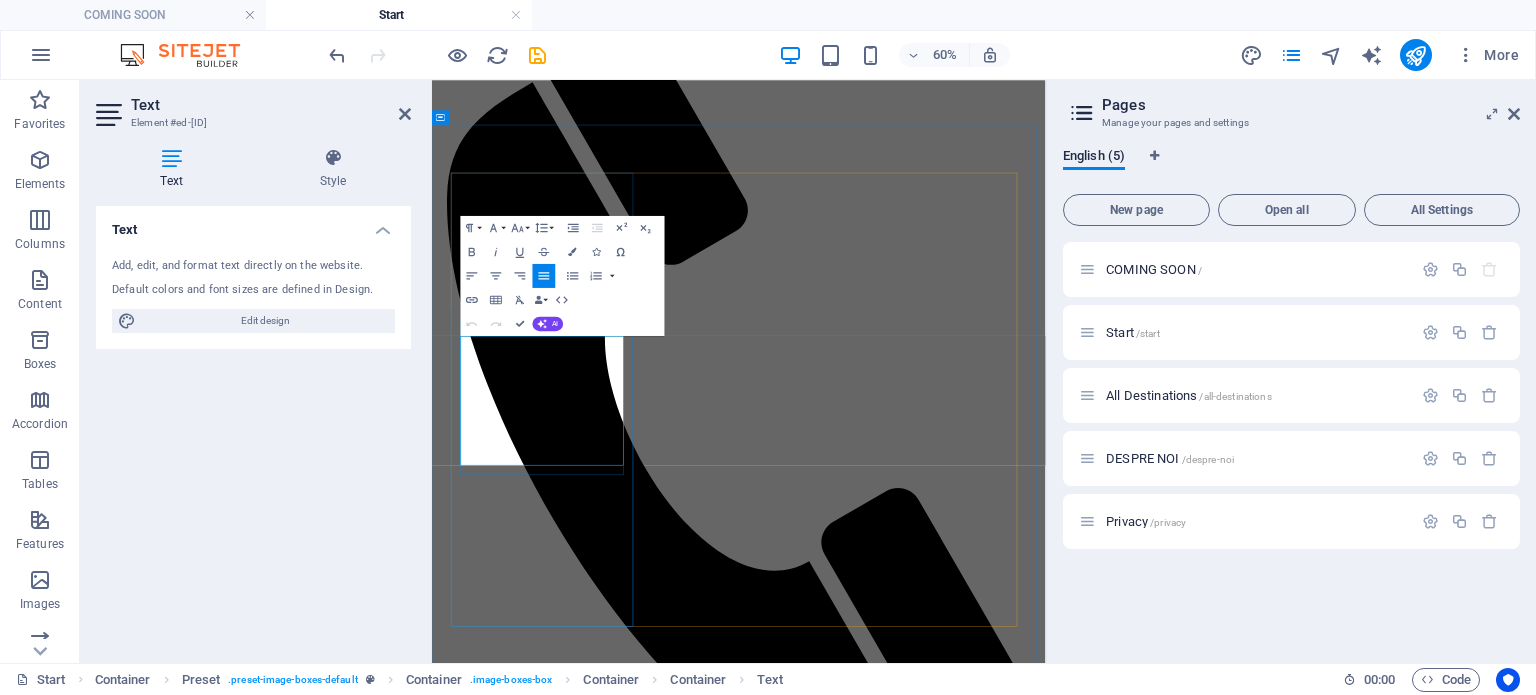 click on "Lorem ipsum dolor sit amet, consectetur adipisicing elit. Est, reprehenderit saepe autem voluptate vel facilis vero similique odio illum blanditiis natus ad facere delectus at laboriosam non itaque. Ea, tempore voluptatibus totam nesciunt debitis ad id non officiis tenetur?" at bounding box center (943, 4829) 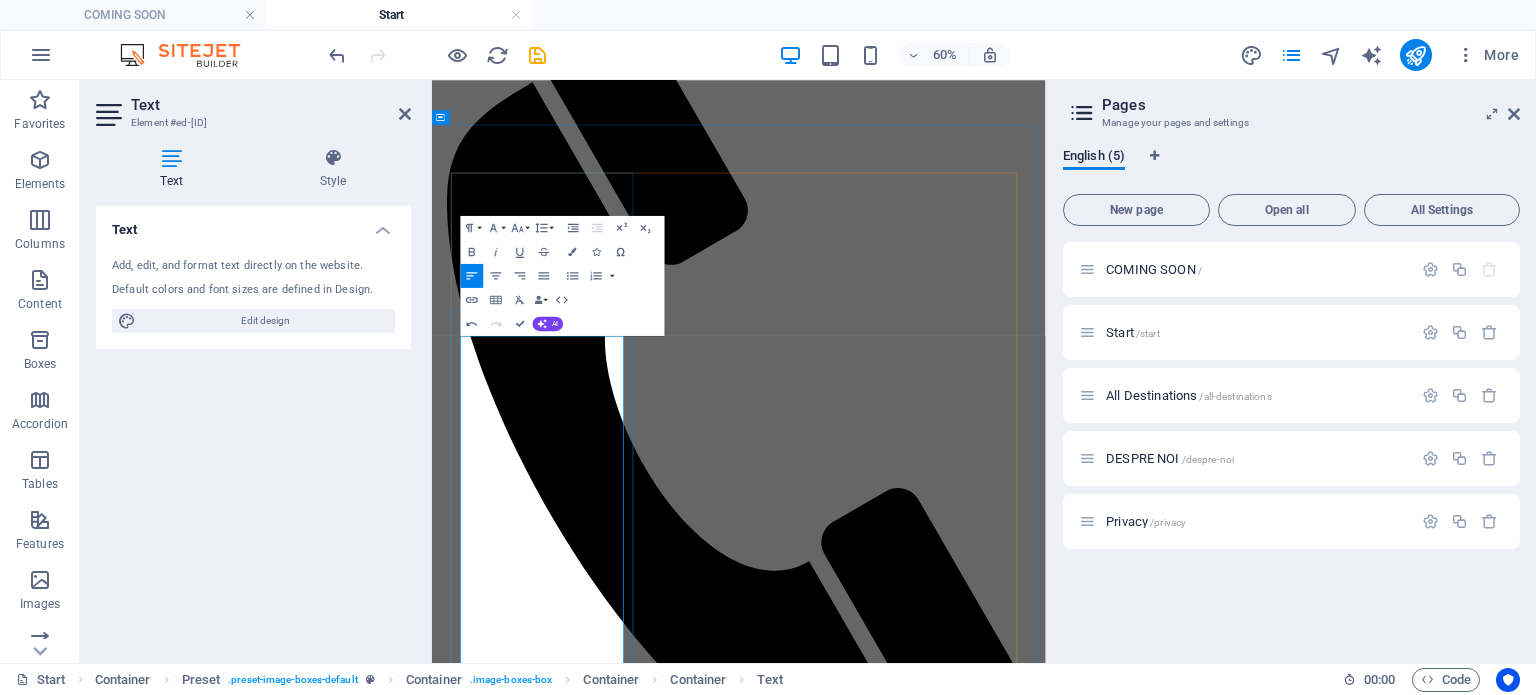 click on "🌺  Maldive – Vacanța de vis începe aici  🌺" at bounding box center (943, 4820) 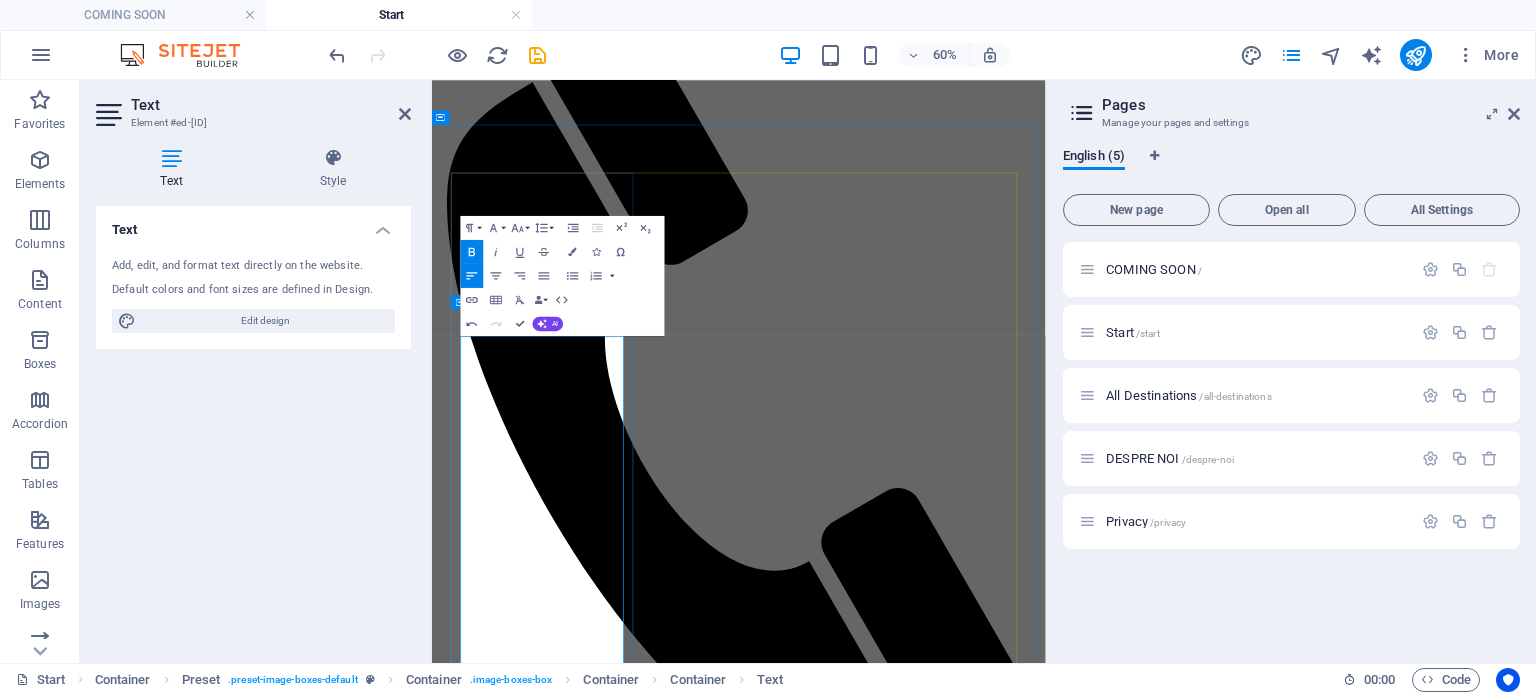 click on "Imaginează-ți ape limpezi de un albastru intens, plaje cu nisip alb și fin, și bungalow-uri elegante construite direct deasupra oceanului. Așa arată o vacanță în  Maldive  – o destinație exotică unde relaxarea și luxul se îmbină perfect." at bounding box center [943, 4864] 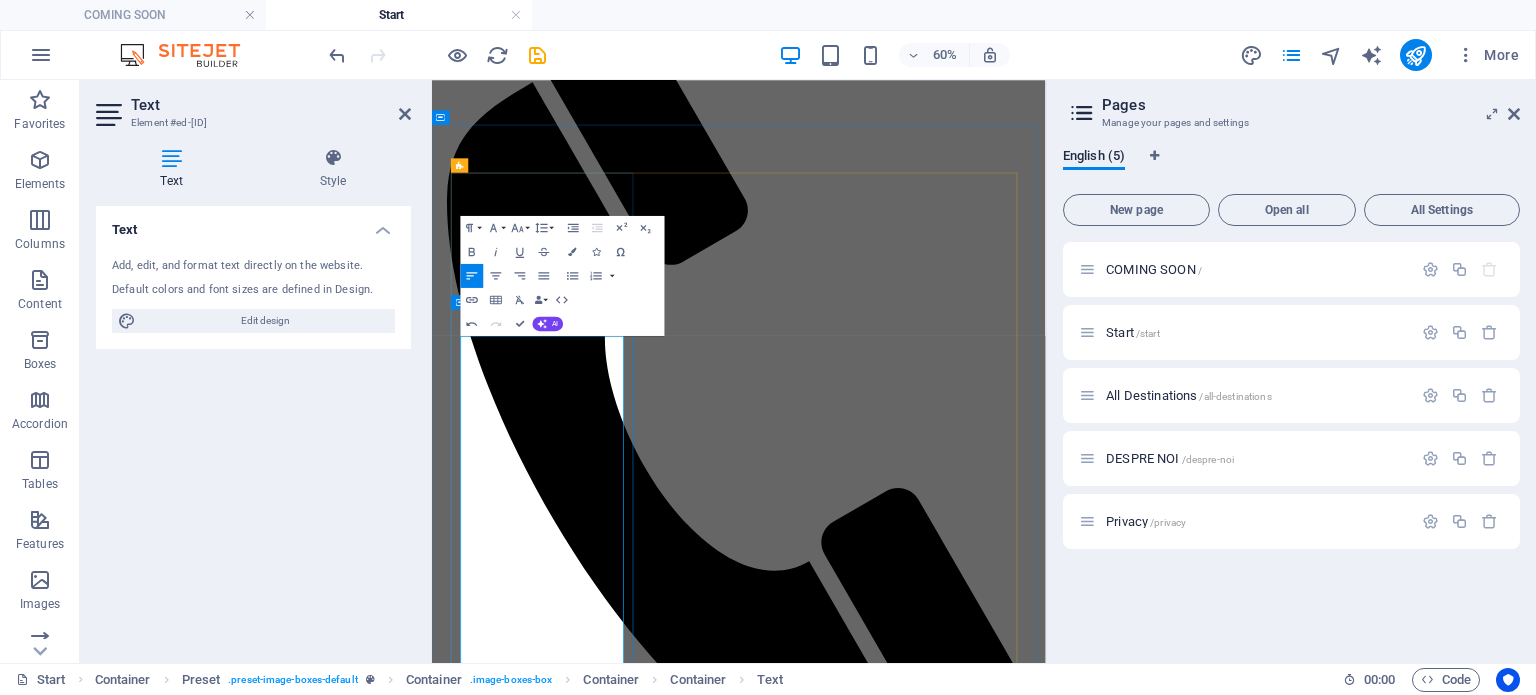 click on "Imaginează-ți ape limpezi de un albastru intens, plaje cu nisip alb și fin, și bungalow-uri elegante construite direct deasupra oceanului. Așa arată o vacanță în  Maldive  – o destinație exotică unde relaxarea și luxul se îmbină perfect." at bounding box center [943, 4864] 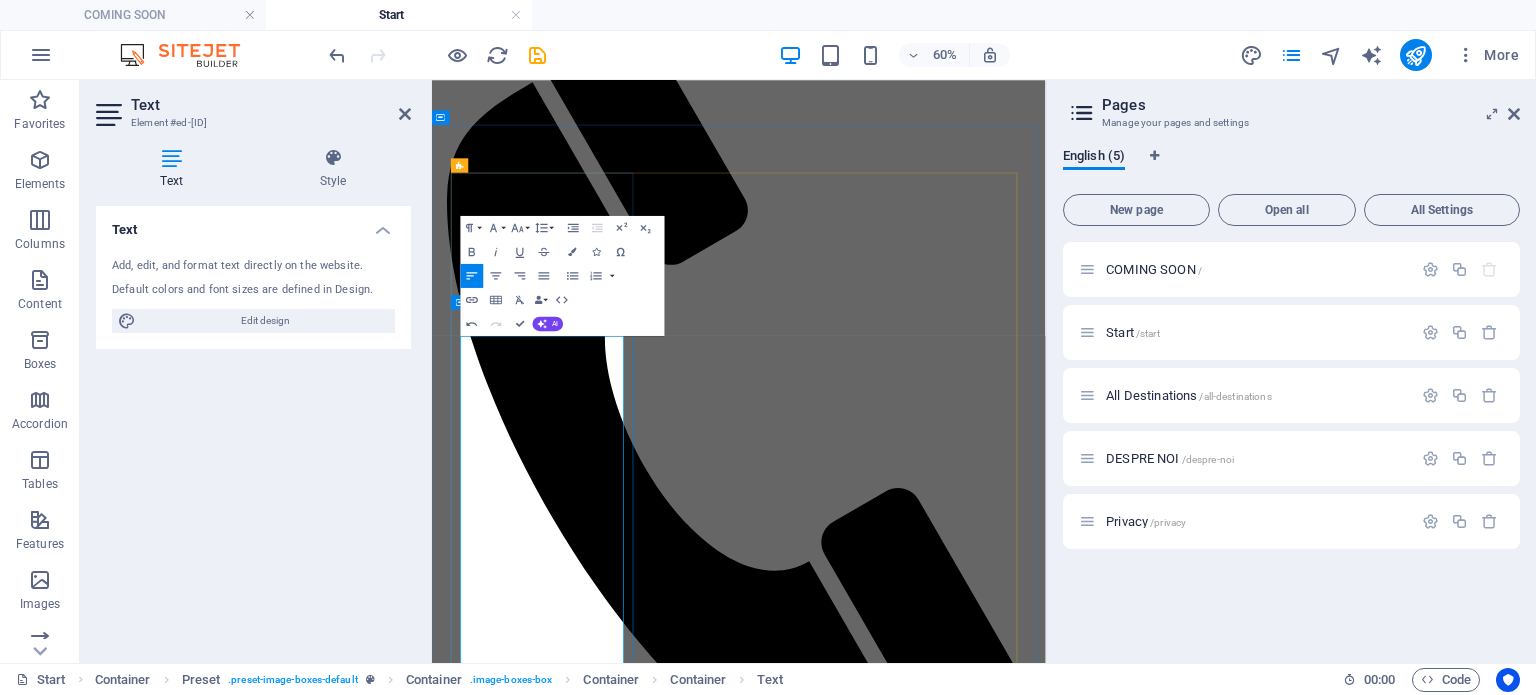 drag, startPoint x: 614, startPoint y: 783, endPoint x: 570, endPoint y: 782, distance: 44.011364 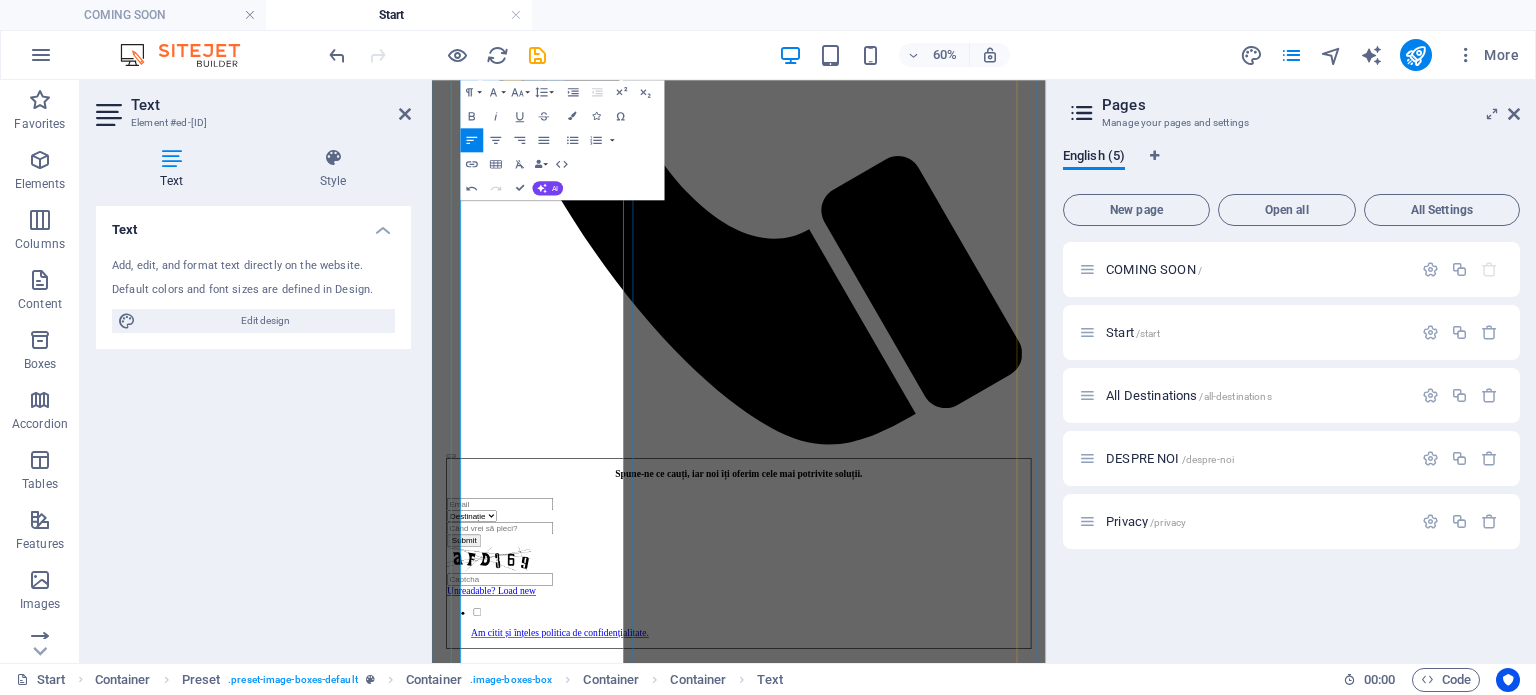 scroll, scrollTop: 1784, scrollLeft: 0, axis: vertical 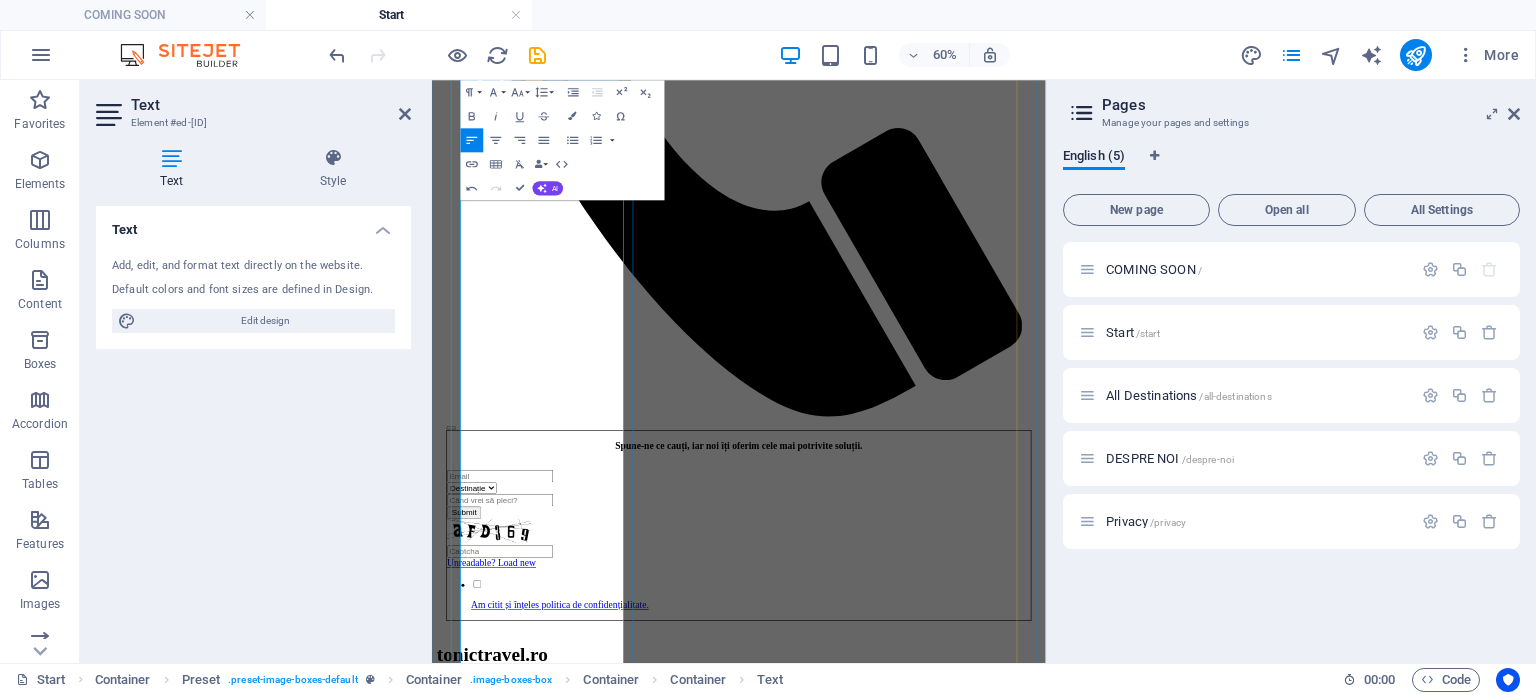 drag, startPoint x: 631, startPoint y: 673, endPoint x: 547, endPoint y: 698, distance: 87.64131 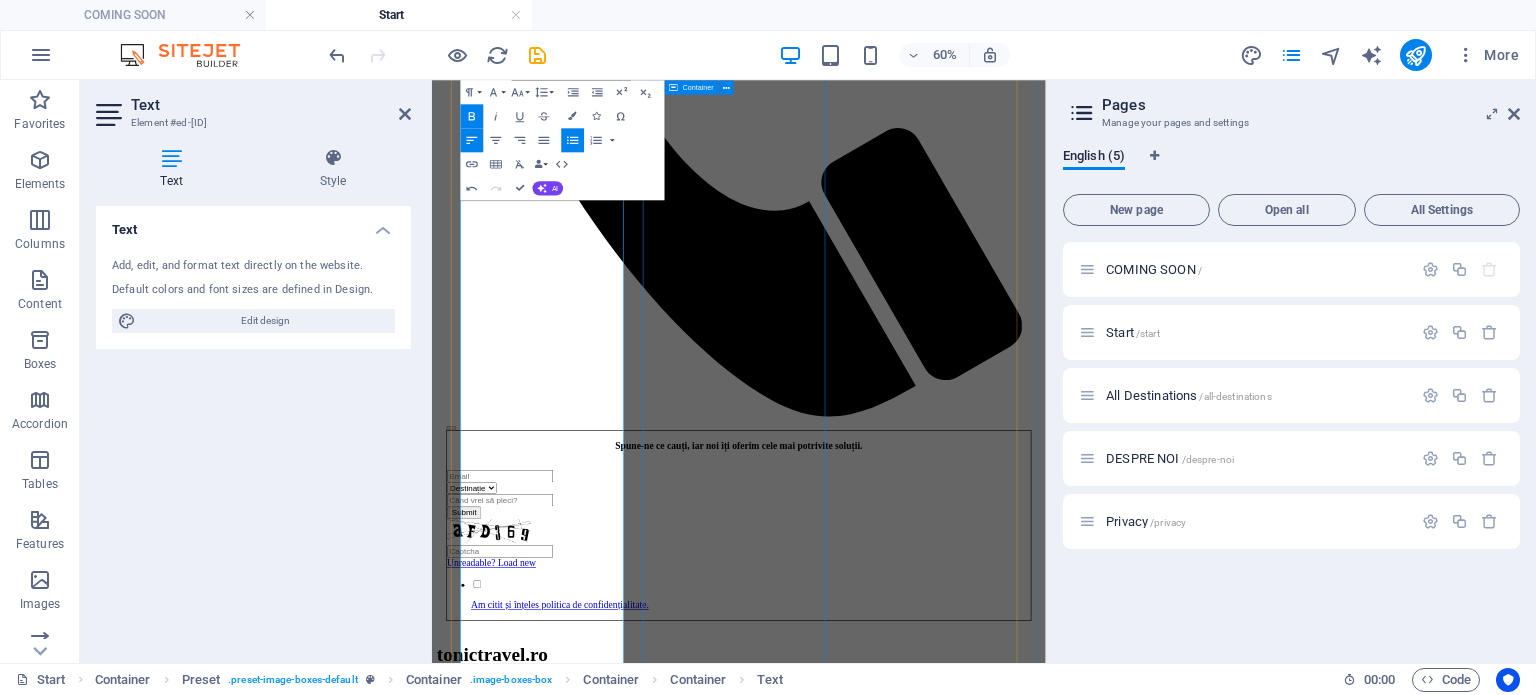 type 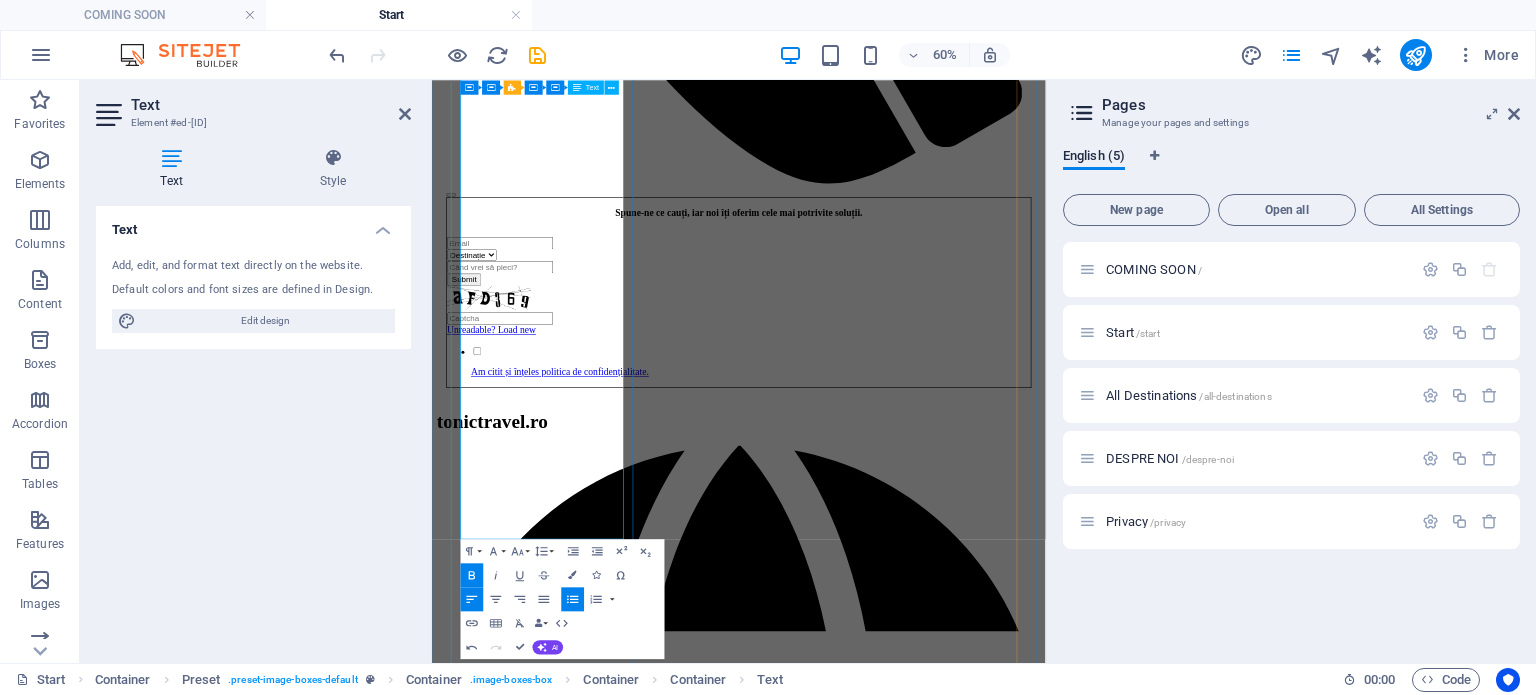 scroll, scrollTop: 2184, scrollLeft: 0, axis: vertical 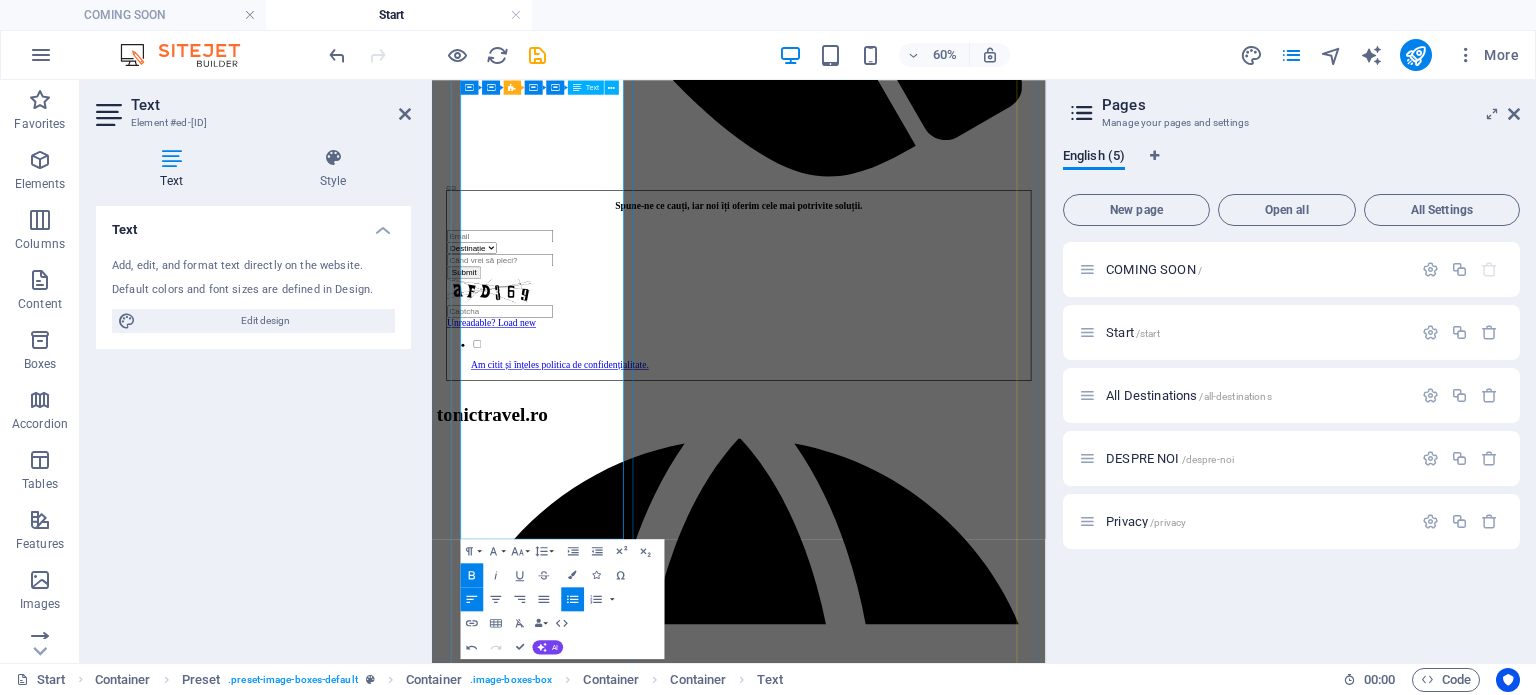 click on "Cu [Numele Agenției], Maldive devine realitate" at bounding box center [620, 4339] 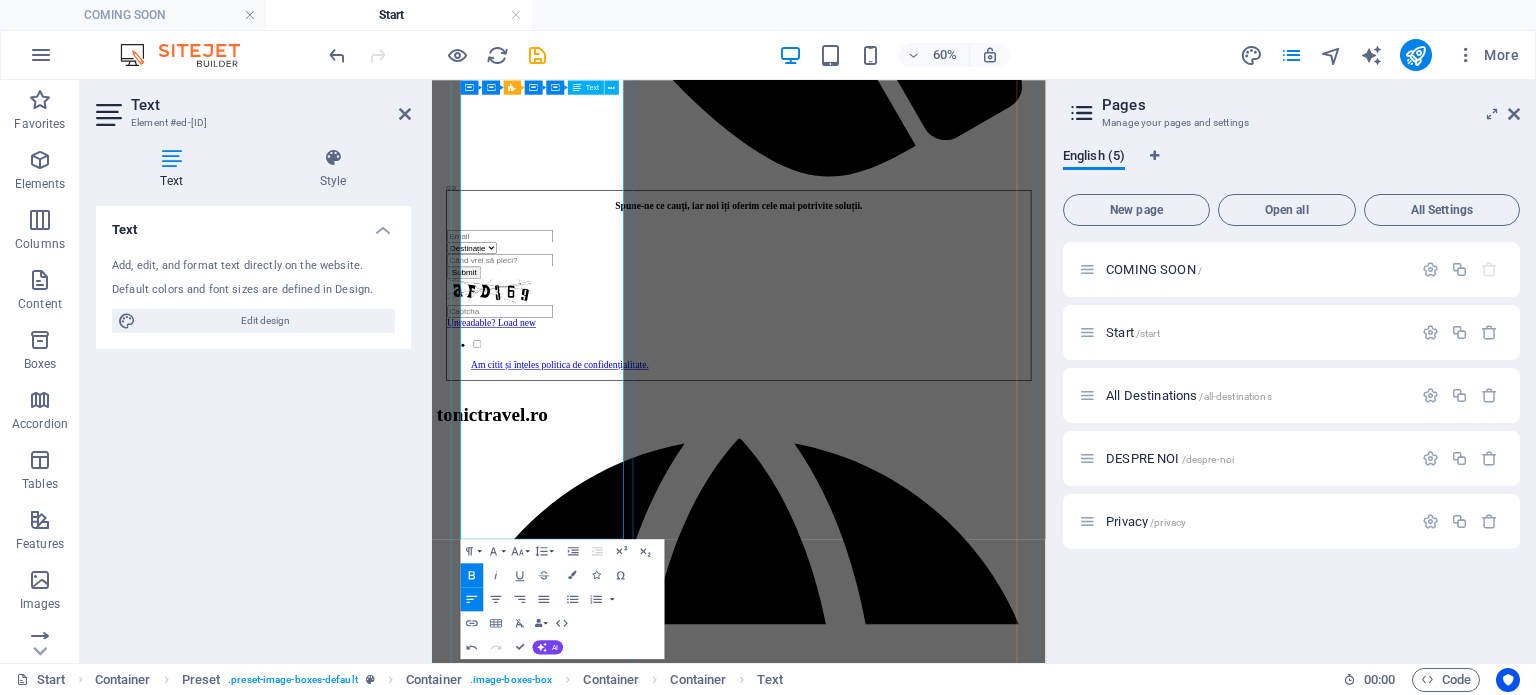 drag, startPoint x: 665, startPoint y: 717, endPoint x: 531, endPoint y: 709, distance: 134.23859 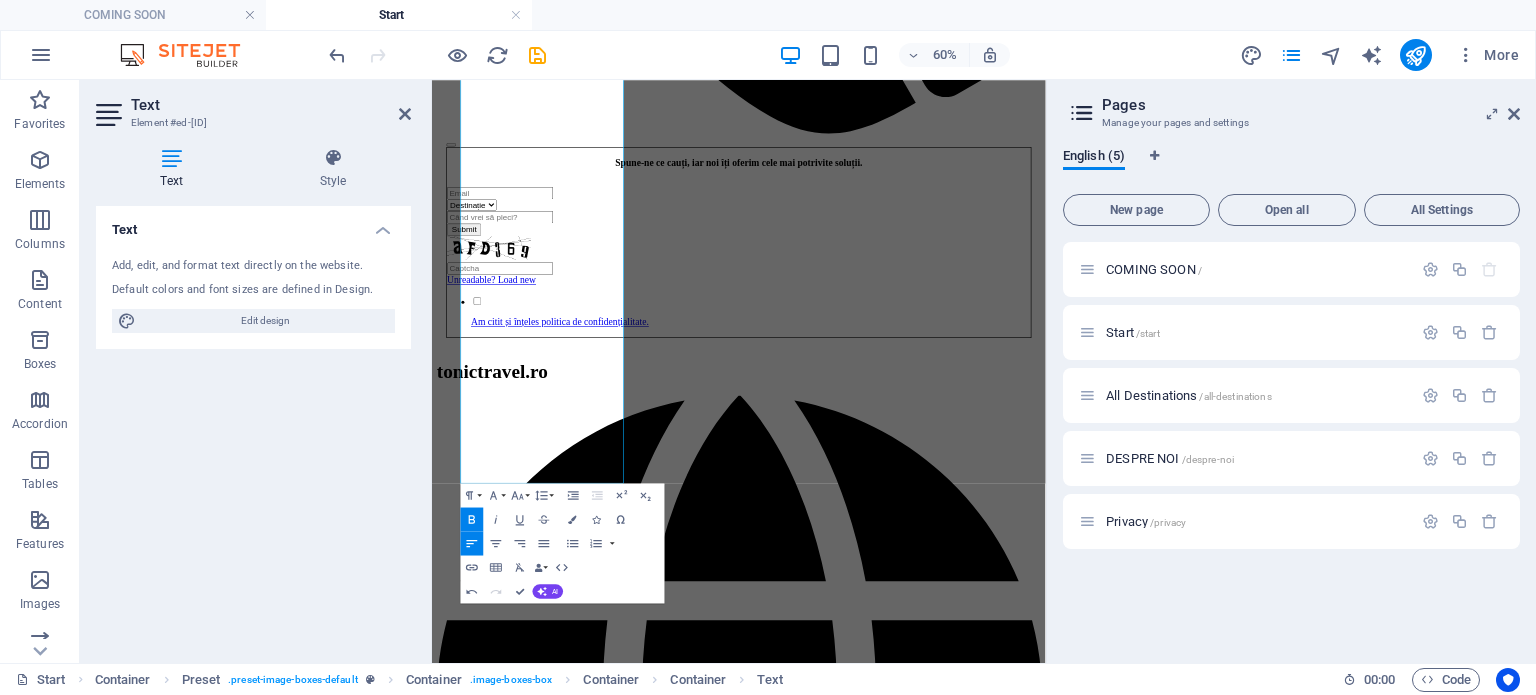 scroll, scrollTop: 2284, scrollLeft: 0, axis: vertical 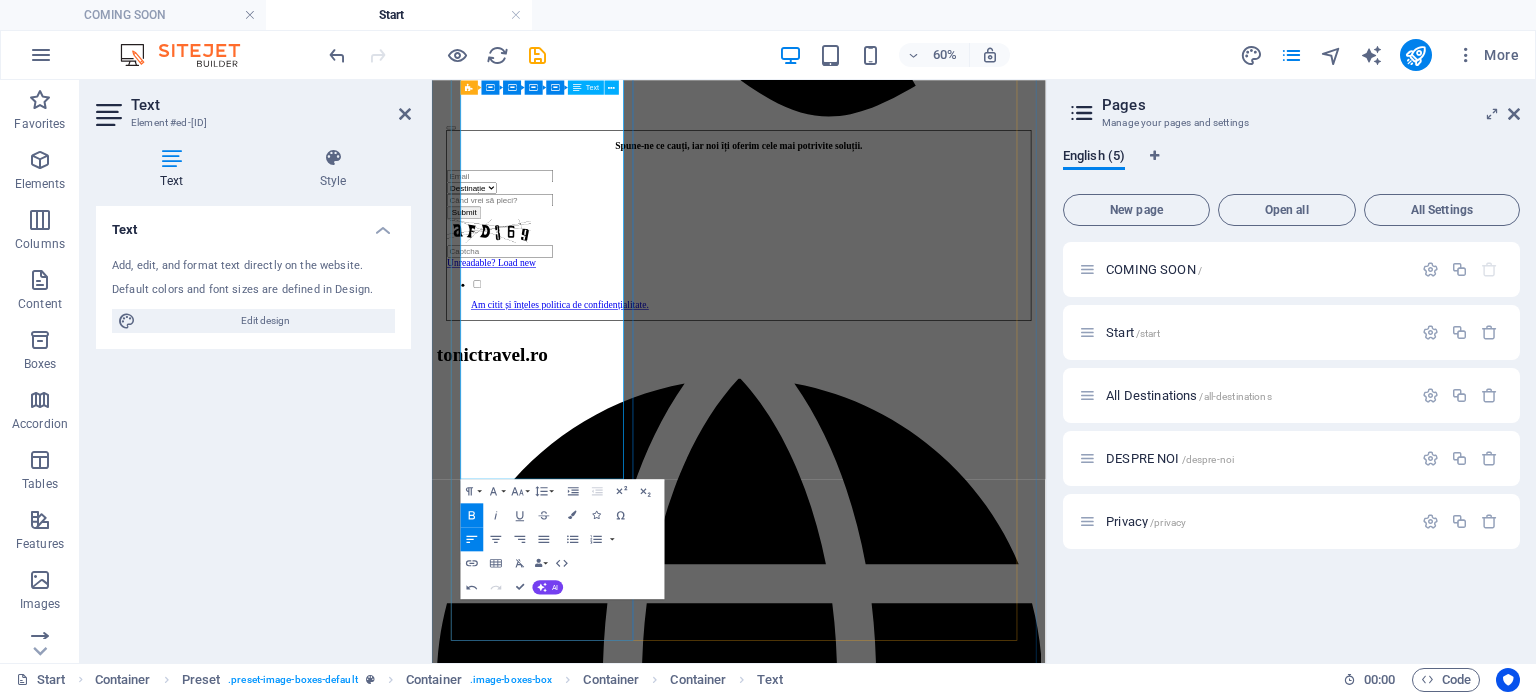 click on "✈️  Cu Tonic Travel , Maldive devine realitate  – pachete complete, consultanță personalizată și oferte adaptate nevoilor tale. Fă primul pas spre paradisul tropical și rezervă-ți vacanța chiar azi!" at bounding box center [943, 4248] 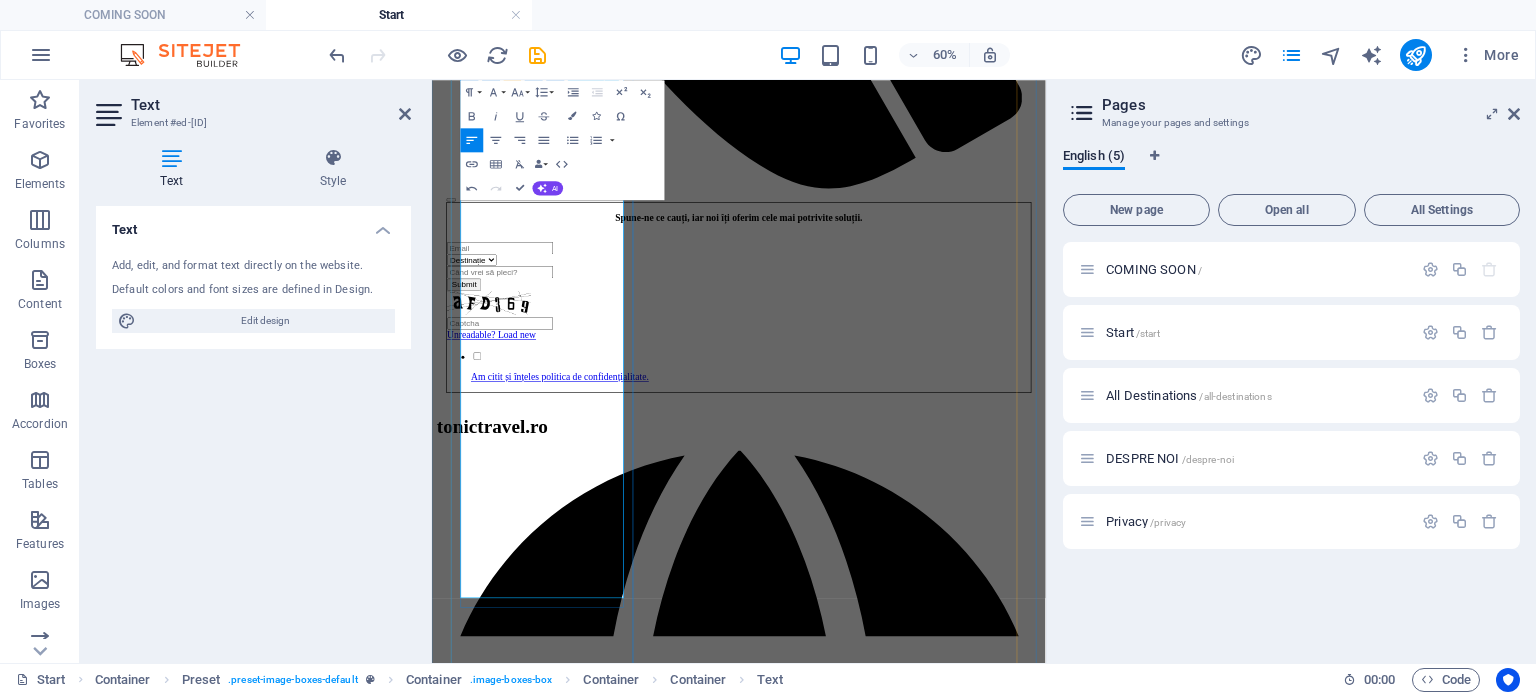 scroll, scrollTop: 2084, scrollLeft: 0, axis: vertical 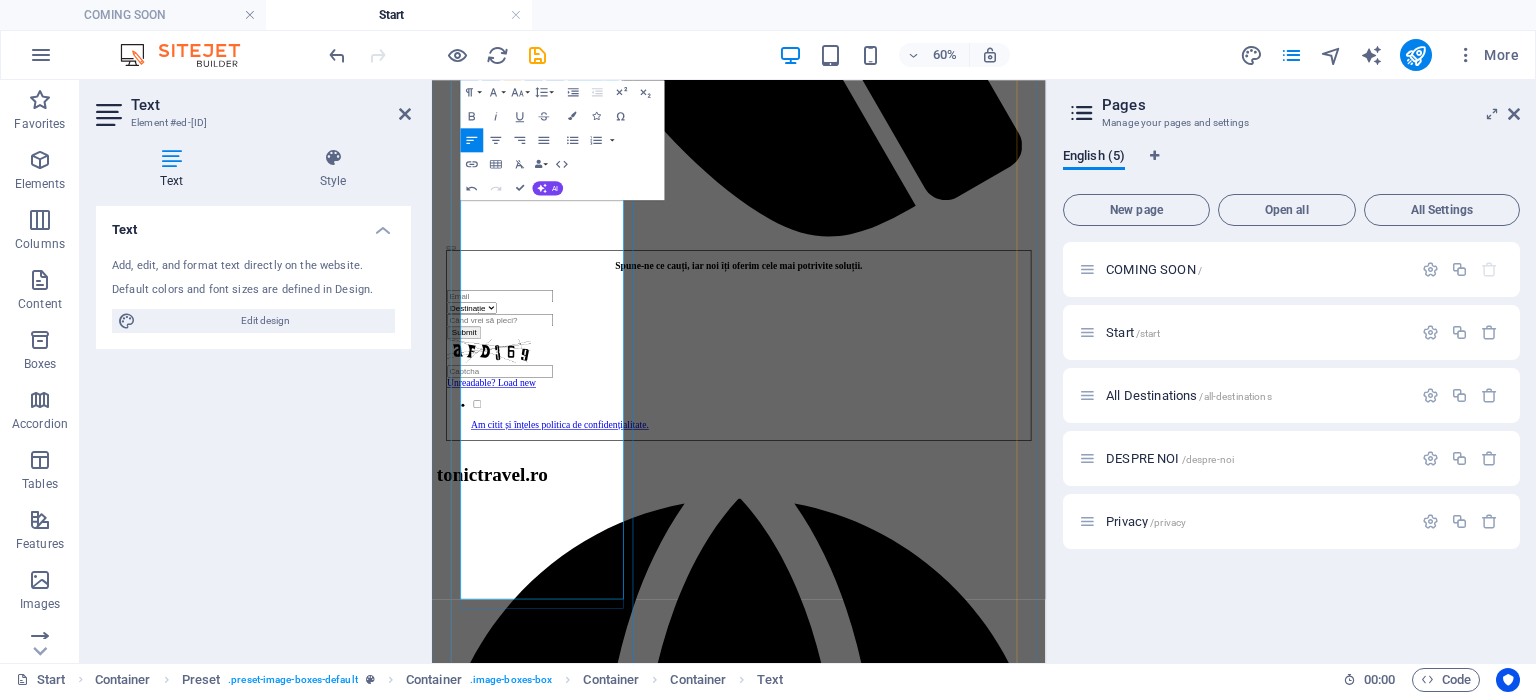 click on "🍹  Răsfăț culinar  – restaurante gourmet, preparate proaspete și cine romantice în decoruri de poveste." at bounding box center (963, 4241) 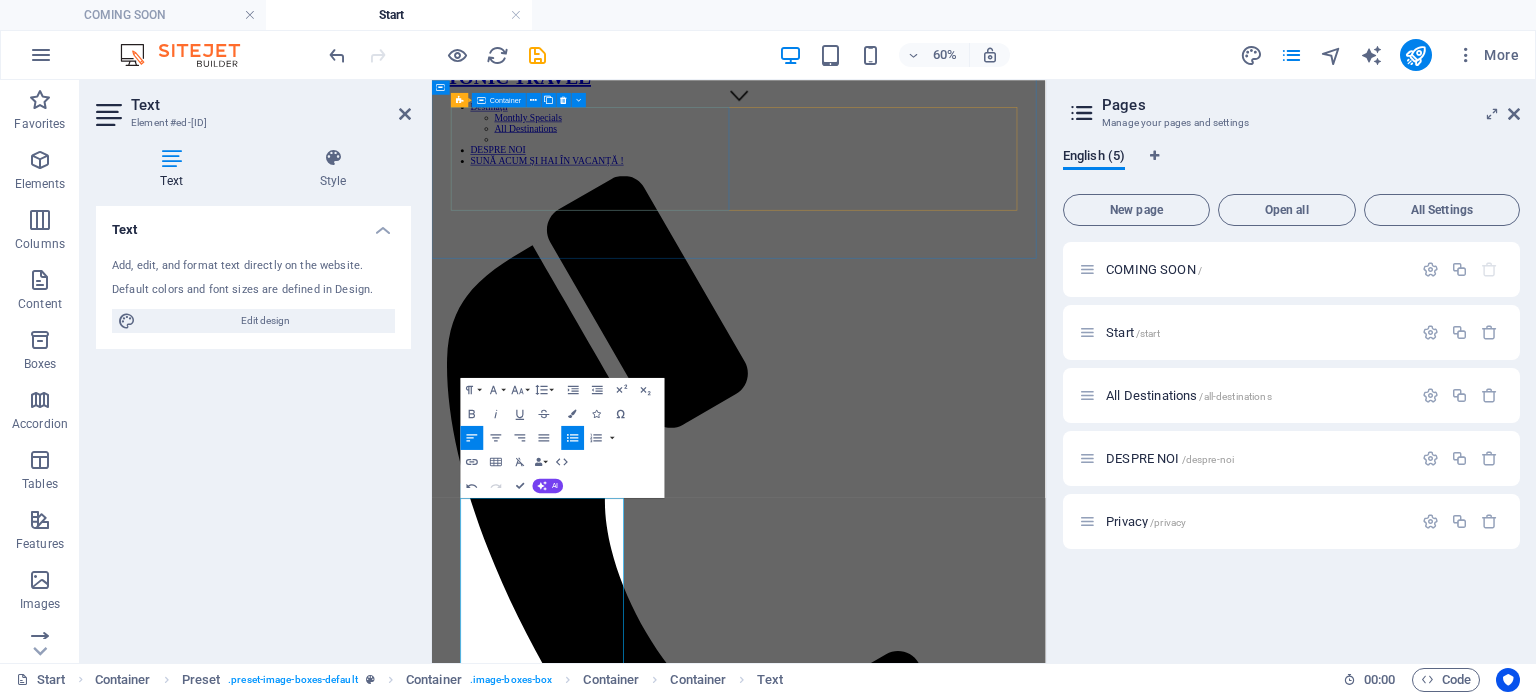 scroll, scrollTop: 784, scrollLeft: 0, axis: vertical 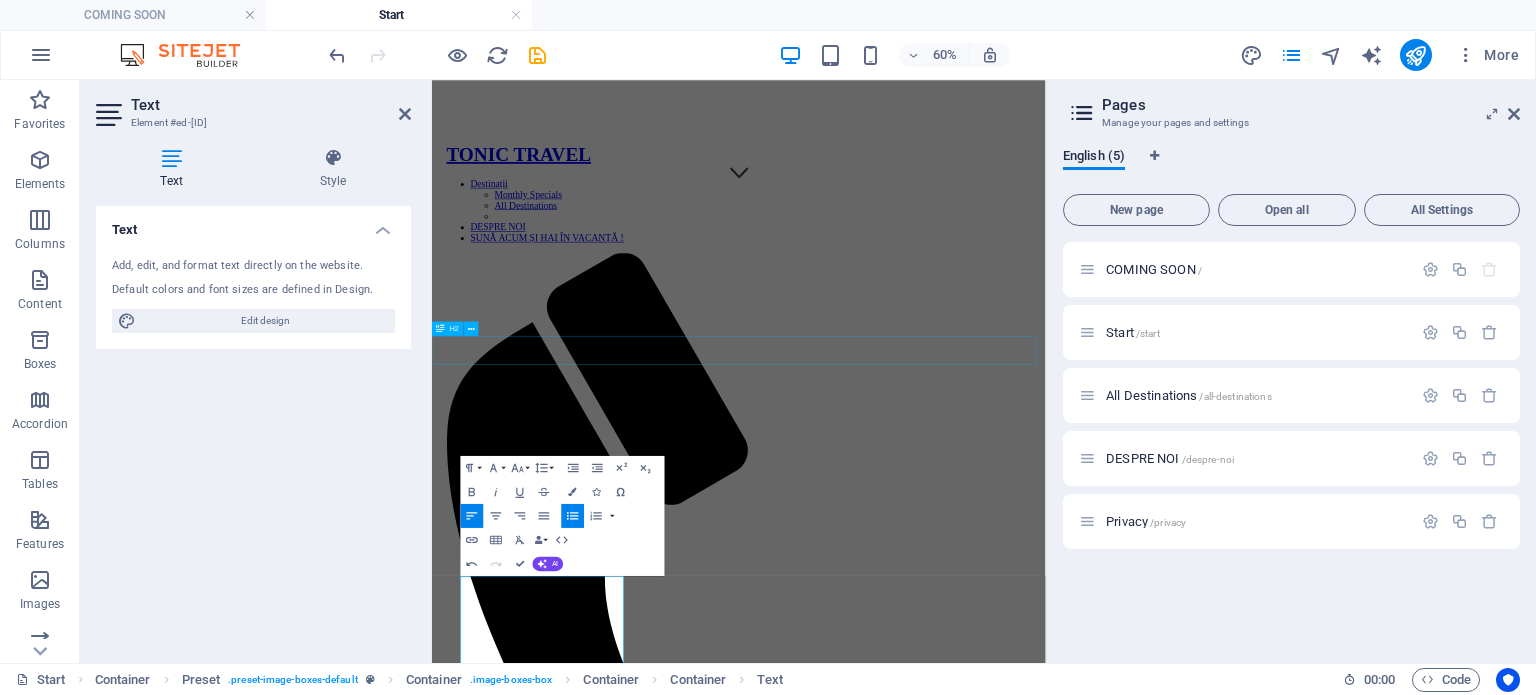 click on "ofertele momentului" at bounding box center [943, 4324] 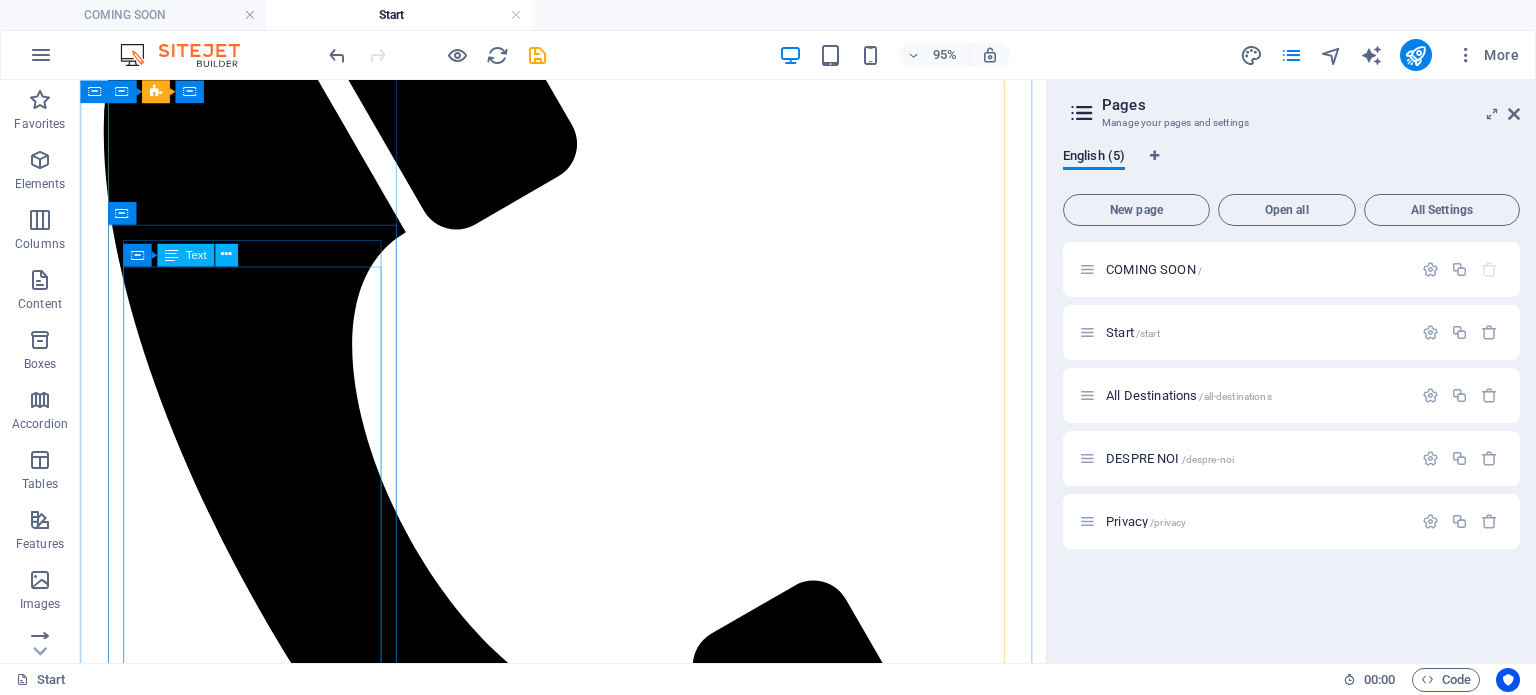scroll, scrollTop: 1044, scrollLeft: 0, axis: vertical 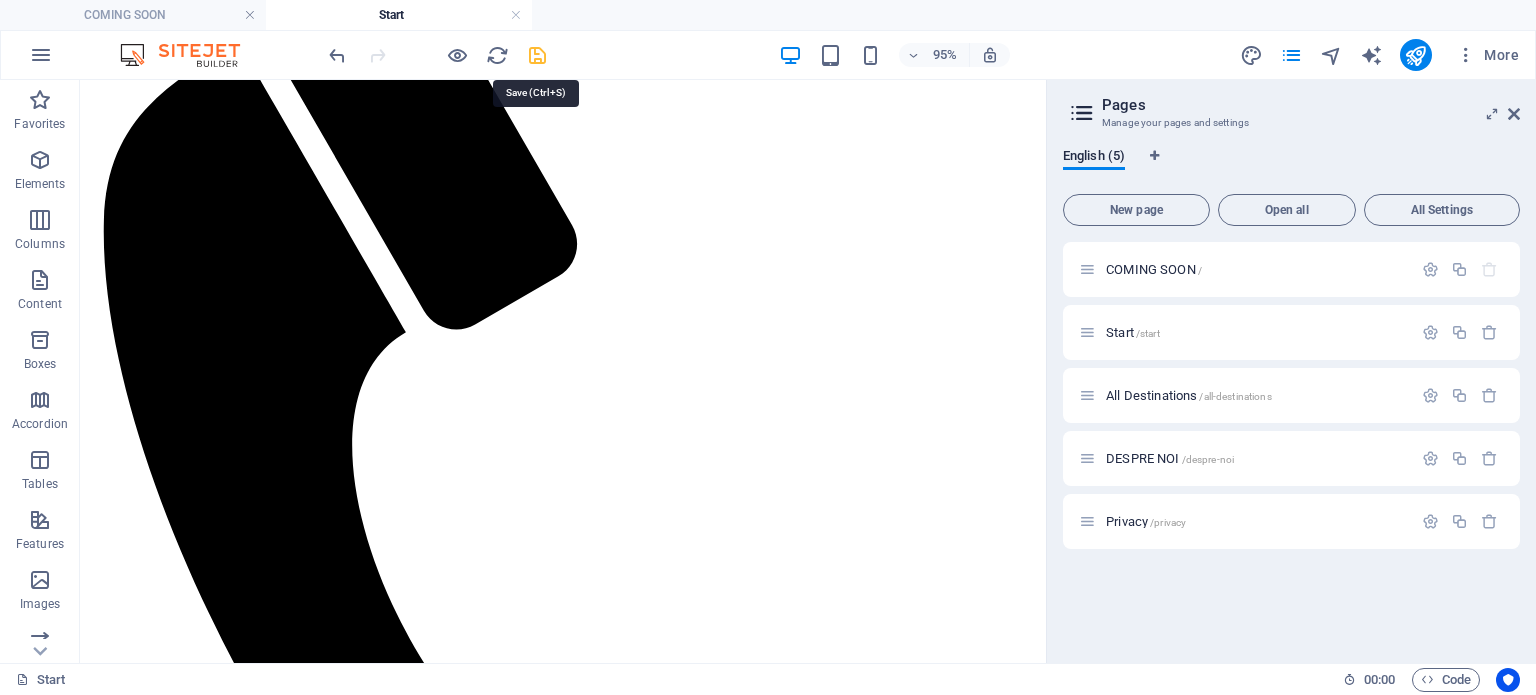 click at bounding box center [537, 55] 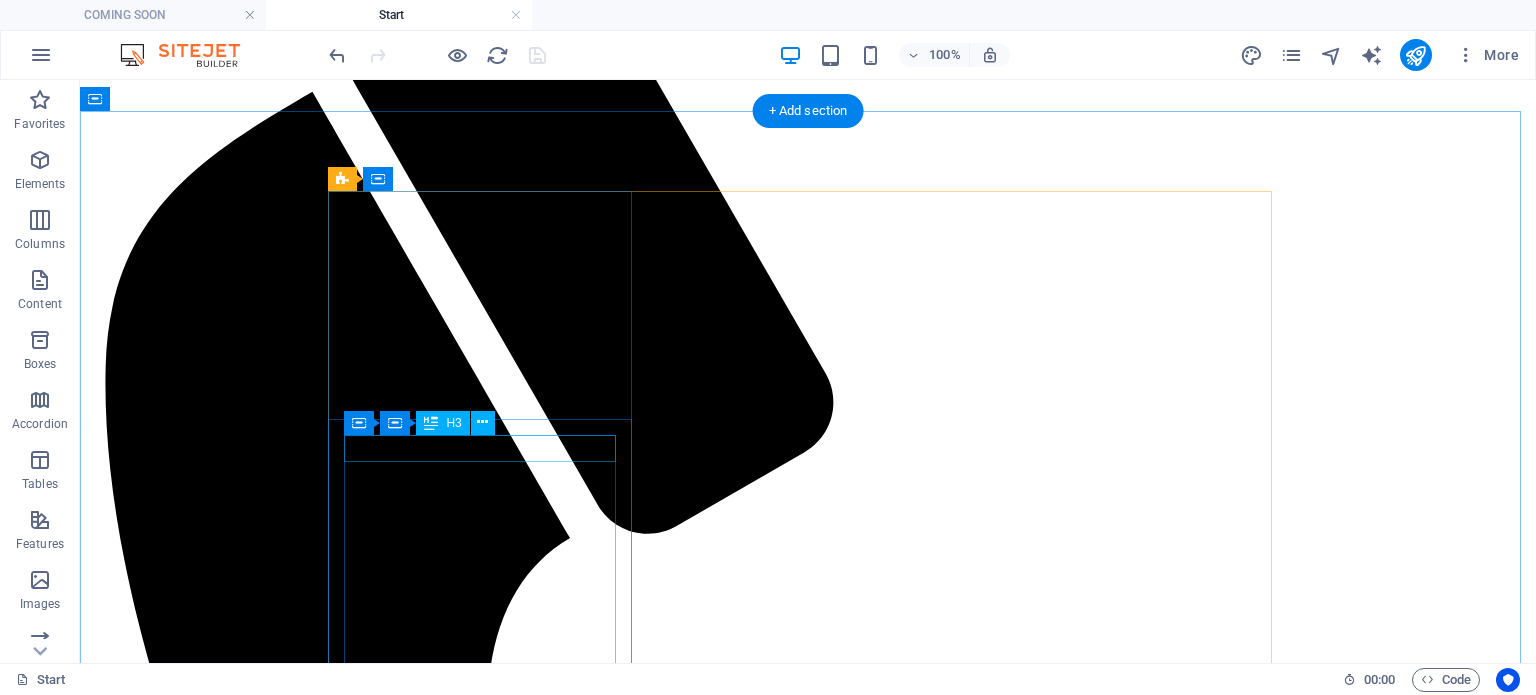 click on "Maldives" at bounding box center [808, 6513] 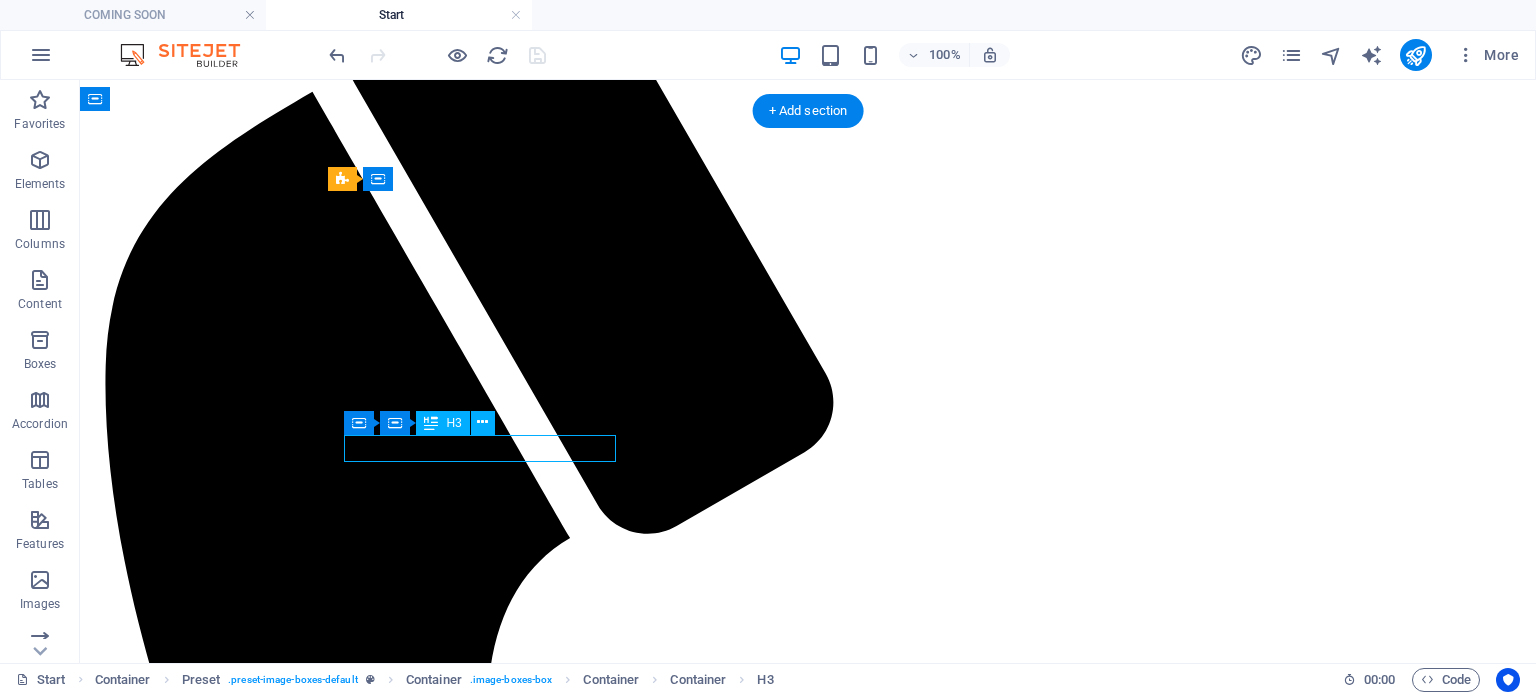 click on "Maldives" at bounding box center [808, 6513] 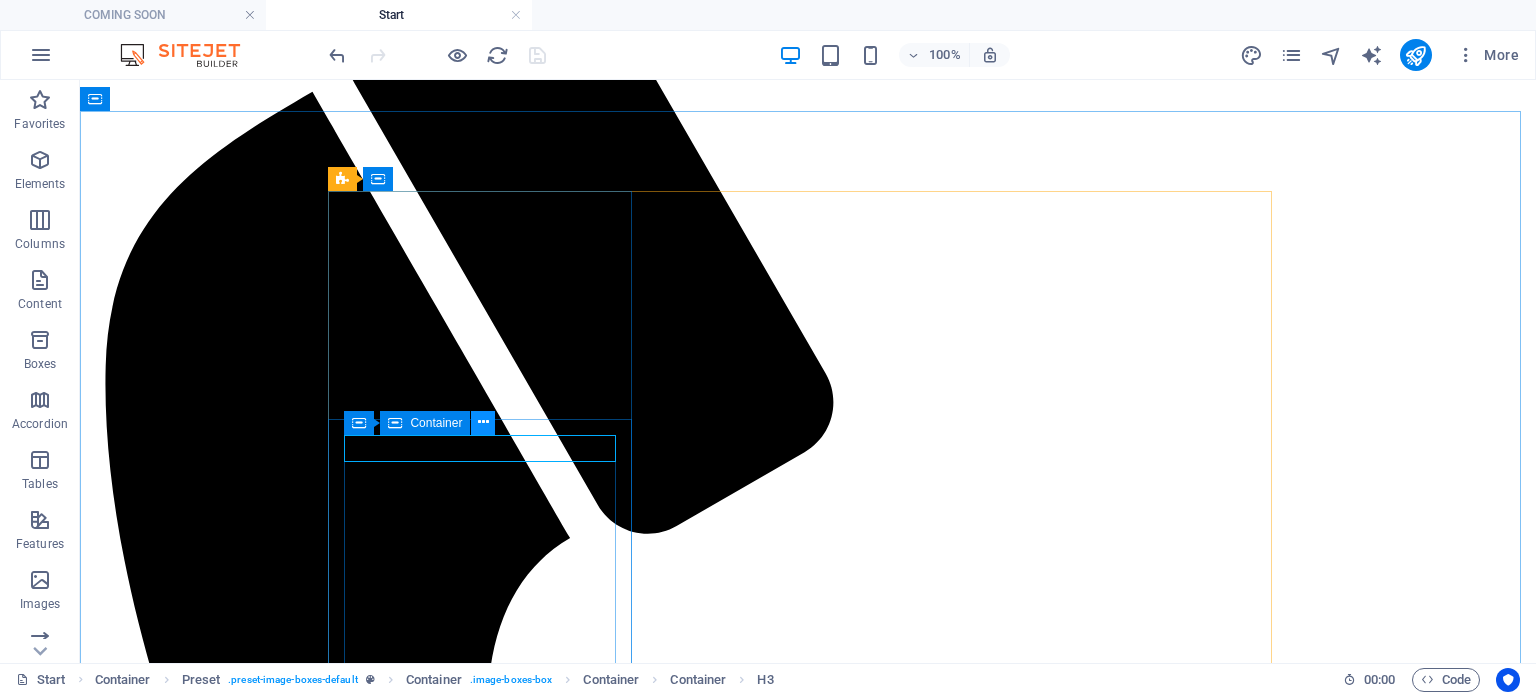 click at bounding box center [483, 422] 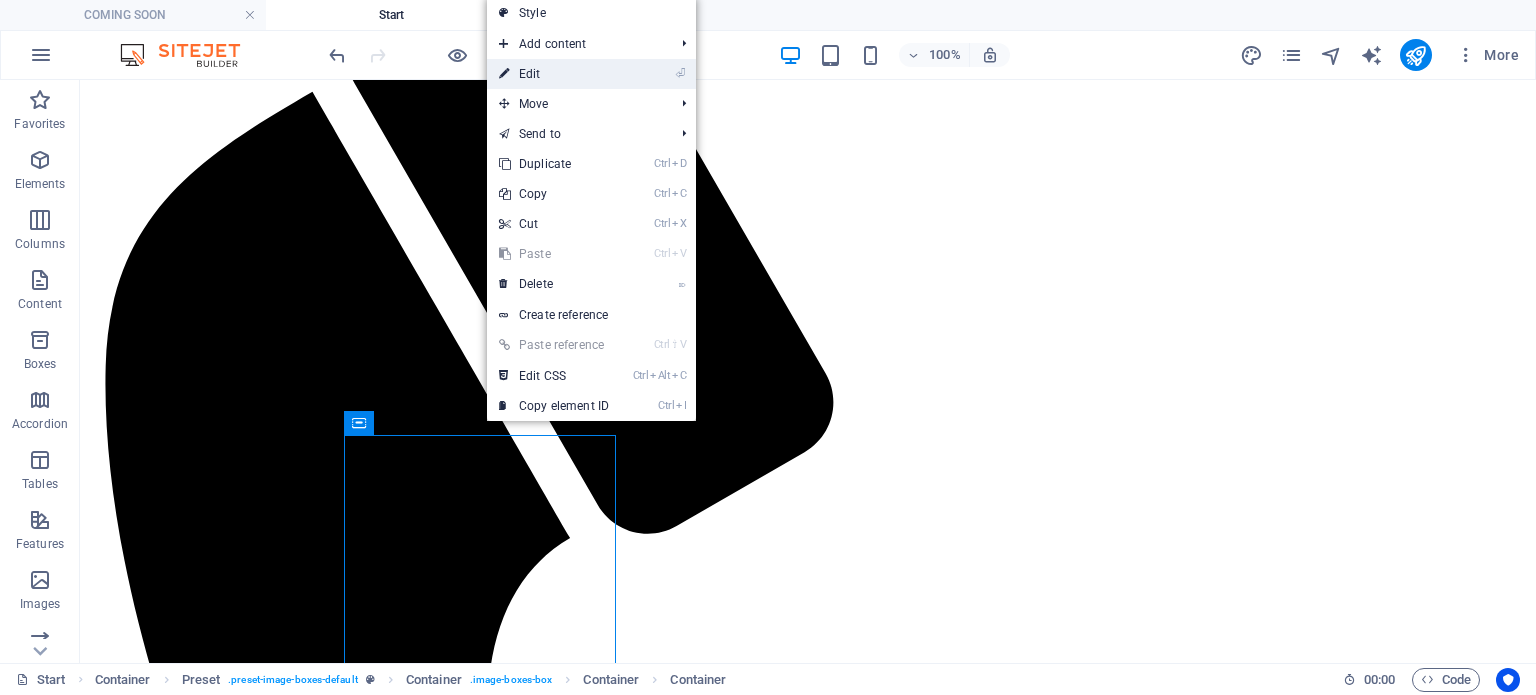 drag, startPoint x: 602, startPoint y: 72, endPoint x: 398, endPoint y: 351, distance: 345.62552 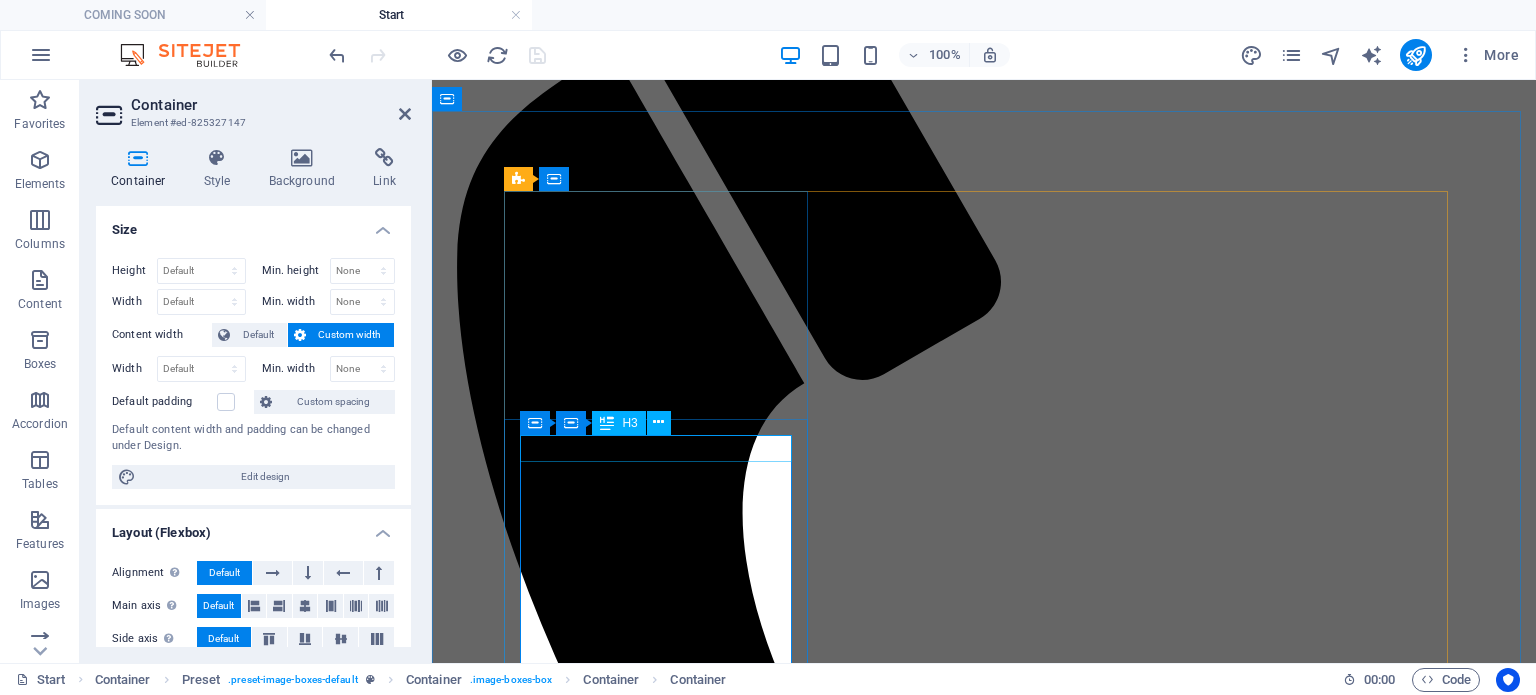 click on "Maldives" at bounding box center [984, 5070] 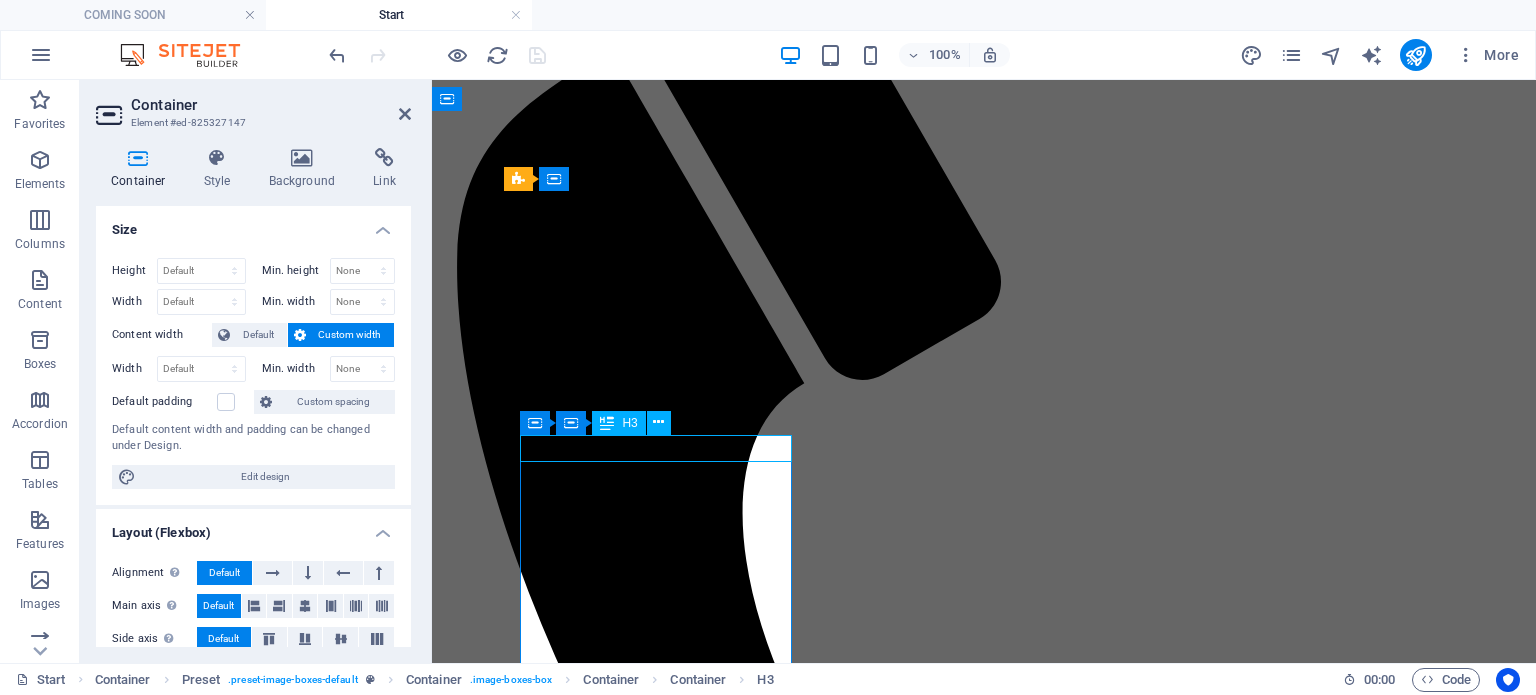 click on "Maldives" at bounding box center [984, 5070] 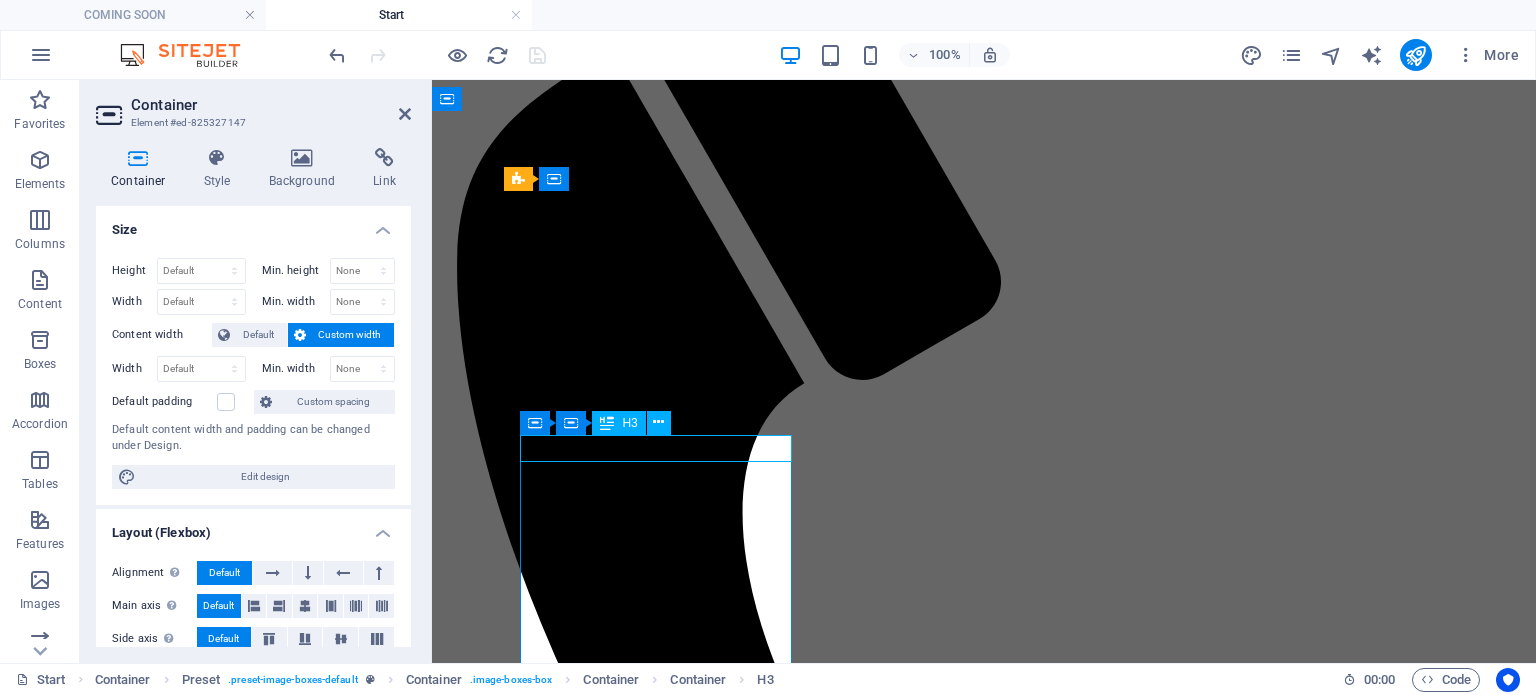 click on "Maldives" at bounding box center (984, 5070) 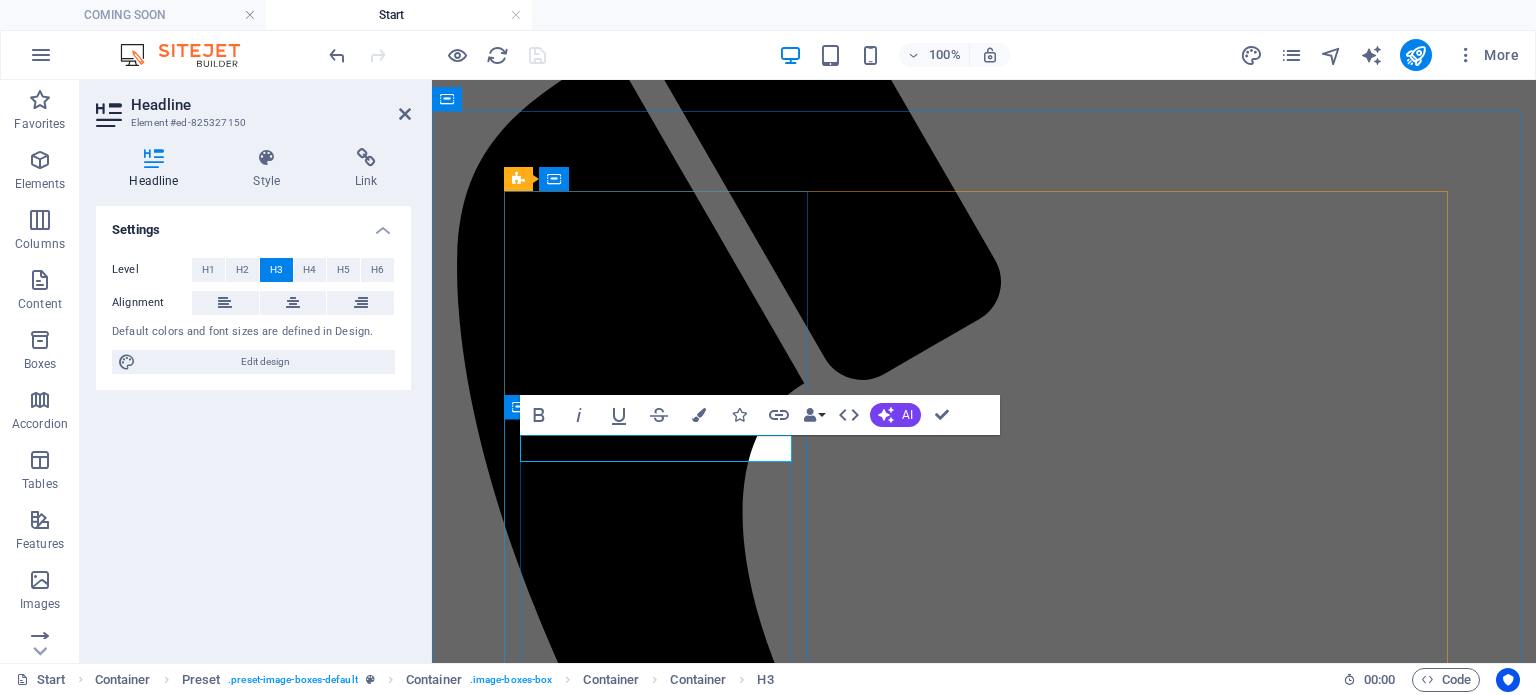 click on "Maldives" at bounding box center (984, 5070) 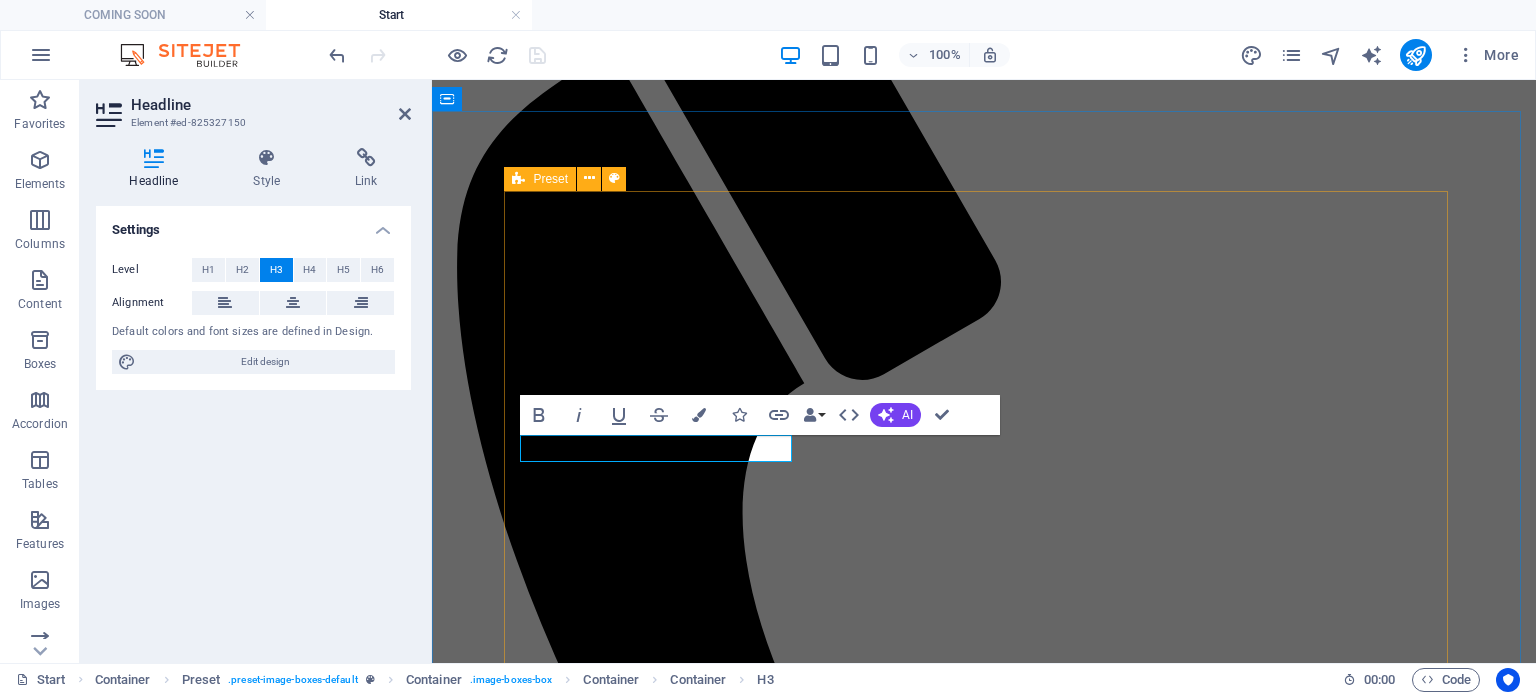 click at bounding box center [984, 4630] 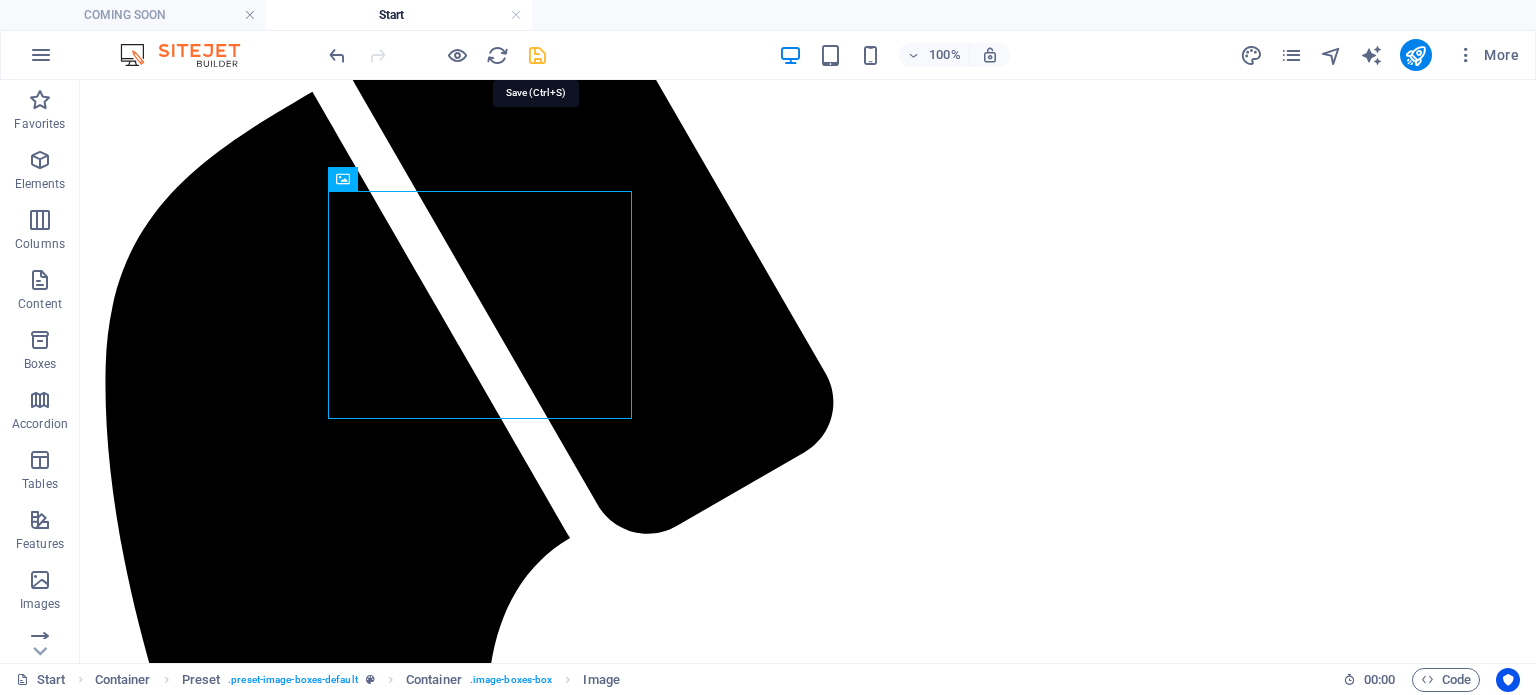 click at bounding box center [537, 55] 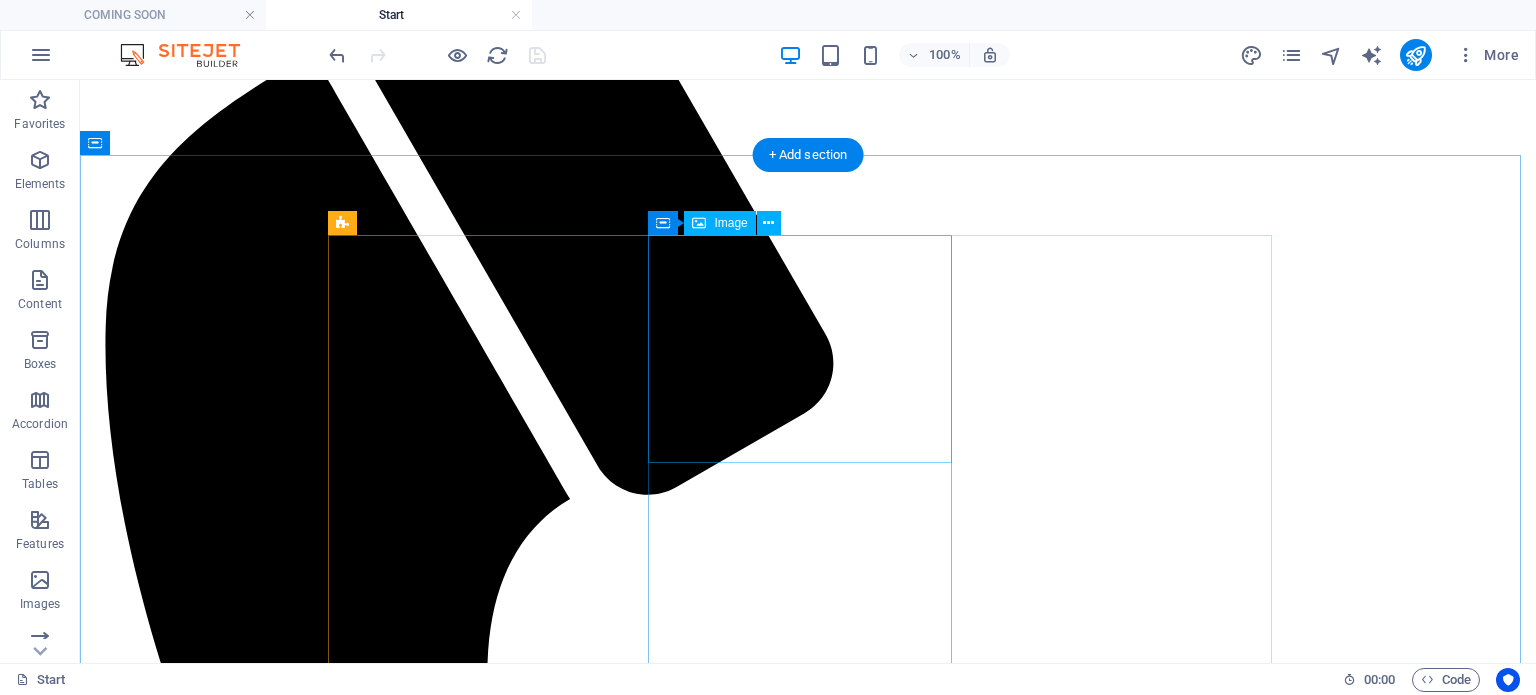 scroll, scrollTop: 1000, scrollLeft: 0, axis: vertical 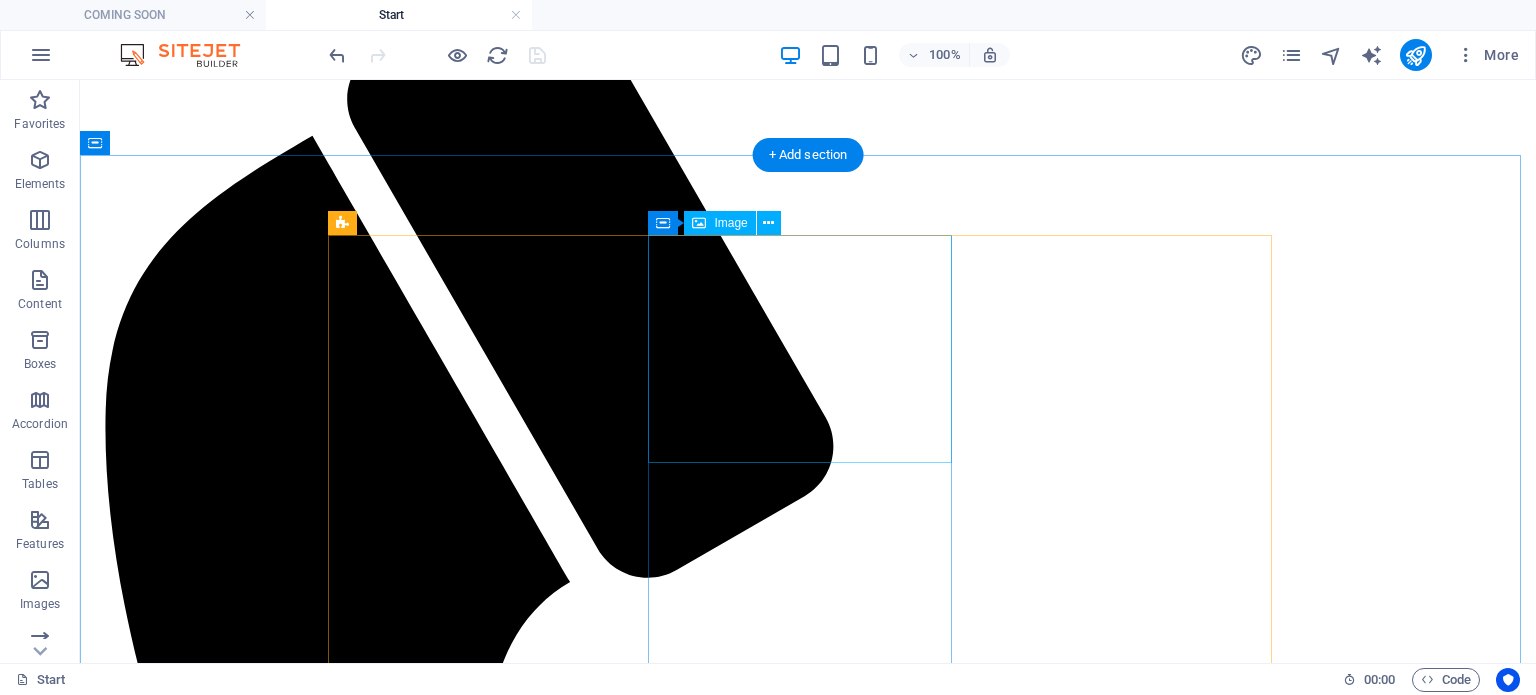click at bounding box center (808, 7967) 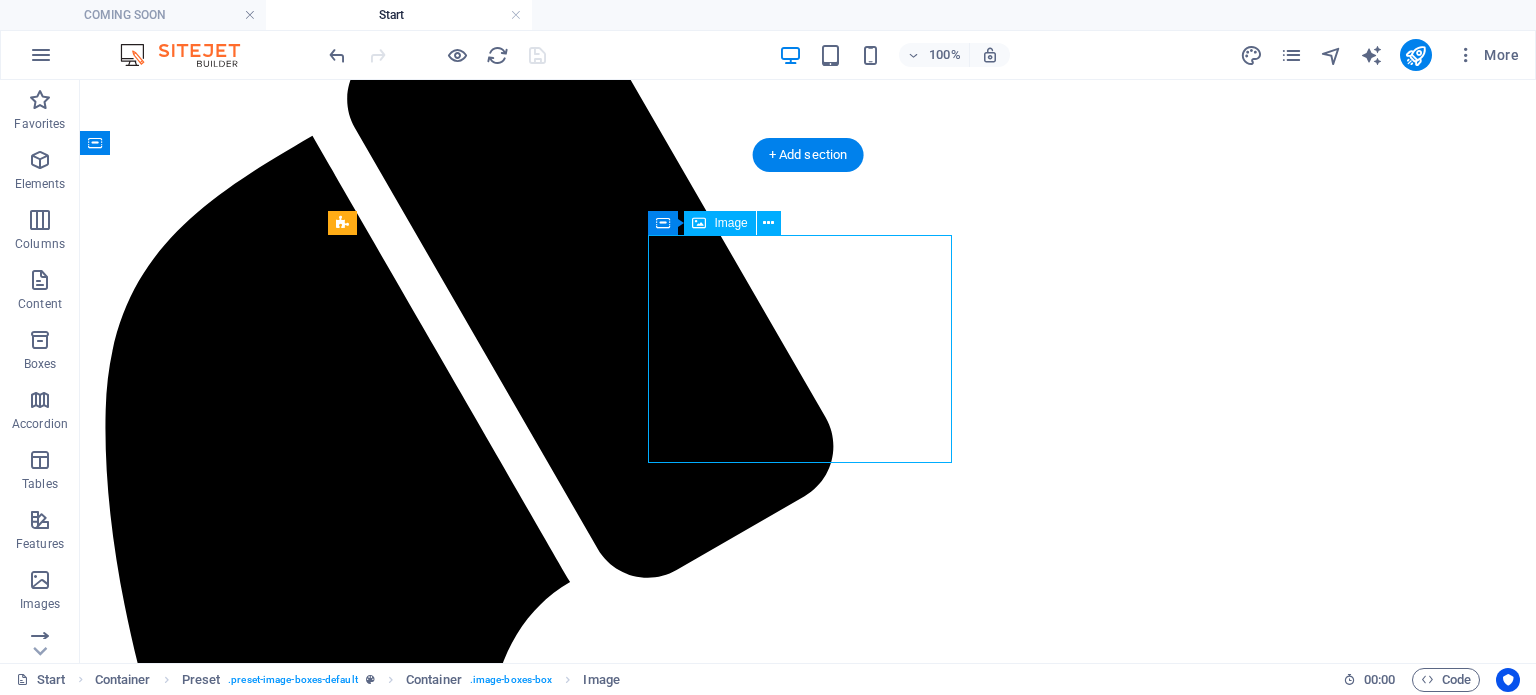 click at bounding box center (808, 7967) 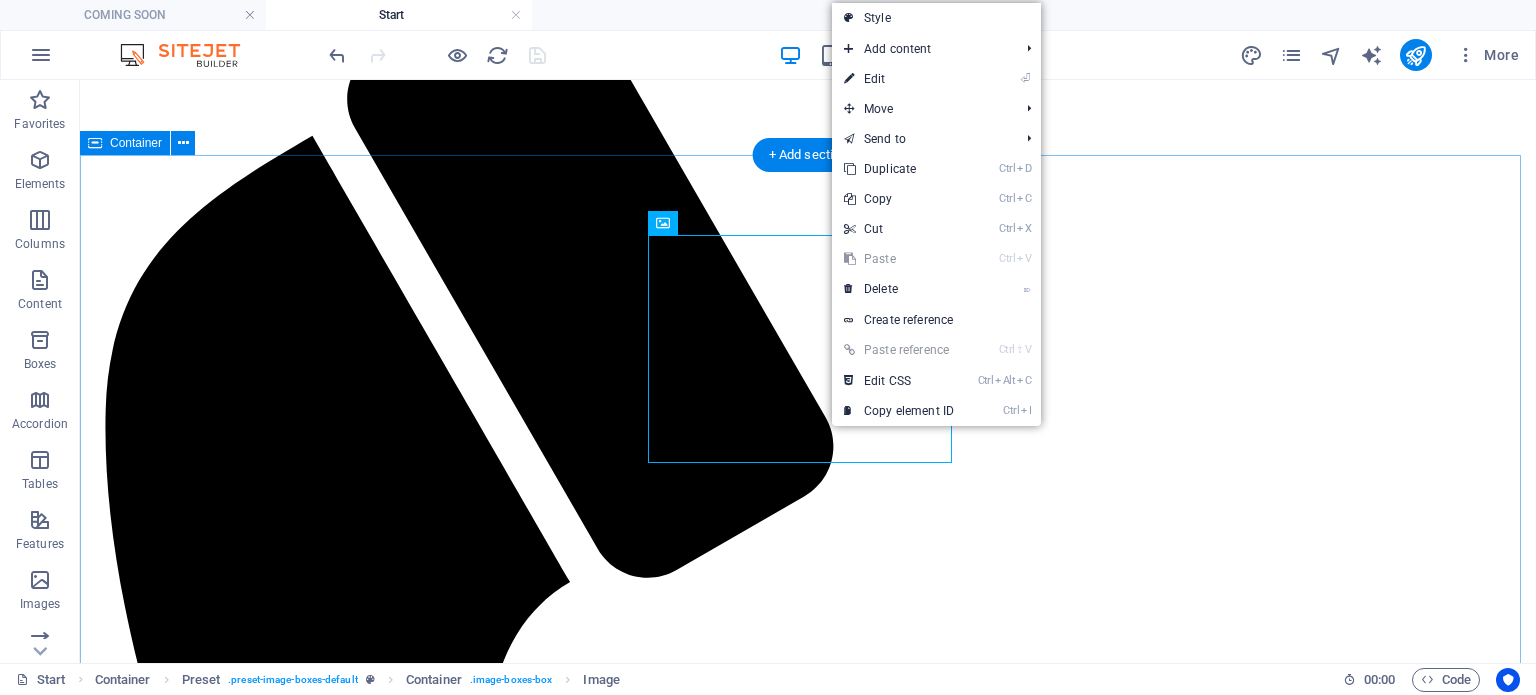 click on "12.21. - 02.01.2019" at bounding box center [808, 7400] 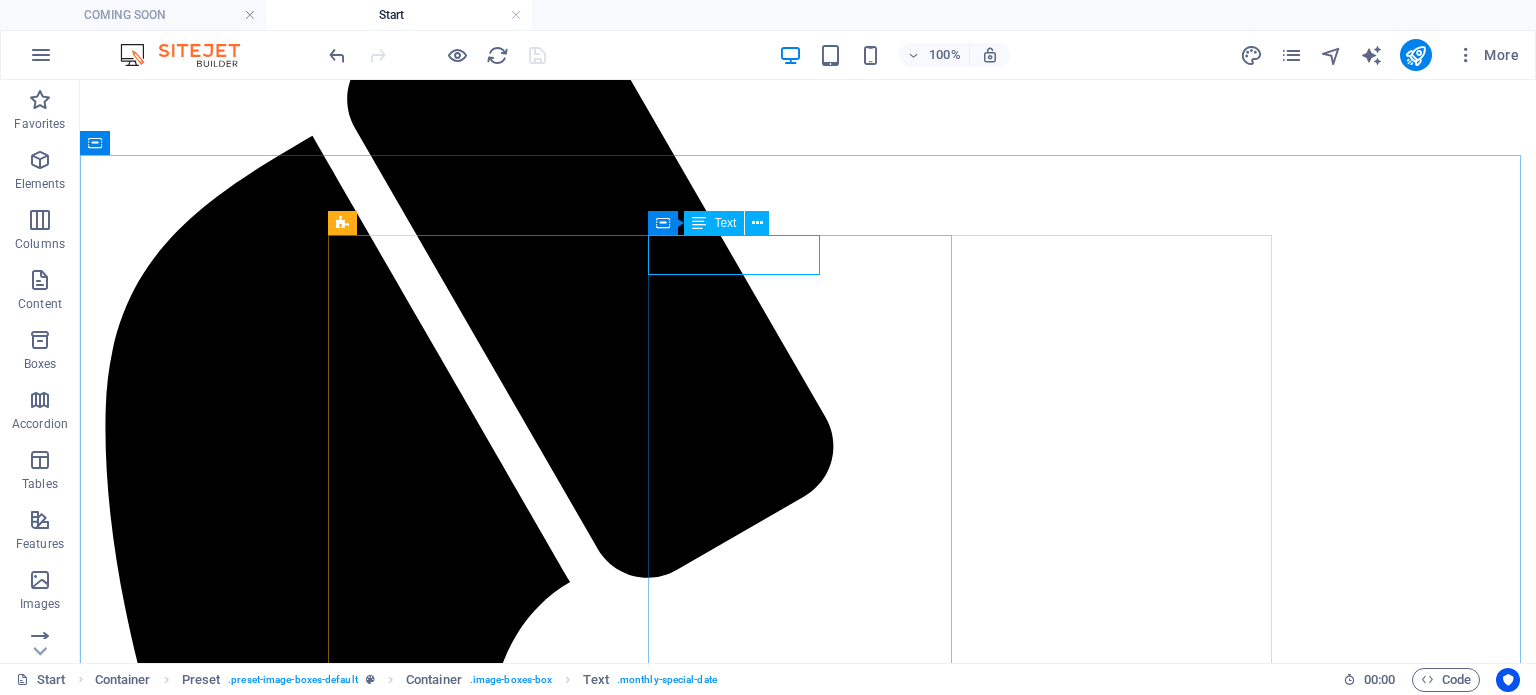 click on "Text" at bounding box center (725, 223) 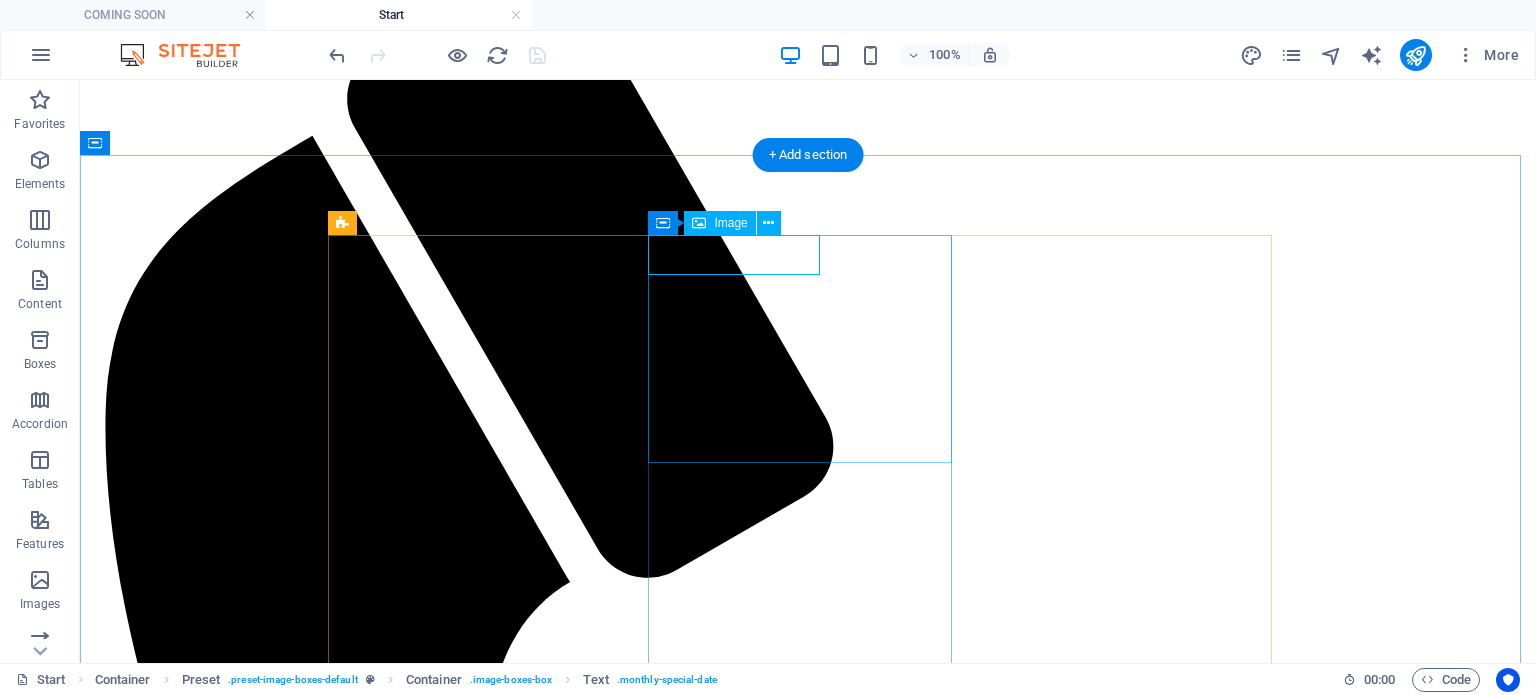 click at bounding box center (808, 7967) 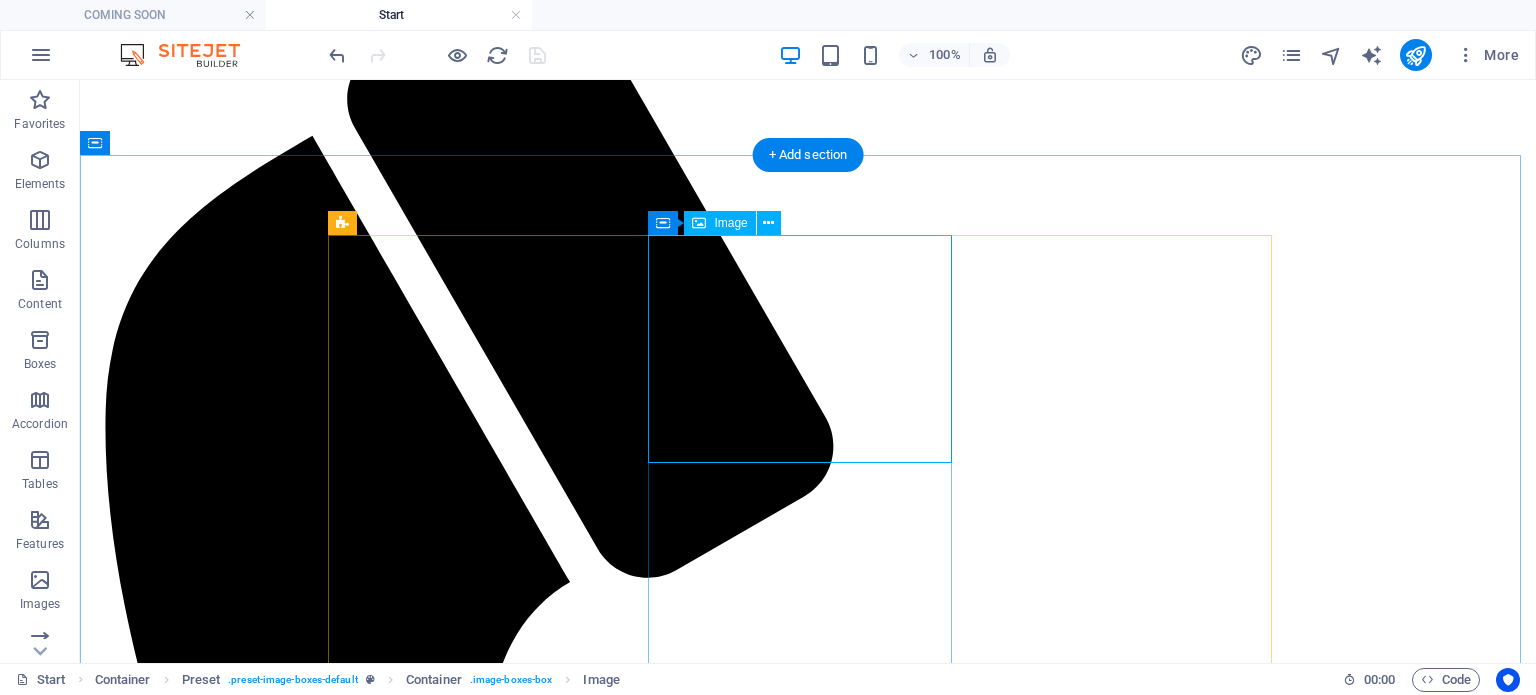 drag, startPoint x: 714, startPoint y: 317, endPoint x: 814, endPoint y: 311, distance: 100.17984 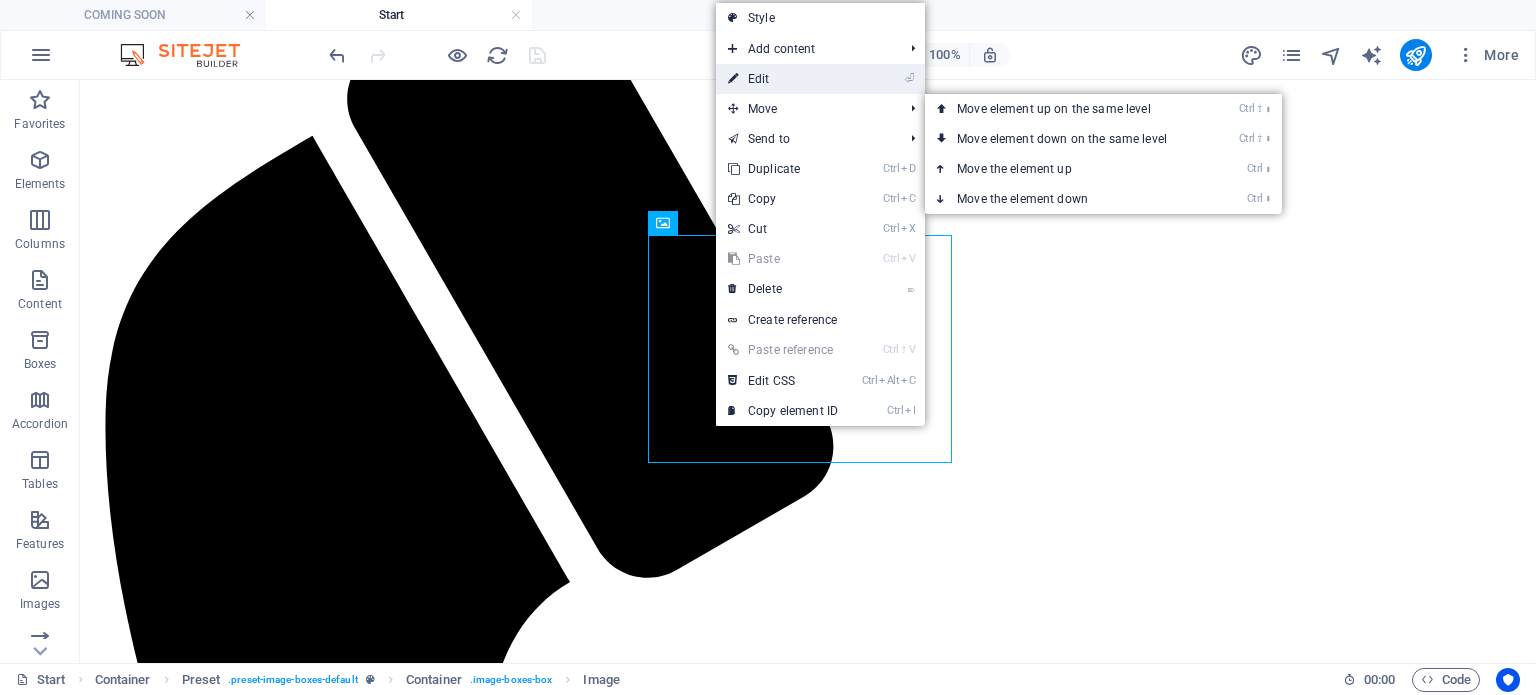 click on "⏎  Edit" at bounding box center (783, 79) 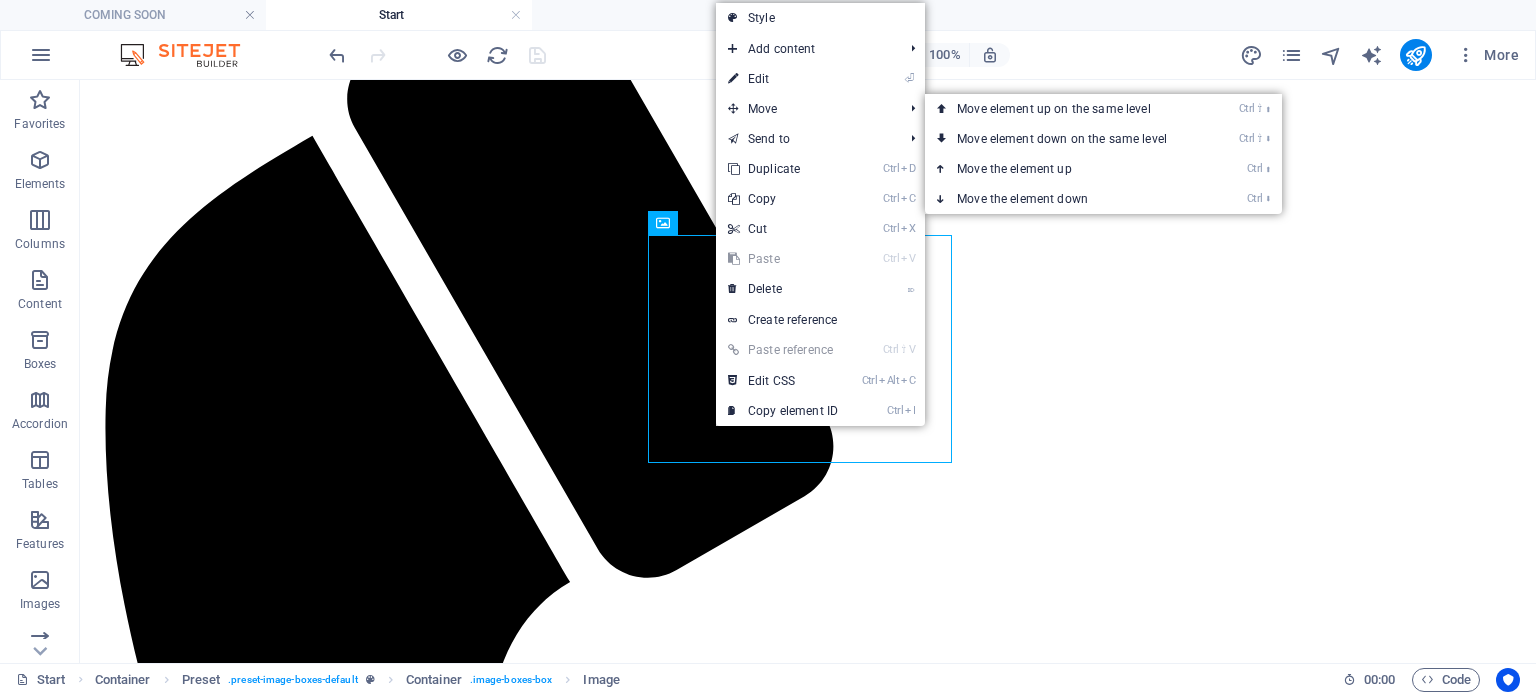 select on "%" 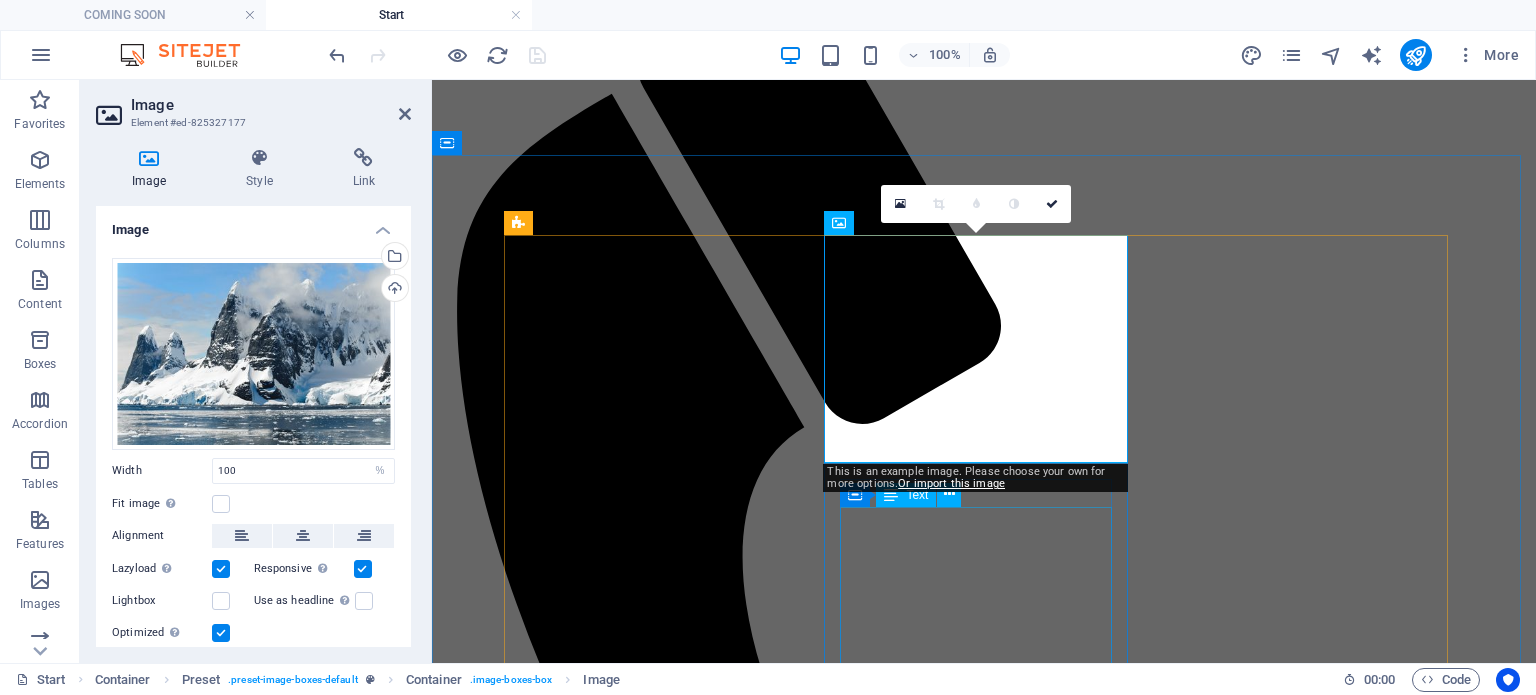 click on "Sit, molestiae et dolor illo cum sunt laborum fugit tempora modi dolores cupiditate saepe totam eveniet pariatur ipsum asperiores aspernatur quam itaque sequi temporibus quia autem ipsam fugiat laudantium obcaecati quidem deserunt praesentium voluptatum ratione vel! Ipsum, modi, accusamus." at bounding box center (984, 6899) 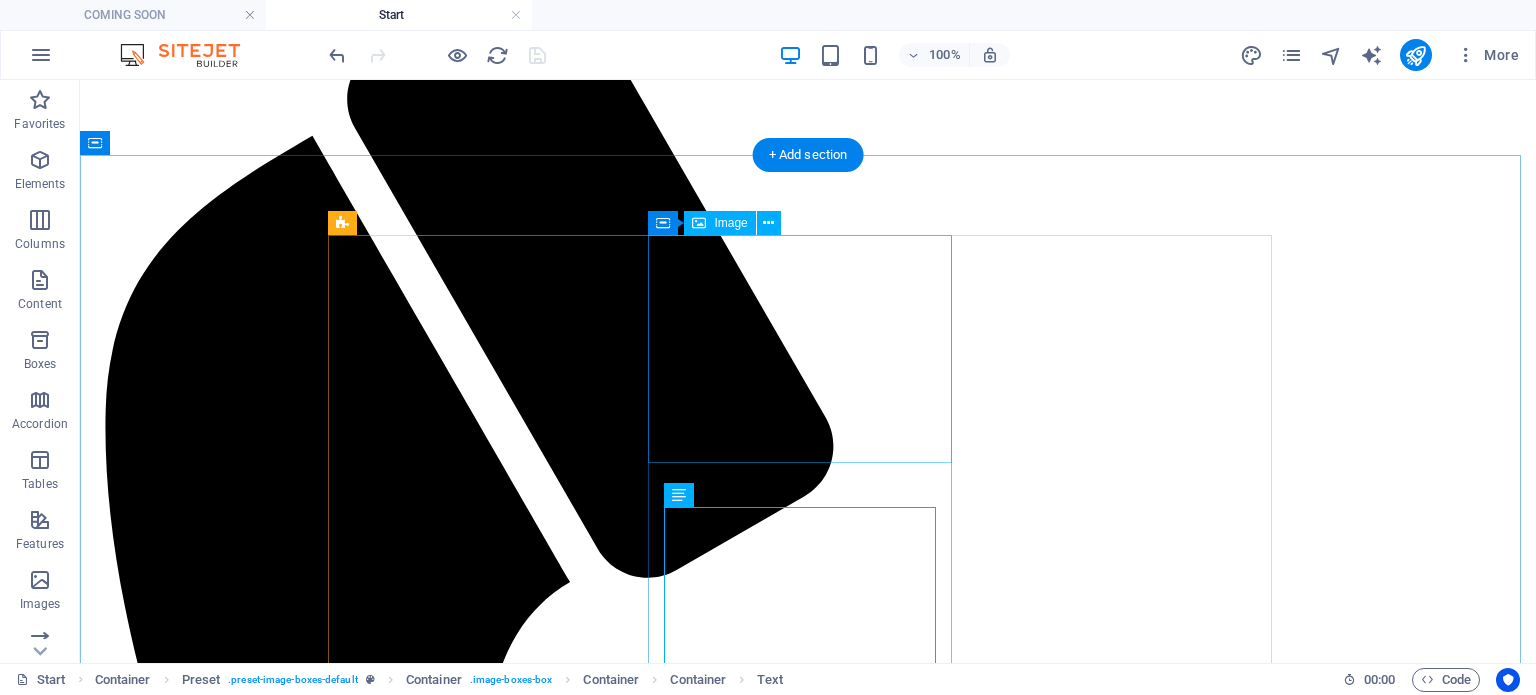 click on "Antarctica" at bounding box center (808, 8540) 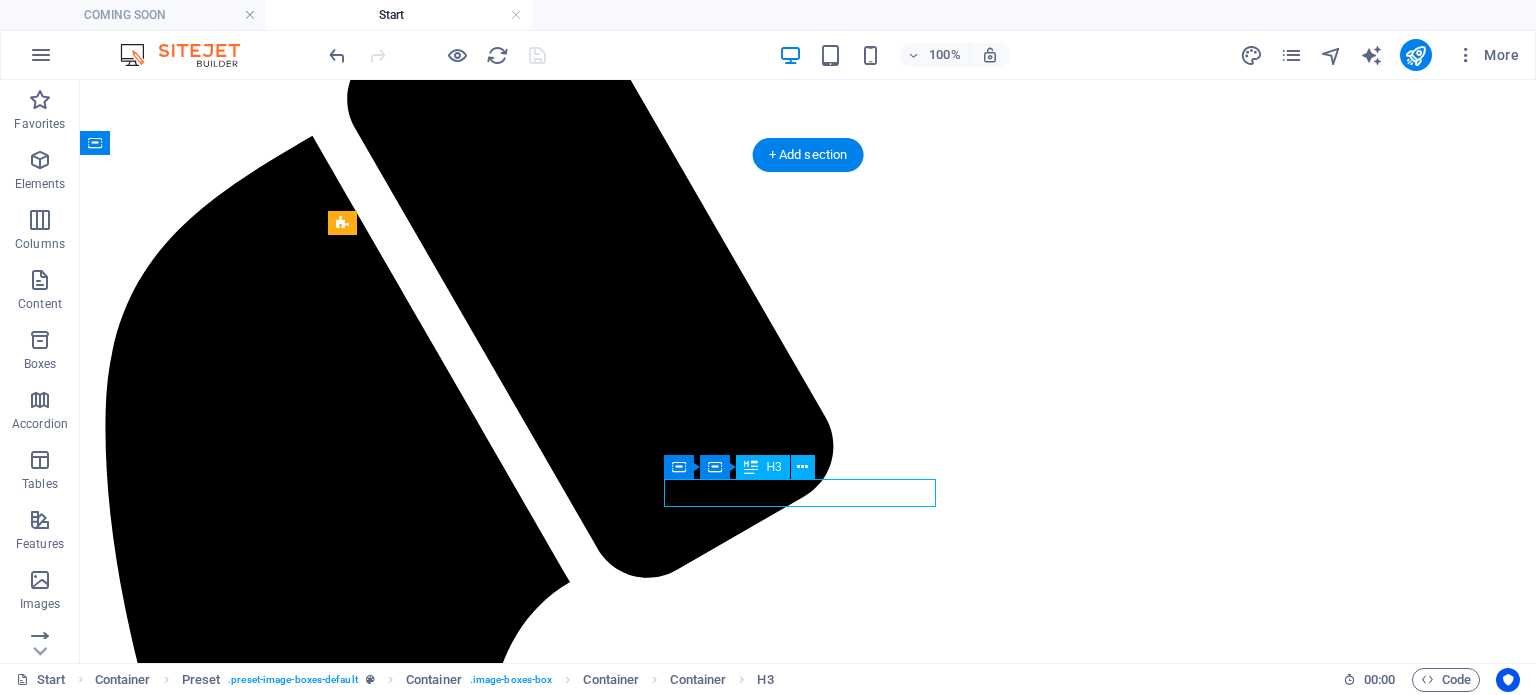 click on "Antarctica" at bounding box center (808, 8540) 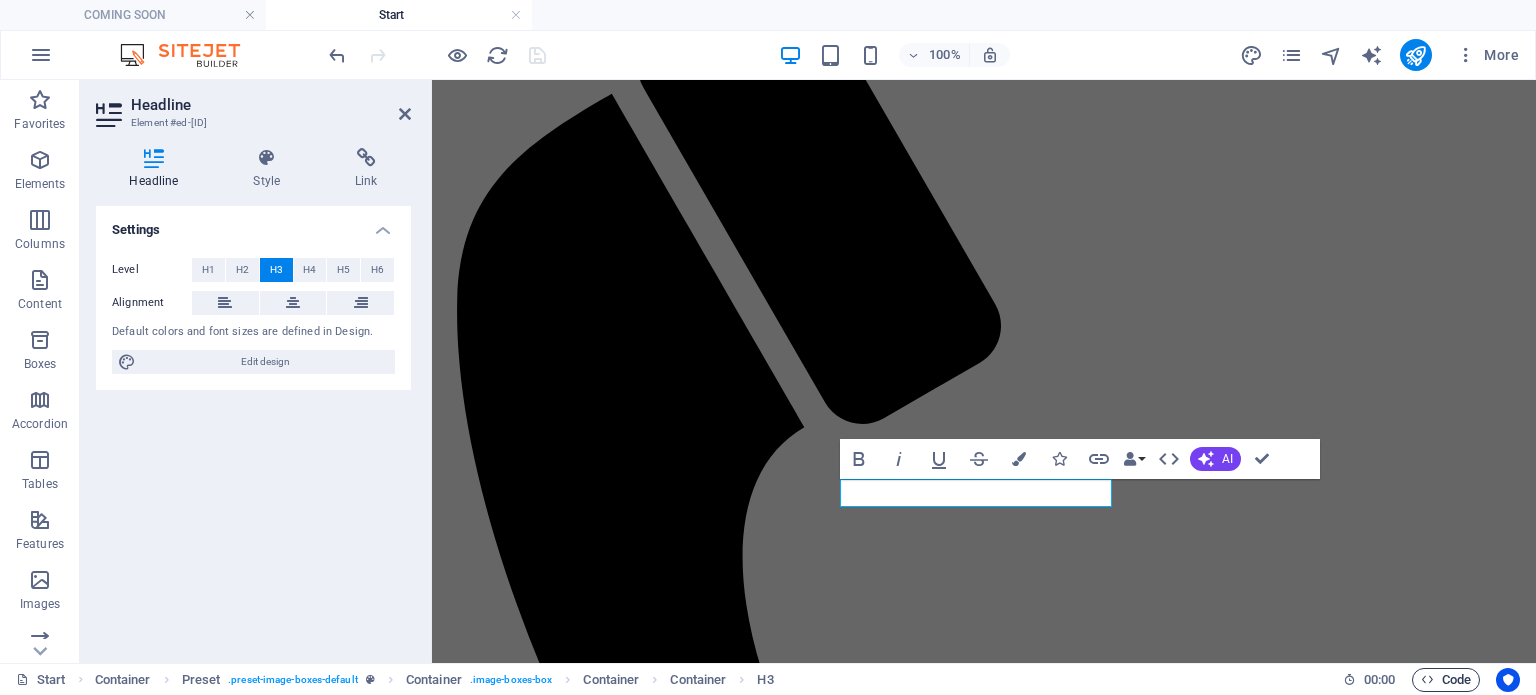 type 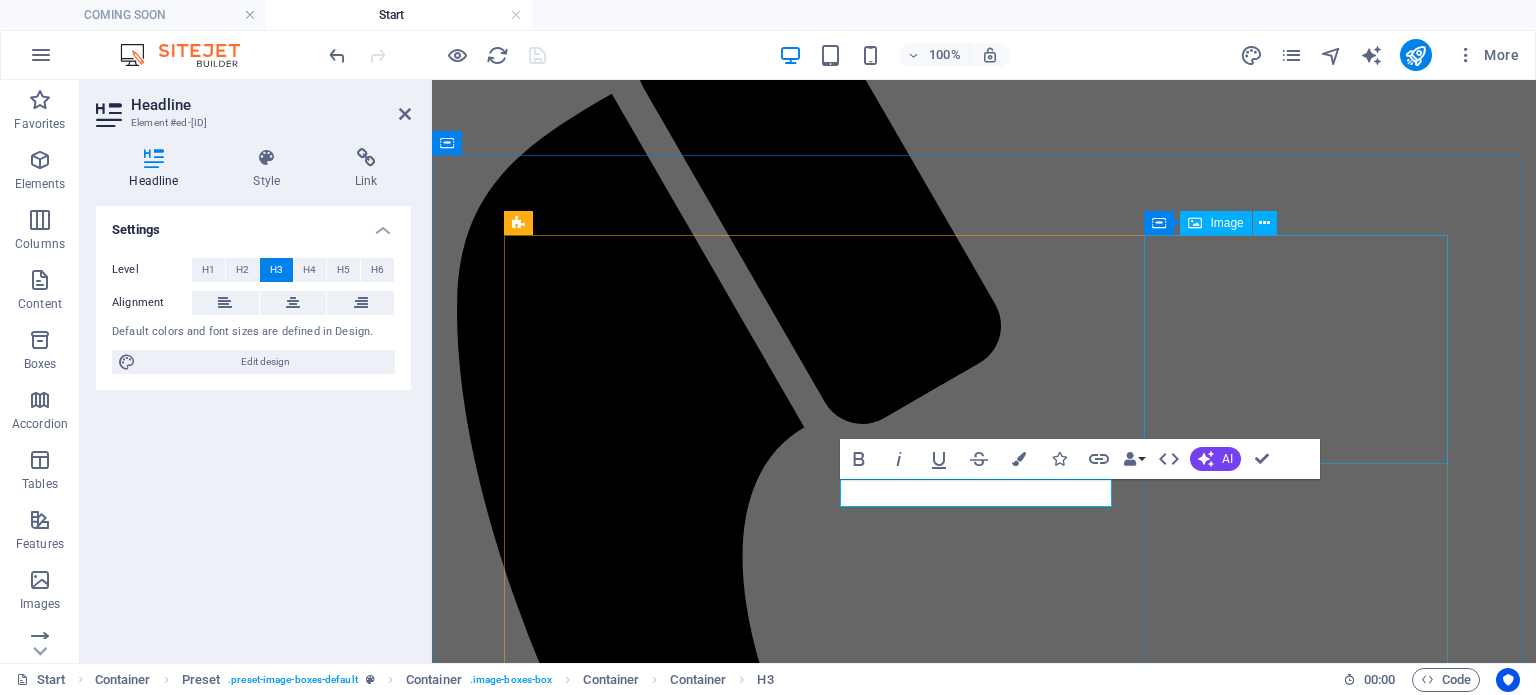 click at bounding box center (984, 7577) 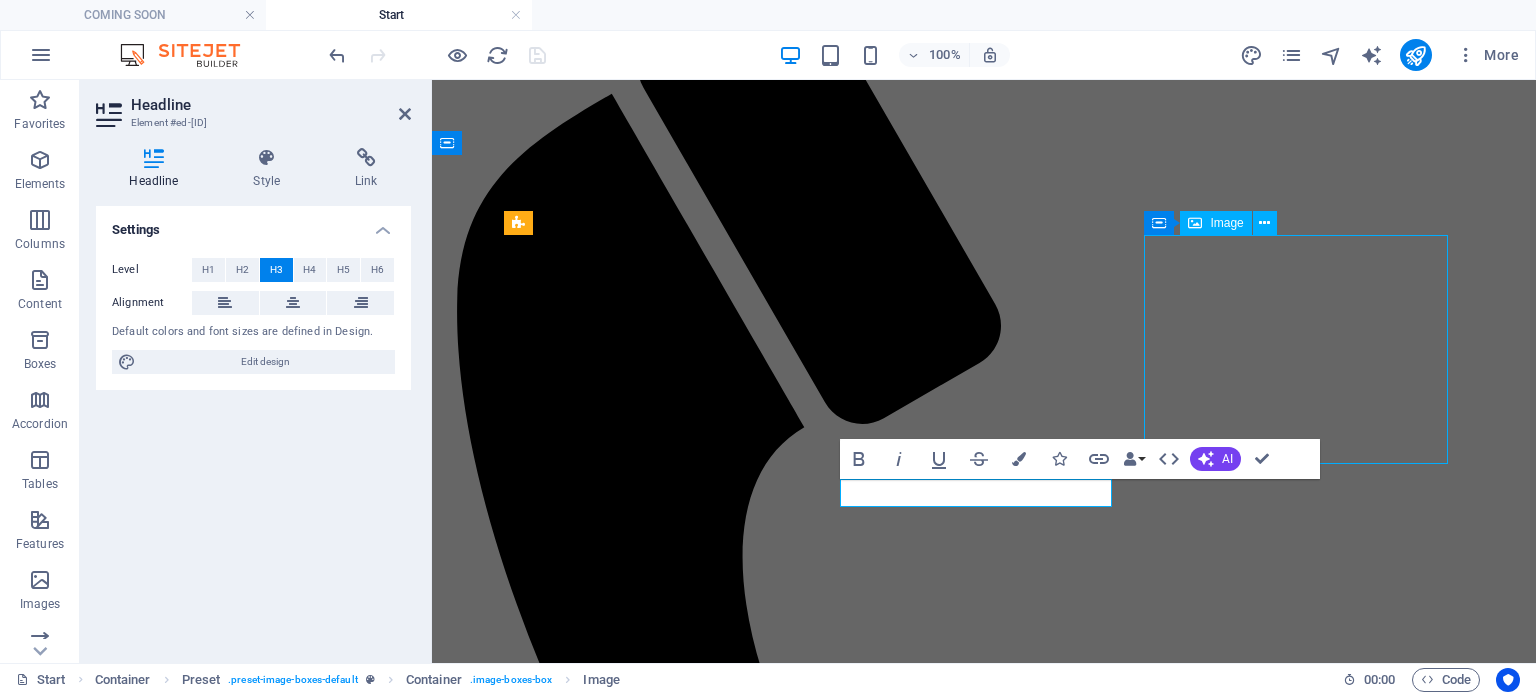 click on "Lorem ipsum dolor sit amet, consectetur adipisicing elit. Est, reprehenderit saepe autem voluptate vel facilis vero similique odio illum blanditiis natus ad facere delectus at laboriosam non itaque." at bounding box center (984, 8065) 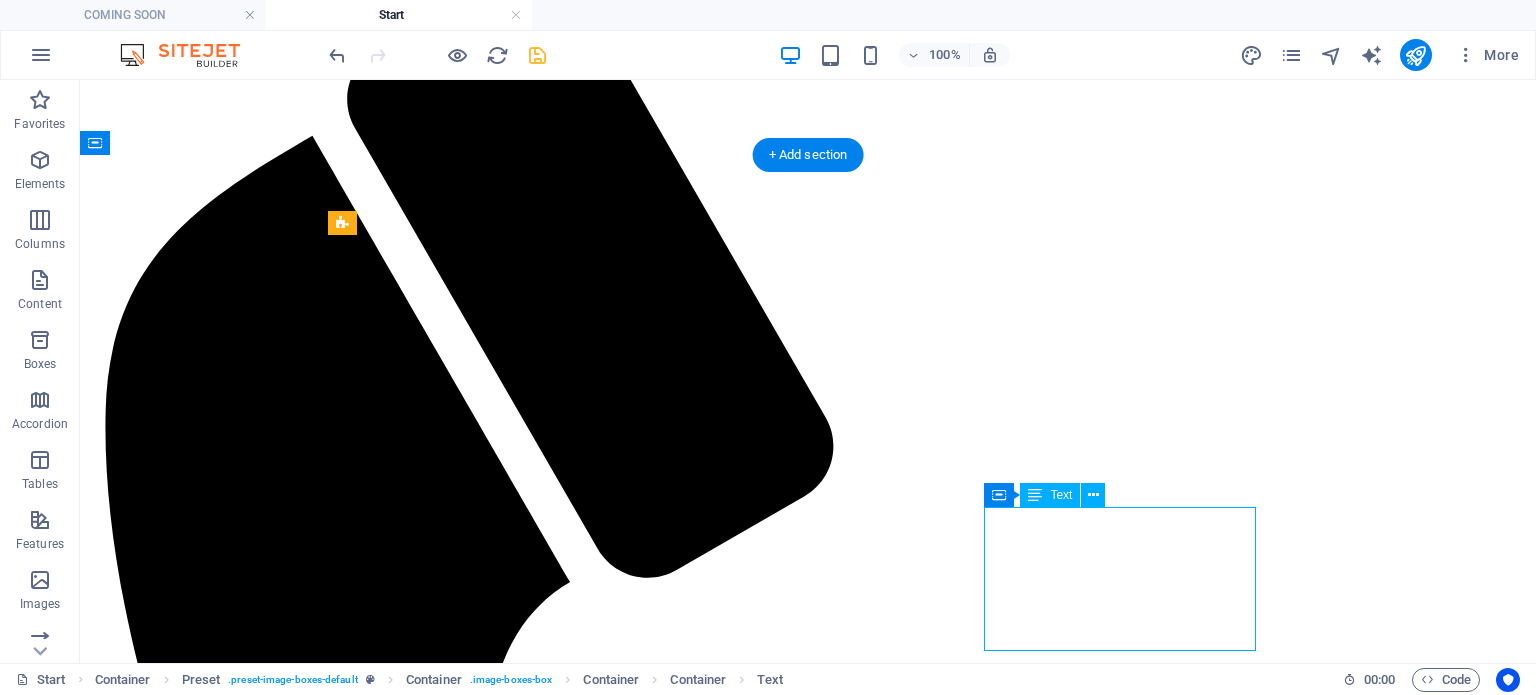 click on "Sit, molestiae et dolor illo cum sunt laborum fugit tempora modi dolores cupiditate saepe totam eveniet pariatur ipsum asperiores aspernatur quam itaque sequi temporibus quia autem ipsam fugiat laudantium obcaecati quidem deserunt praesentium voluptatum ratione vel! Ipsum, modi, accusamus." at bounding box center (808, 8588) 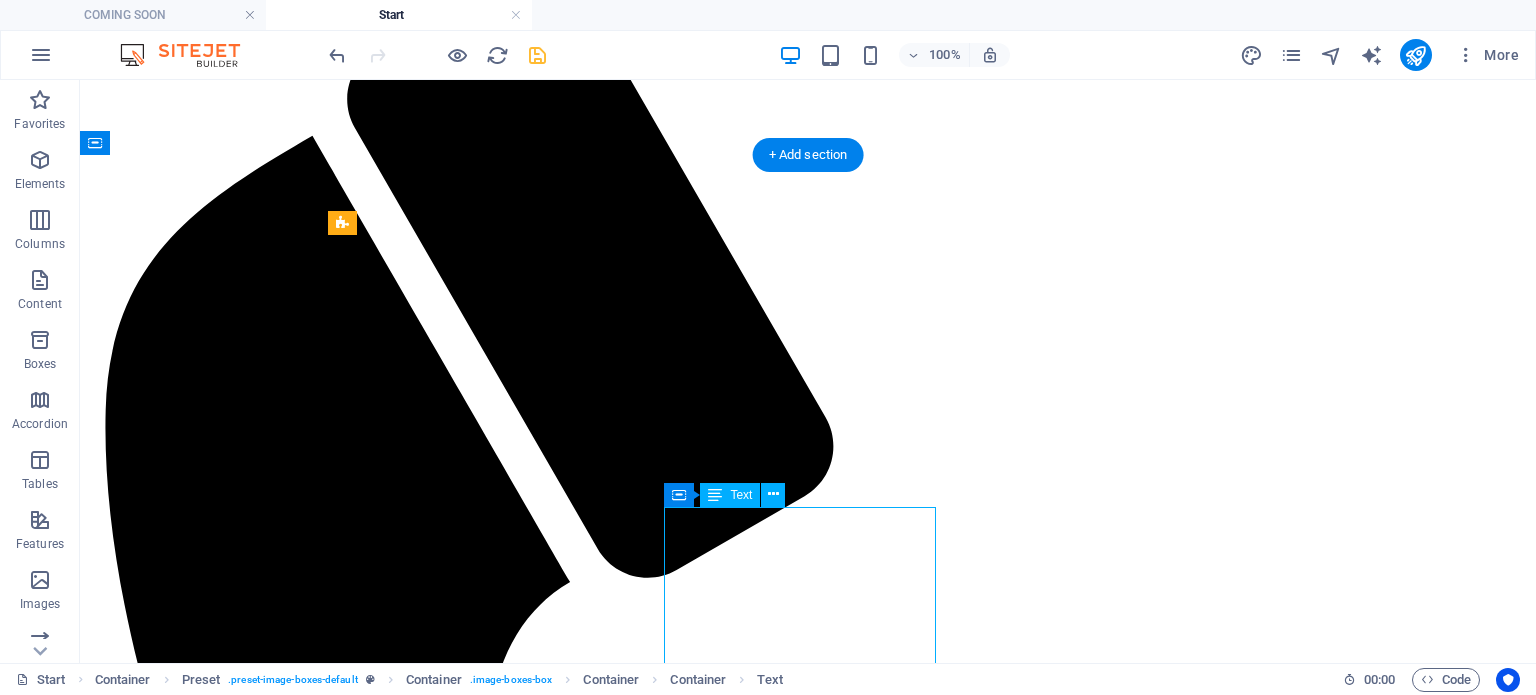 click on "Sit, molestiae et dolor illo cum sunt laborum fugit tempora modi dolores cupiditate saepe totam eveniet pariatur ipsum asperiores aspernatur quam itaque sequi temporibus quia autem ipsam fugiat laudantium obcaecati quidem deserunt praesentium voluptatum ratione vel! Ipsum, modi, accusamus." at bounding box center (808, 8588) 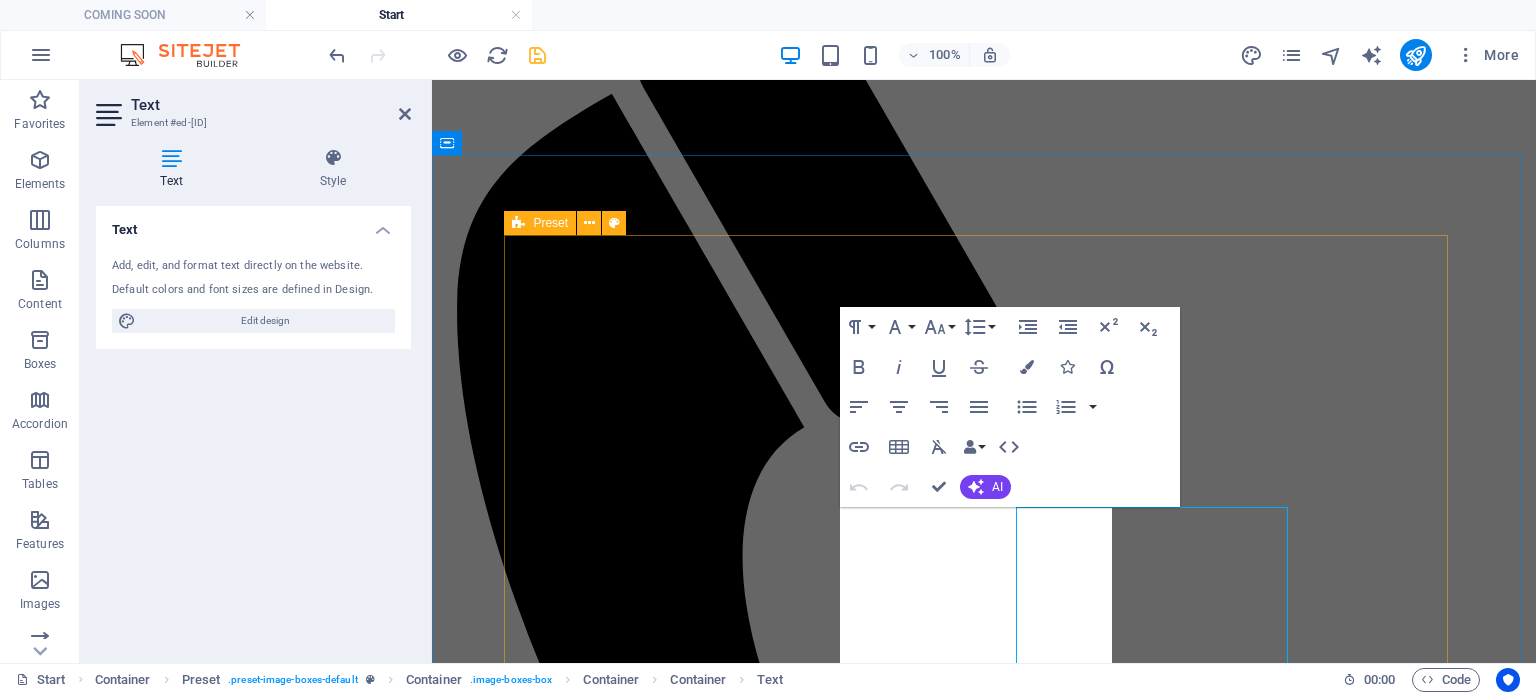 click on "Sit, molestiae et dolor illo cum sunt laborum fugit tempora modi dolores cupiditate saepe totam eveniet pariatur ipsum asperiores aspernatur quam itaque sequi temporibus quia autem ipsam fugiat laudantium obcaecati quidem deserunt praesentium voluptatum ratione vel! Ipsum, modi, accusamus." at bounding box center [984, 6899] 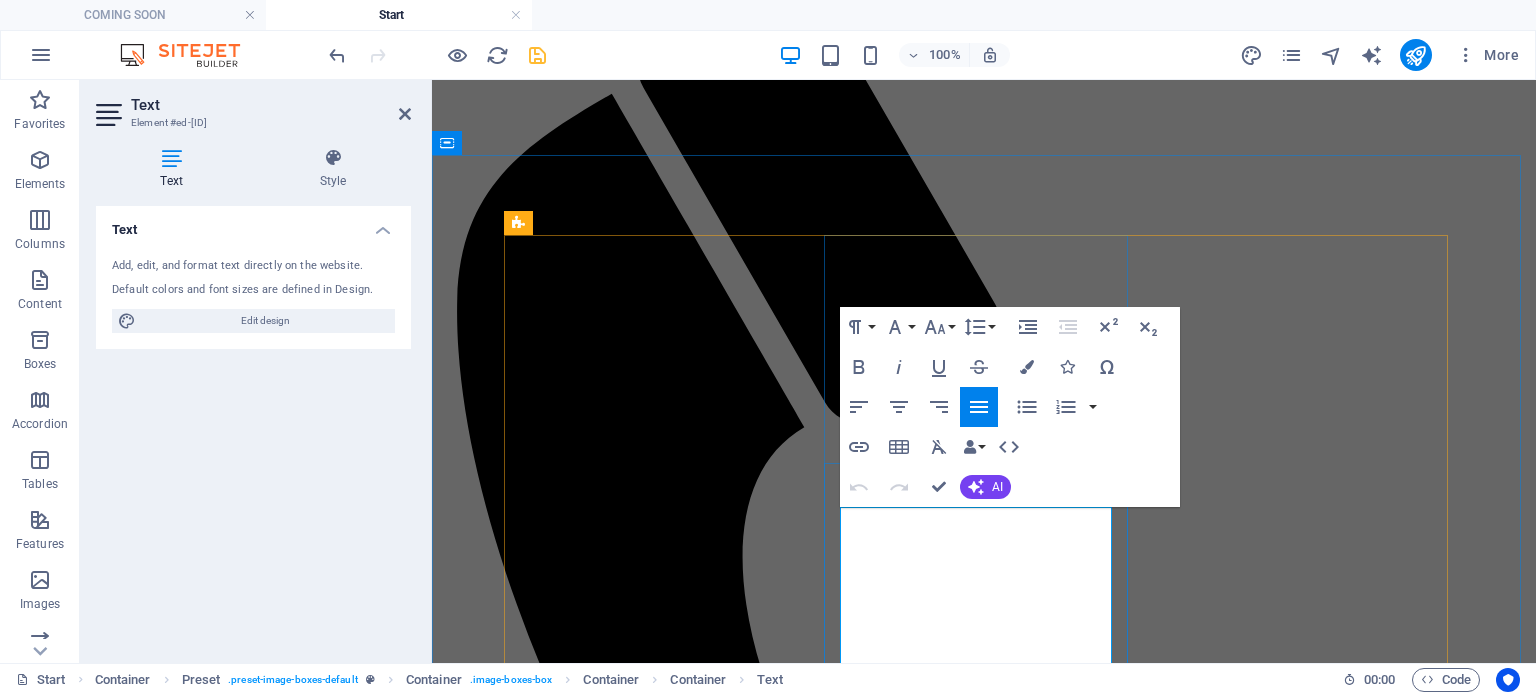 click on "Sit, molestiae et dolor illo cum sunt laborum fugit tempora modi dolores cupiditate saepe totam eveniet pariatur ipsum asperiores aspernatur quam itaque sequi temporibus quia autem ipsam fugiat laudantium obcaecati quidem deserunt praesentium voluptatum ratione vel! Ipsum, modi, accusamus." at bounding box center (984, 6899) 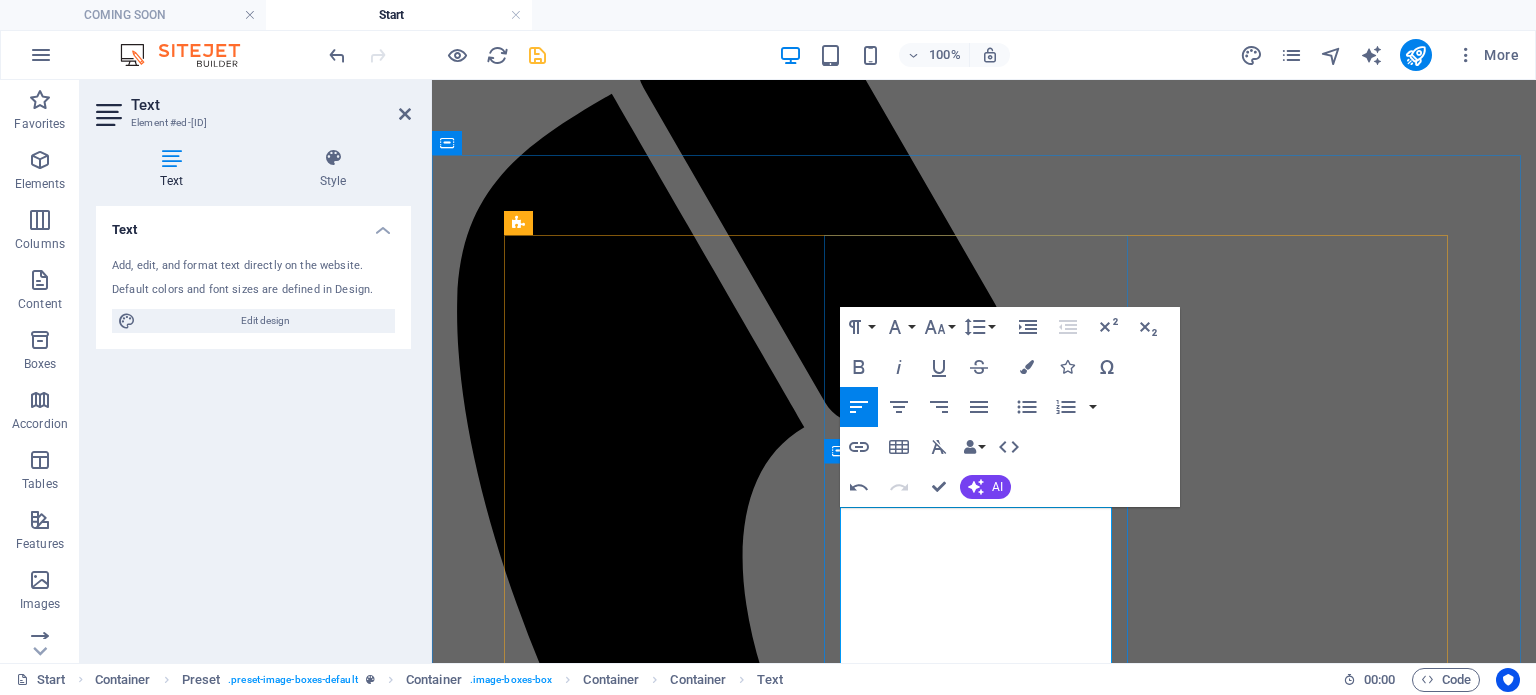 click on "Descoperă un tărâm plin de culoare, tradiții autentice și peisaje spectaculoase!  Thailanda  te cucerește cu temple aurite, plaje exotice, gastronomie fabuloasă și oameni primitori. Este o destinație completă, unde relaxarea se îmbină perfect cu aventura, cultura și ospitalitatea orientală." at bounding box center (984, 6899) 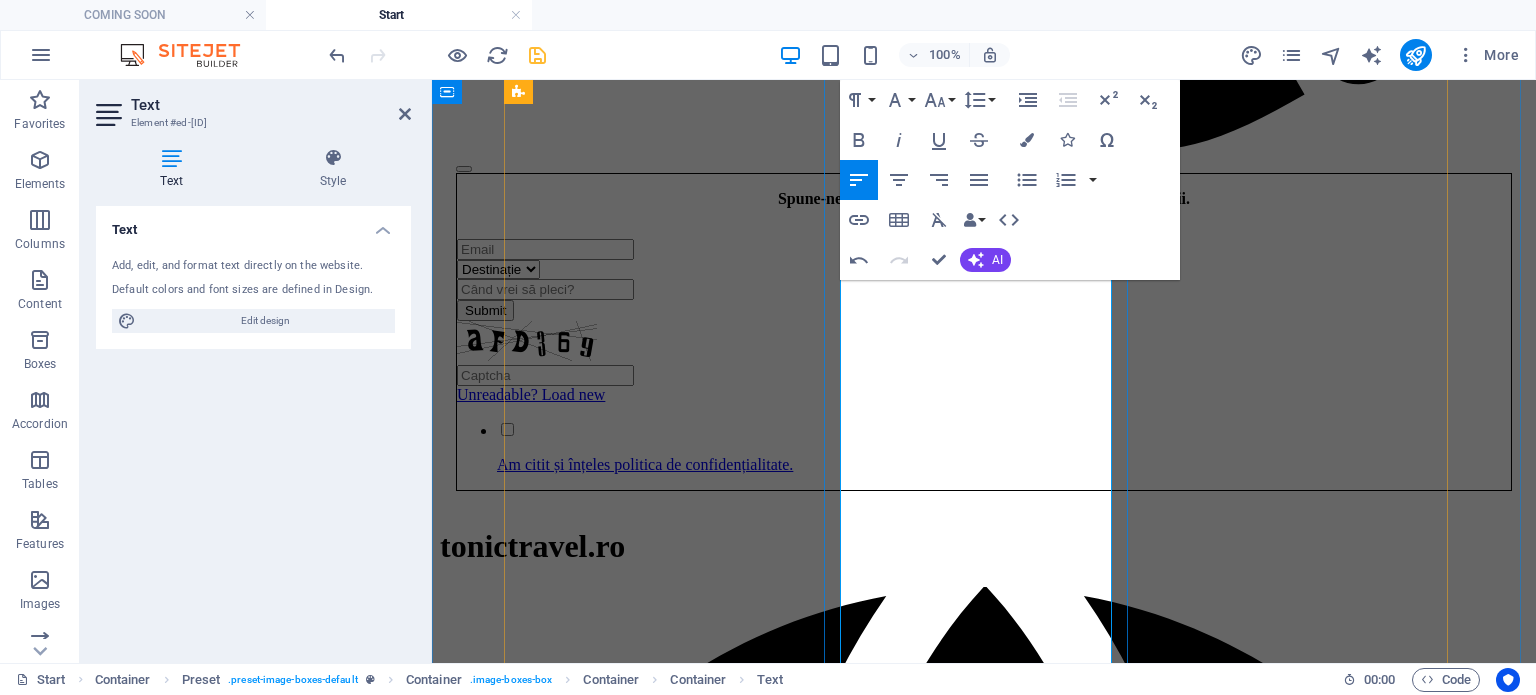 scroll, scrollTop: 2500, scrollLeft: 0, axis: vertical 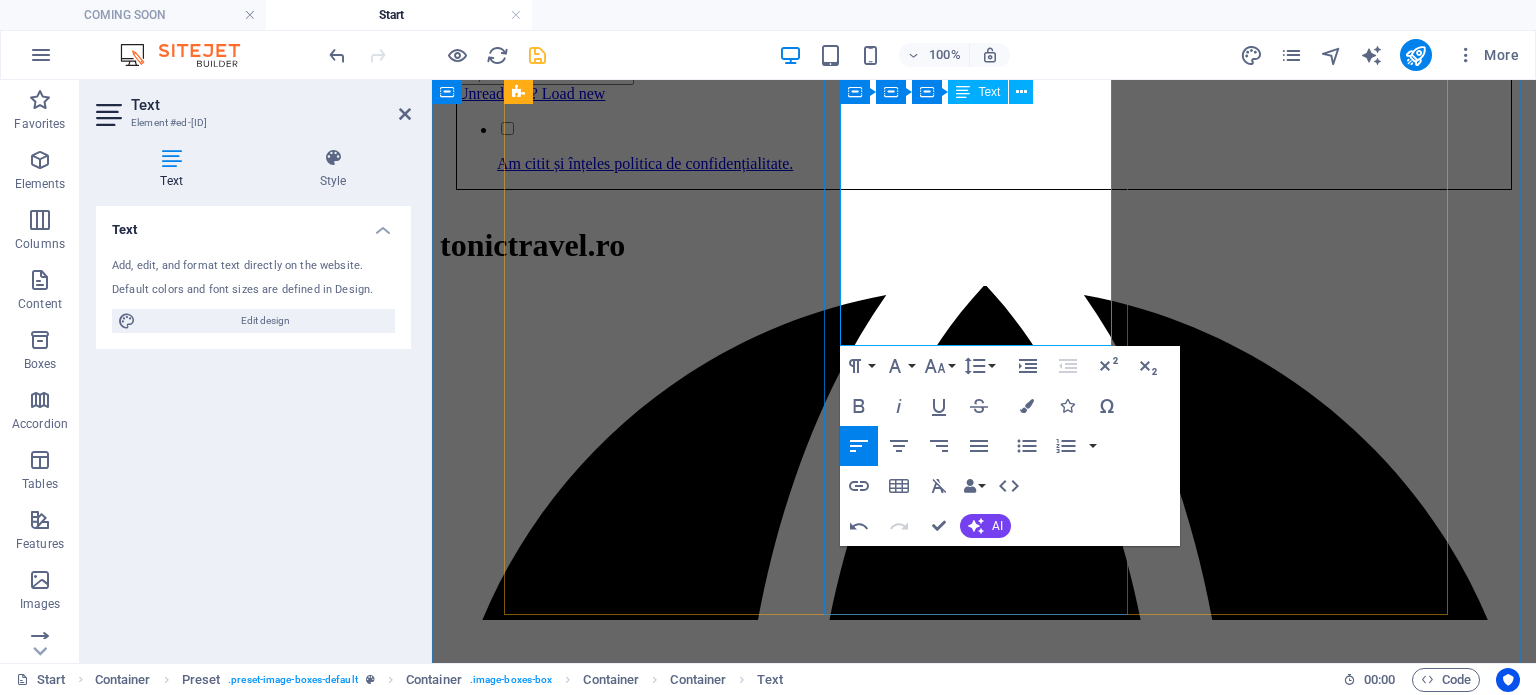 drag, startPoint x: 912, startPoint y: 242, endPoint x: 1052, endPoint y: 227, distance: 140.80128 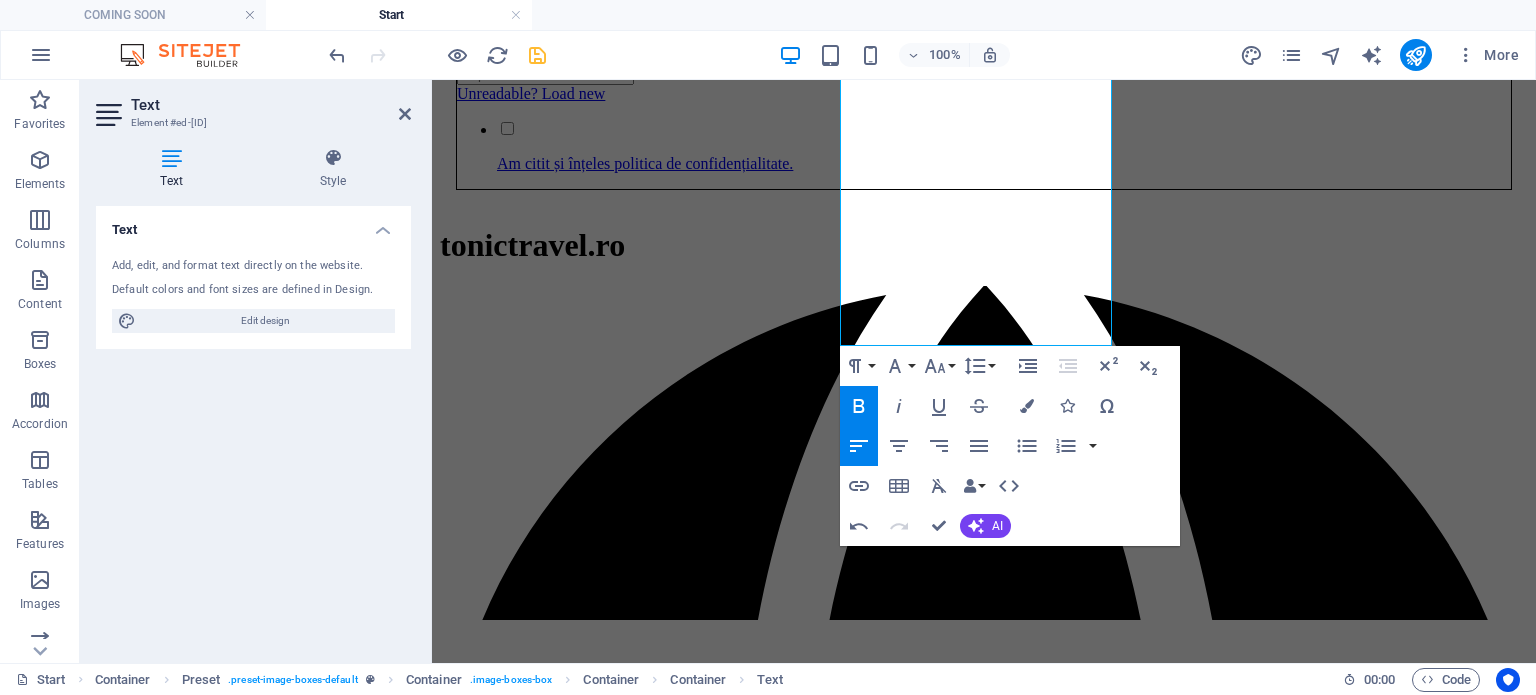 type 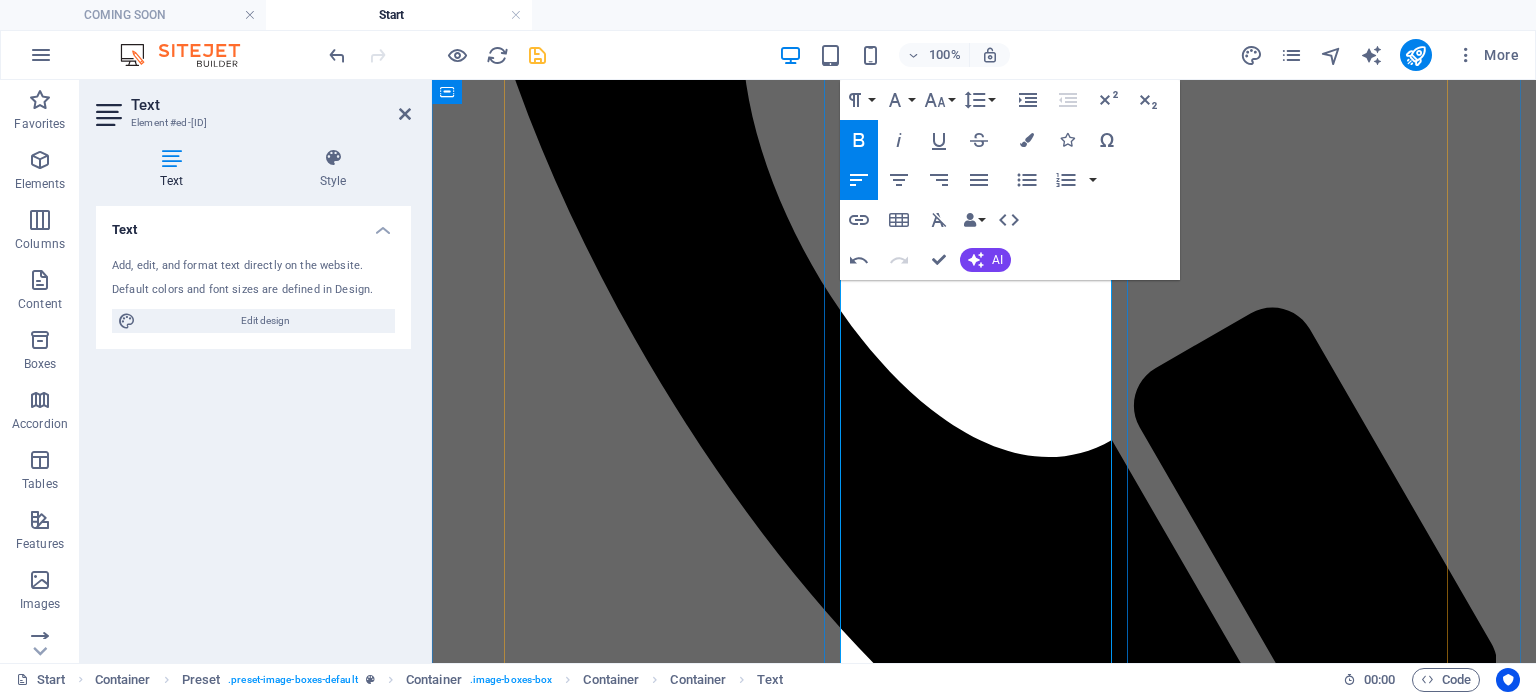 scroll, scrollTop: 1500, scrollLeft: 0, axis: vertical 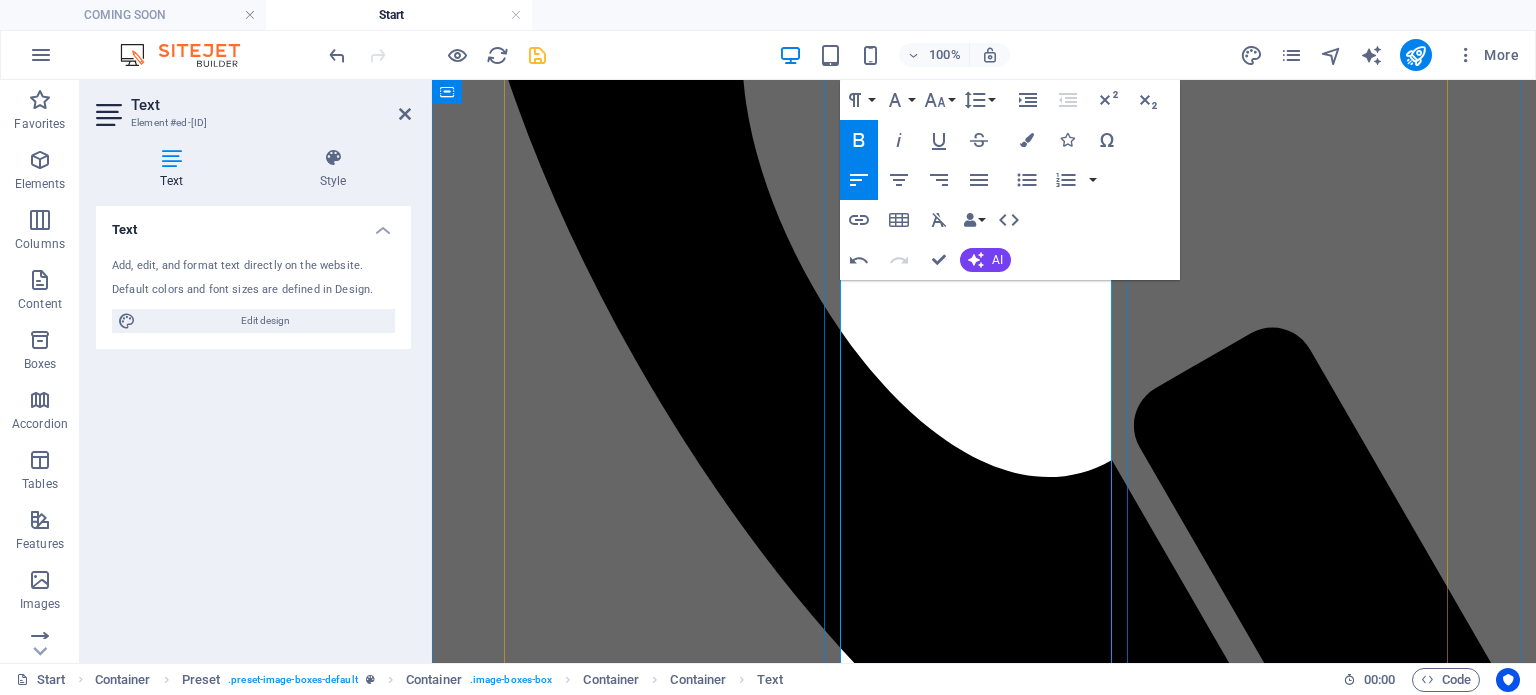 drag, startPoint x: 962, startPoint y: 338, endPoint x: 1082, endPoint y: 530, distance: 226.41554 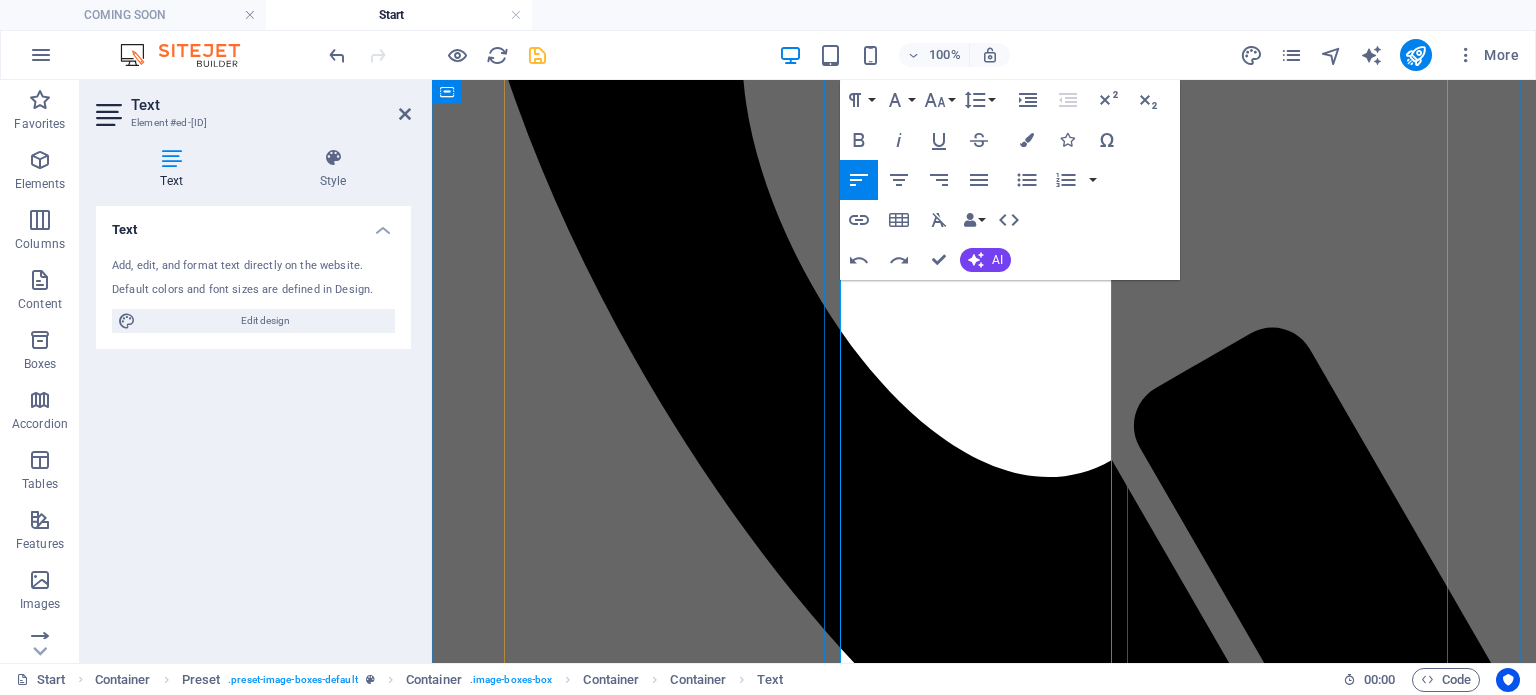 click on "🌴  Plaje de vis  – Fie că alegi insulele Phi Phi, Phuket sau Krabi, vei găsi ape limpezi, nisip fin și peisaje desprinse din filme." at bounding box center (984, 6504) 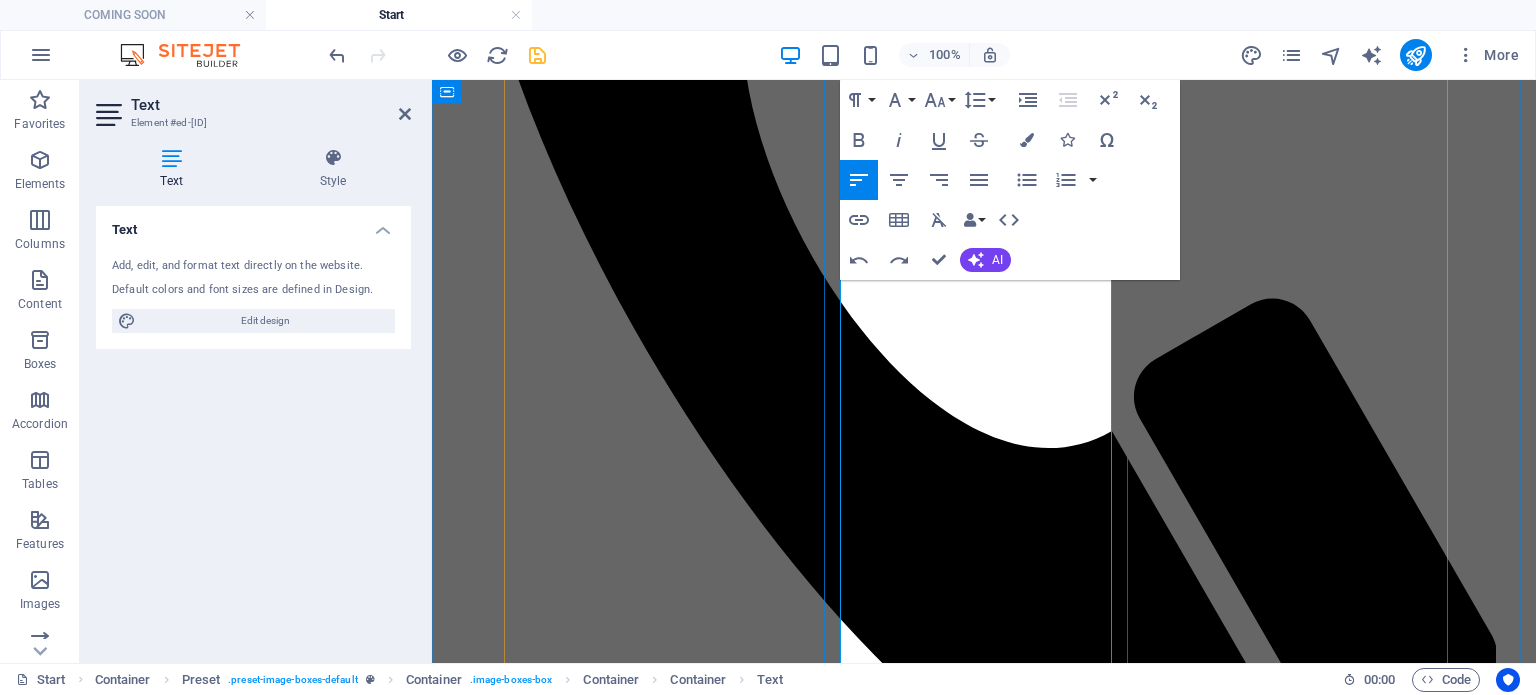 drag, startPoint x: 841, startPoint y: 435, endPoint x: 1056, endPoint y: 651, distance: 304.76385 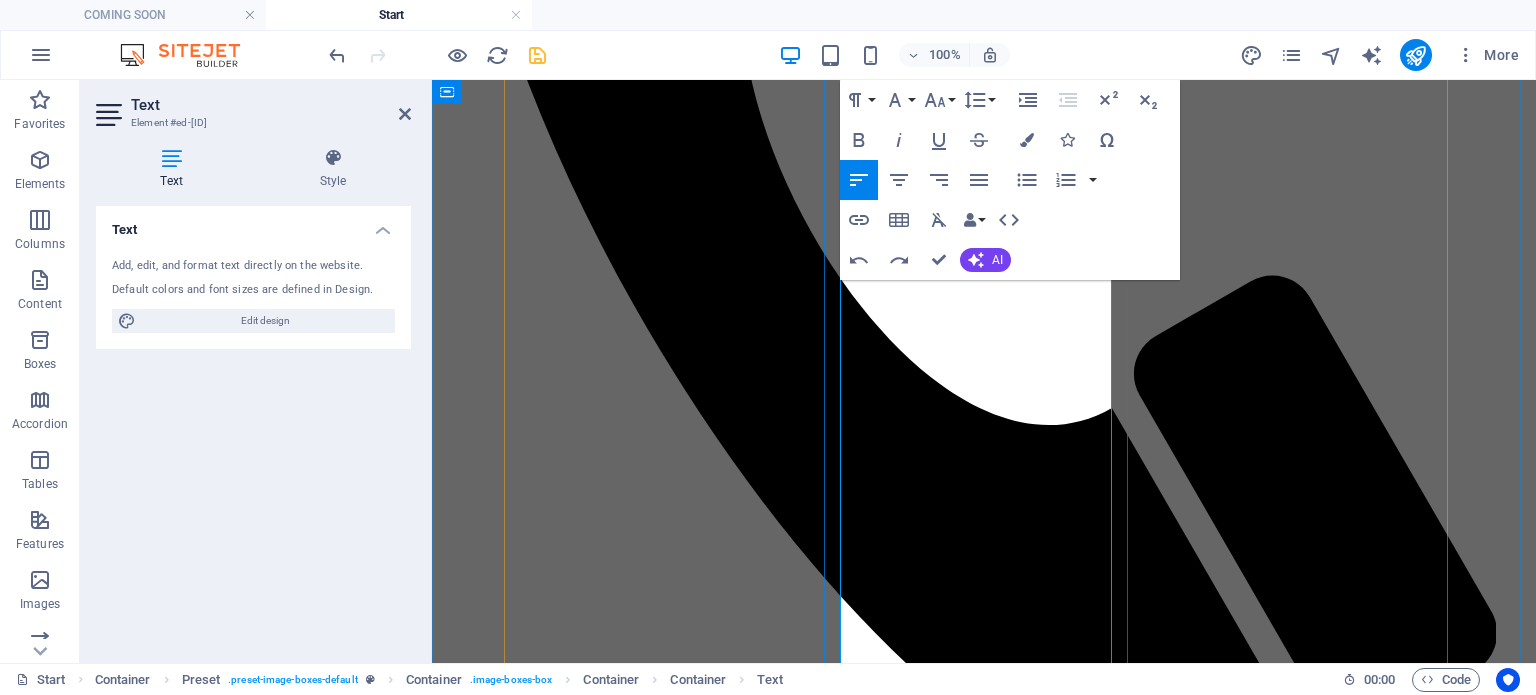 click on "🍜  Gastronomie renumită  – Bucură-te de preparate locale delicioase, de la street food autentic până la restaurante rafinate cu influențe asiatice." at bounding box center (984, 6522) 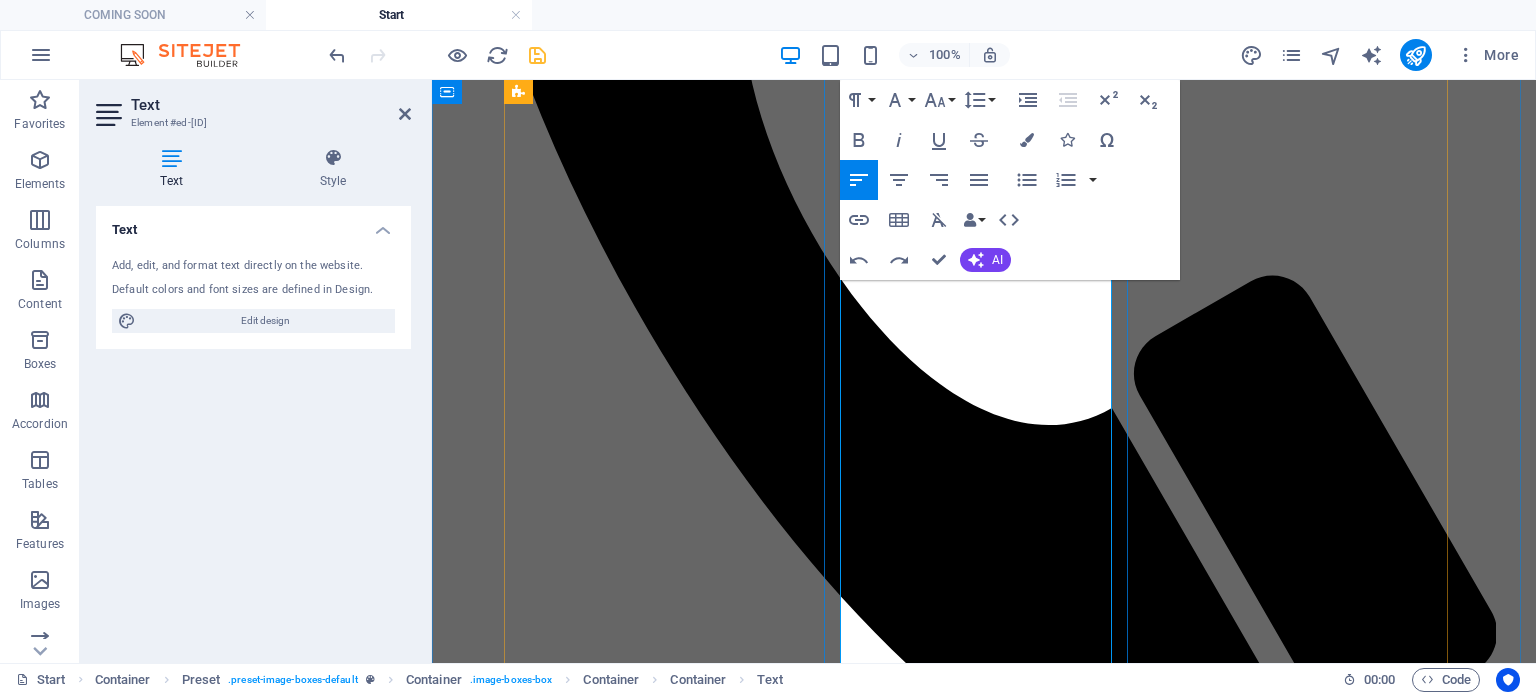 drag, startPoint x: 942, startPoint y: 606, endPoint x: 850, endPoint y: 388, distance: 236.61783 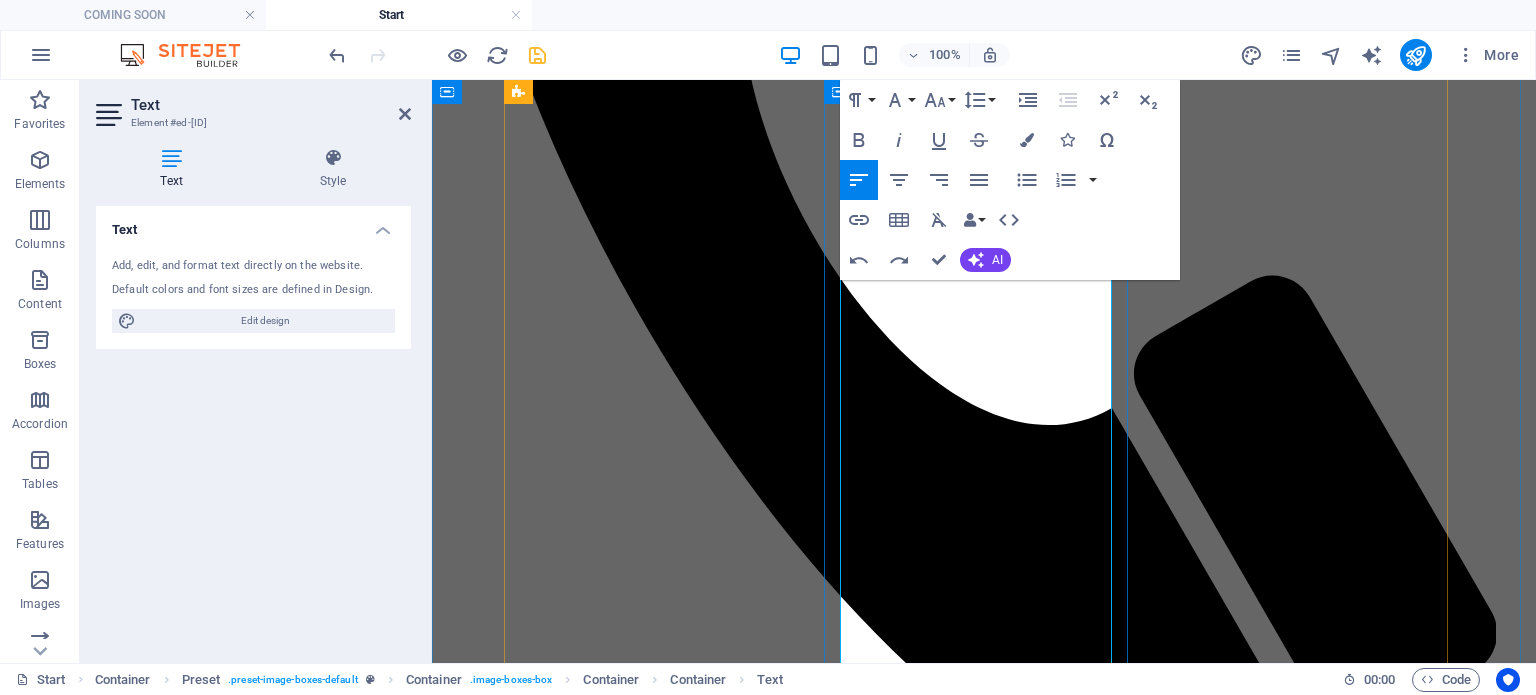 drag, startPoint x: 1072, startPoint y: 480, endPoint x: 828, endPoint y: 386, distance: 261.4804 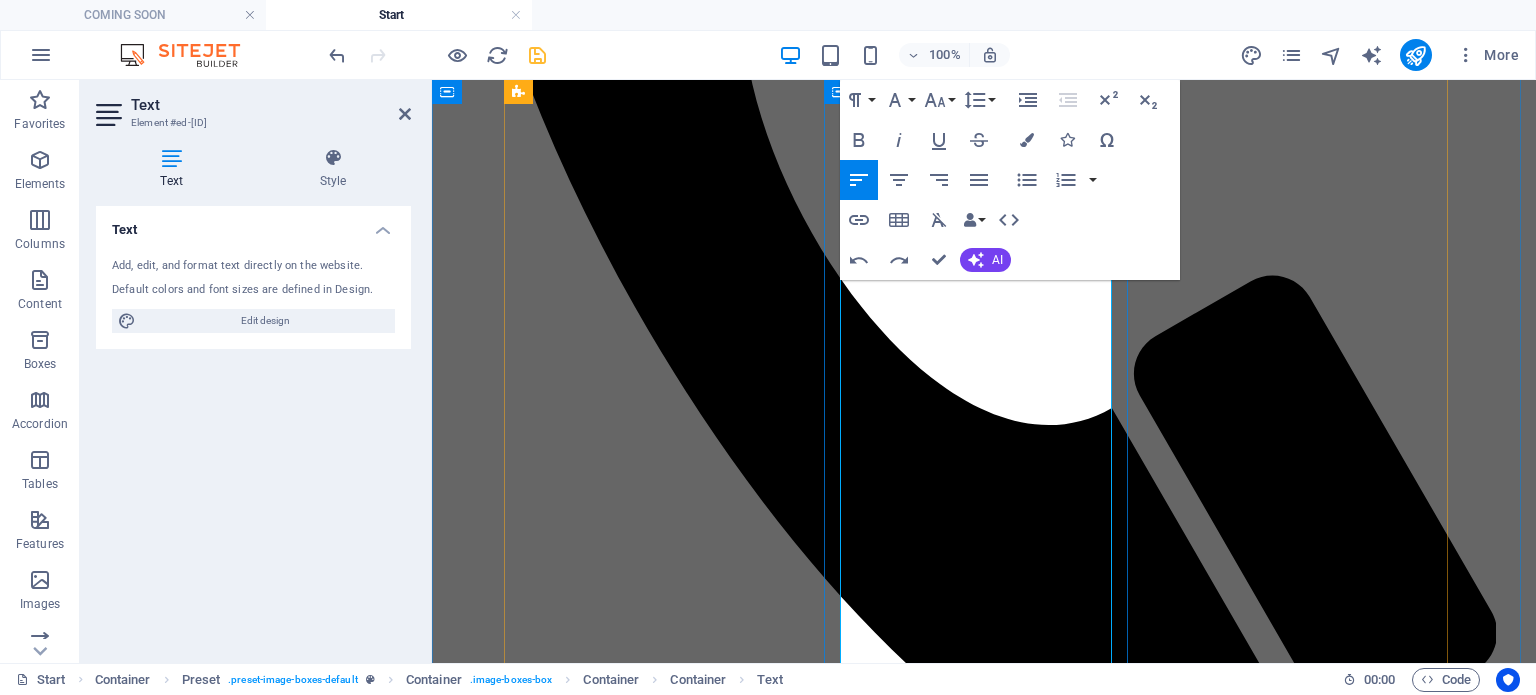 click on "THAILANDA Thailanda – Un amestec perfect de exotism, cultură și aventură  🌺Descoperă un tărâm plin de culoare, tradiții autentice și peisaje spectaculoase!  Thailanda  te cucerește cu temple aurite, plaje exotice, gastronomie fabuloasă și oameni primitori. Este o destinație completă, unde relaxarea se îmbină perfect cu aventura, cultura și ospitalitatea orientală. Ce te așteaptă în Thailanda? 🌴  Plaje de vis  – Fie că alegi insulele Phi Phi, Phuket sau Krabi, vei găsi ape limpezi, nisip fin și peisaje desprinse din filme. 🏯  Cultură și spiritualitate  – Vizitează temple budiste impresionante, piețe tradiționale și palate regale, unde istoria și credința se simt la fiecare pas. 🍜  Gastronomie renumită  – Bucură-te de preparate locale delicioase, de la street food autentic până la restaurante rafinate cu influențe asiatice. 🐘  Aventuri și natură 🛍️  Shopping și viață de noapte Recomandat pentru: Iubitori de cultură, istorie și gastronomie" at bounding box center (984, 6670) 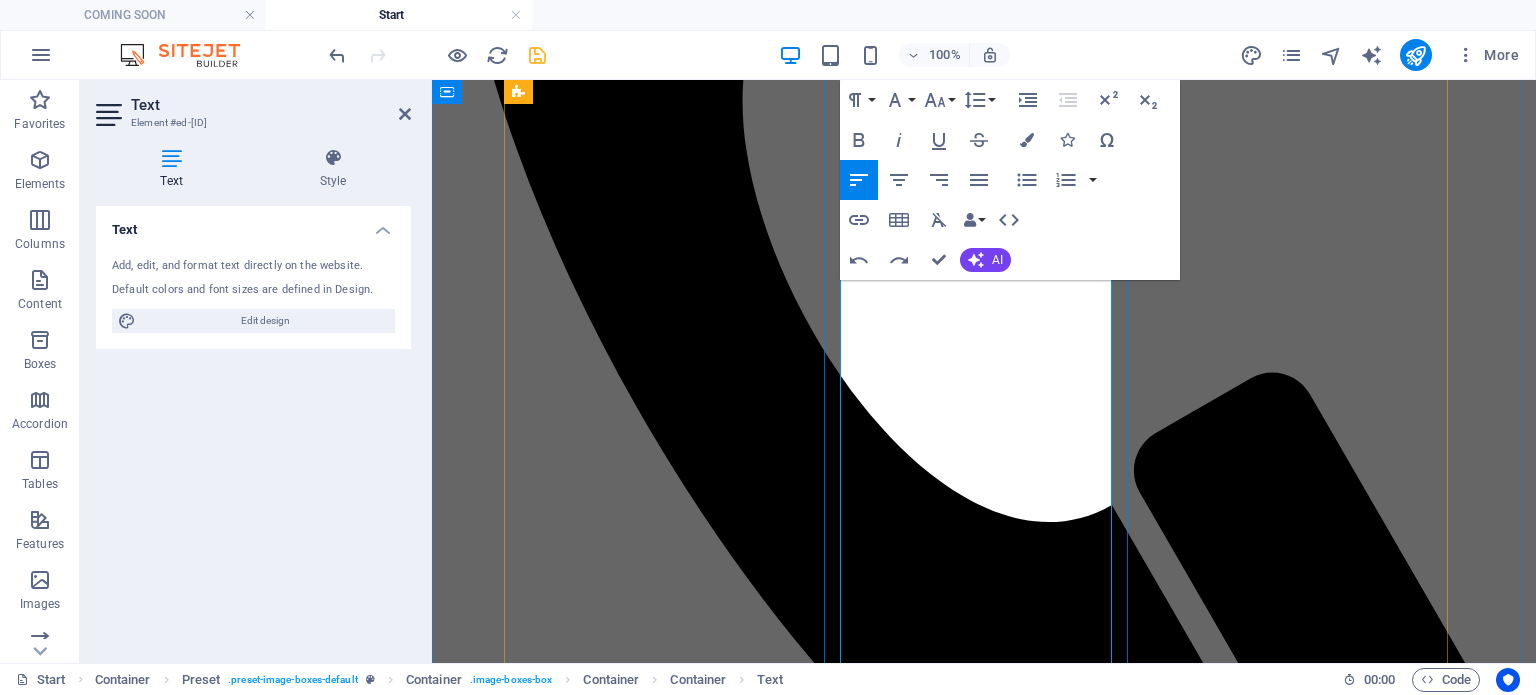 scroll, scrollTop: 1452, scrollLeft: 0, axis: vertical 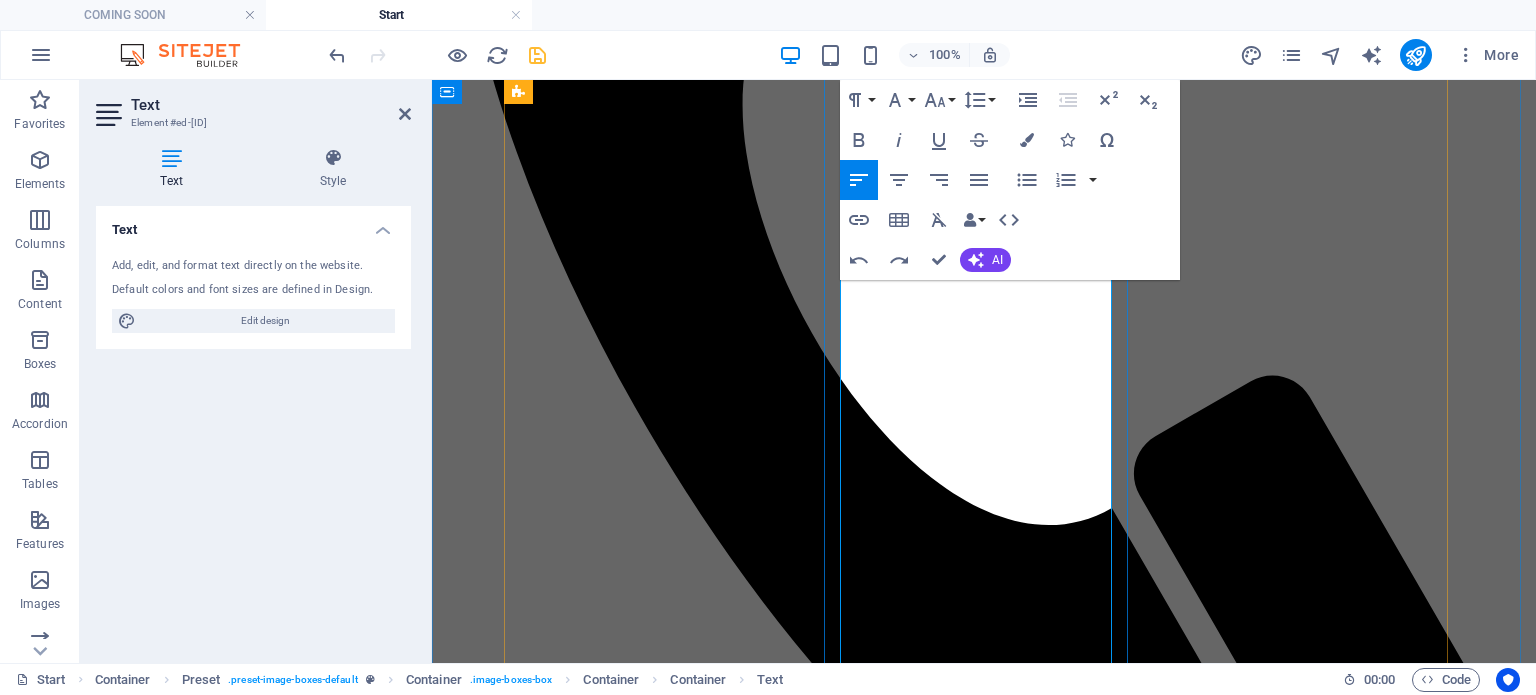 click on "🌴  Plaje de vis  – Fie că alegi insulele Phi Phi, Phuket sau Krabi, vei găsi ape limpezi, nisip fin și peisaje desprinse din filme." at bounding box center (984, 6552) 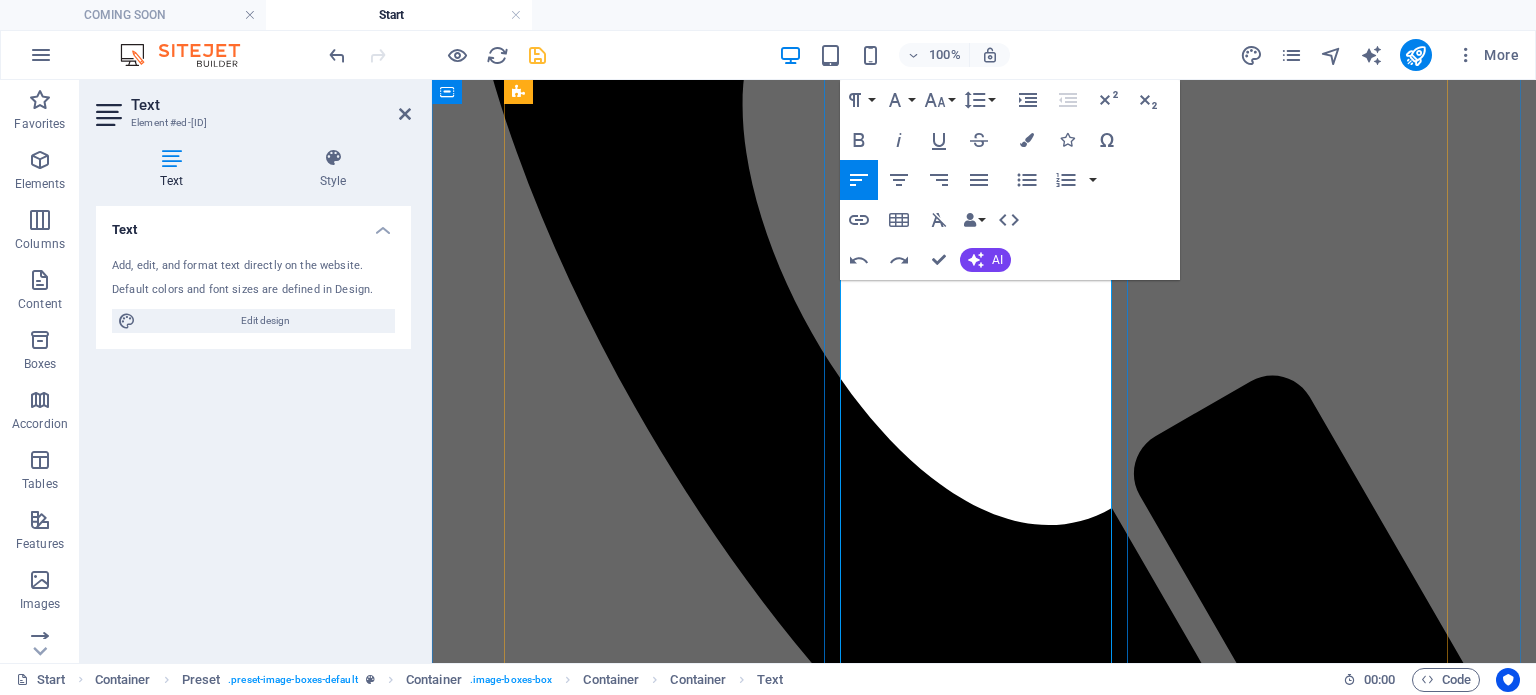 drag, startPoint x: 1003, startPoint y: 460, endPoint x: 958, endPoint y: 383, distance: 89.1852 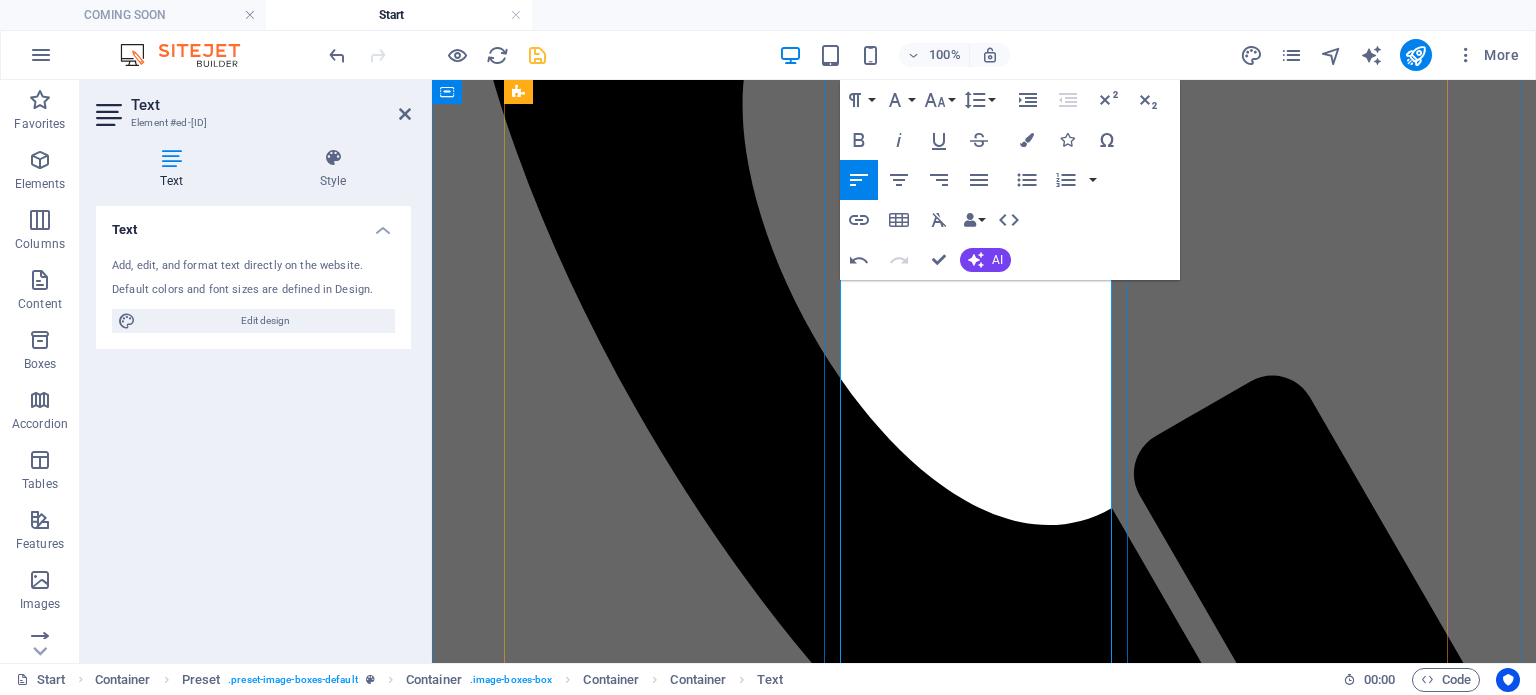 drag, startPoint x: 947, startPoint y: 415, endPoint x: 956, endPoint y: 383, distance: 33.24154 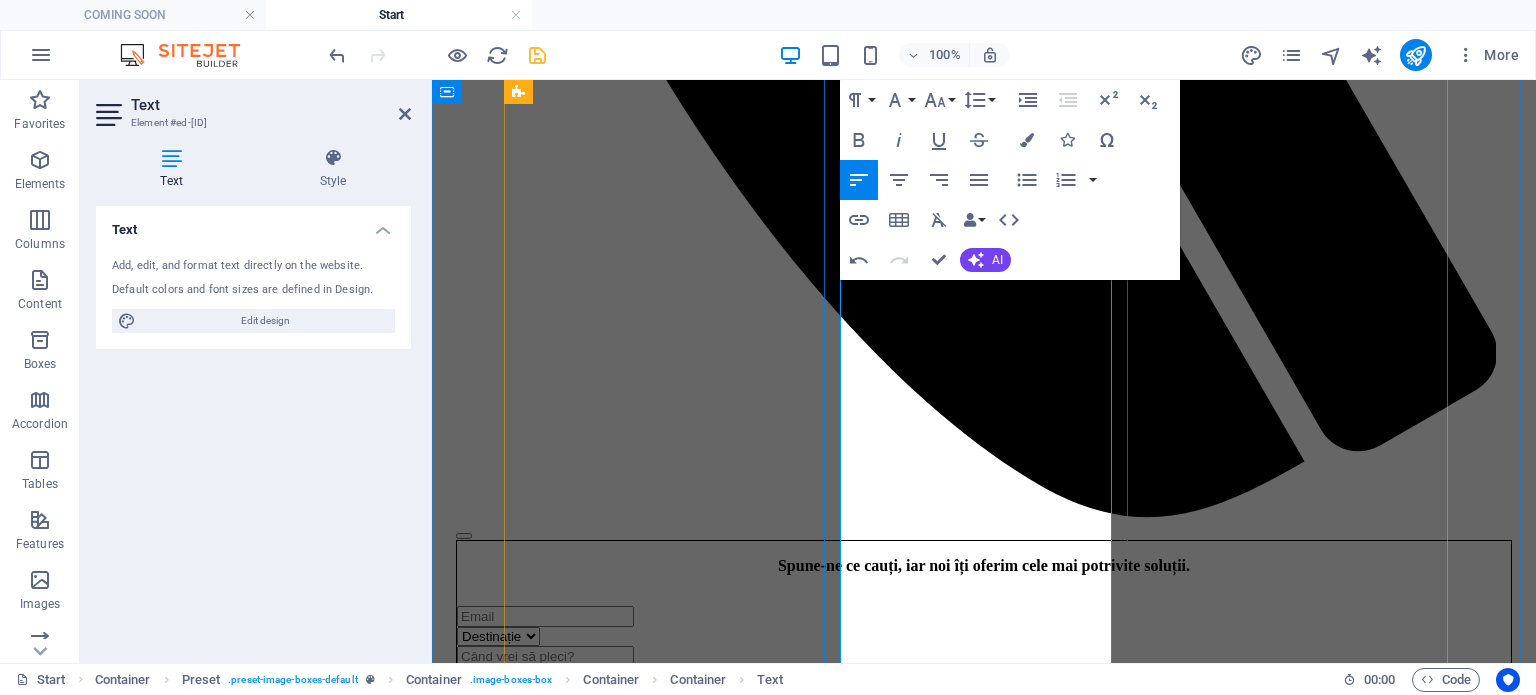 scroll, scrollTop: 1852, scrollLeft: 0, axis: vertical 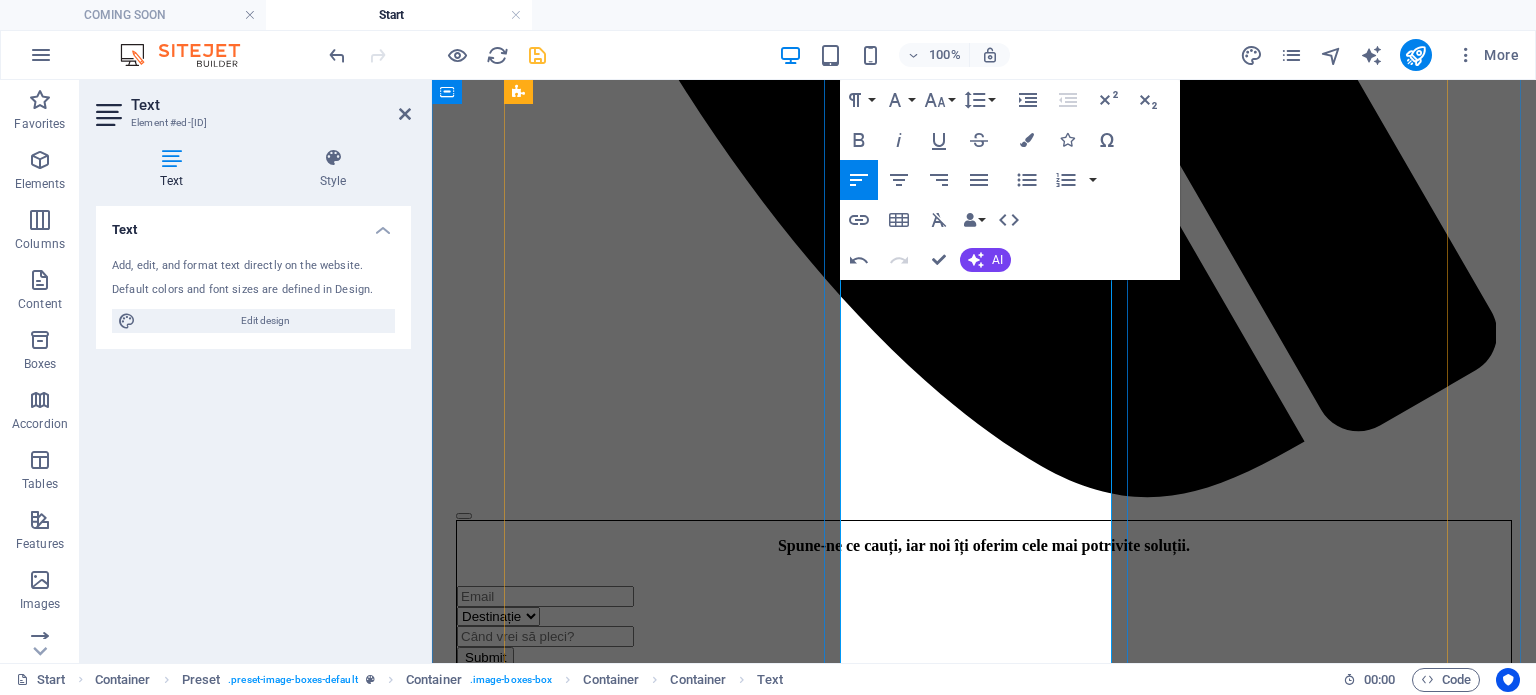 drag, startPoint x: 841, startPoint y: 495, endPoint x: 937, endPoint y: 553, distance: 112.1606 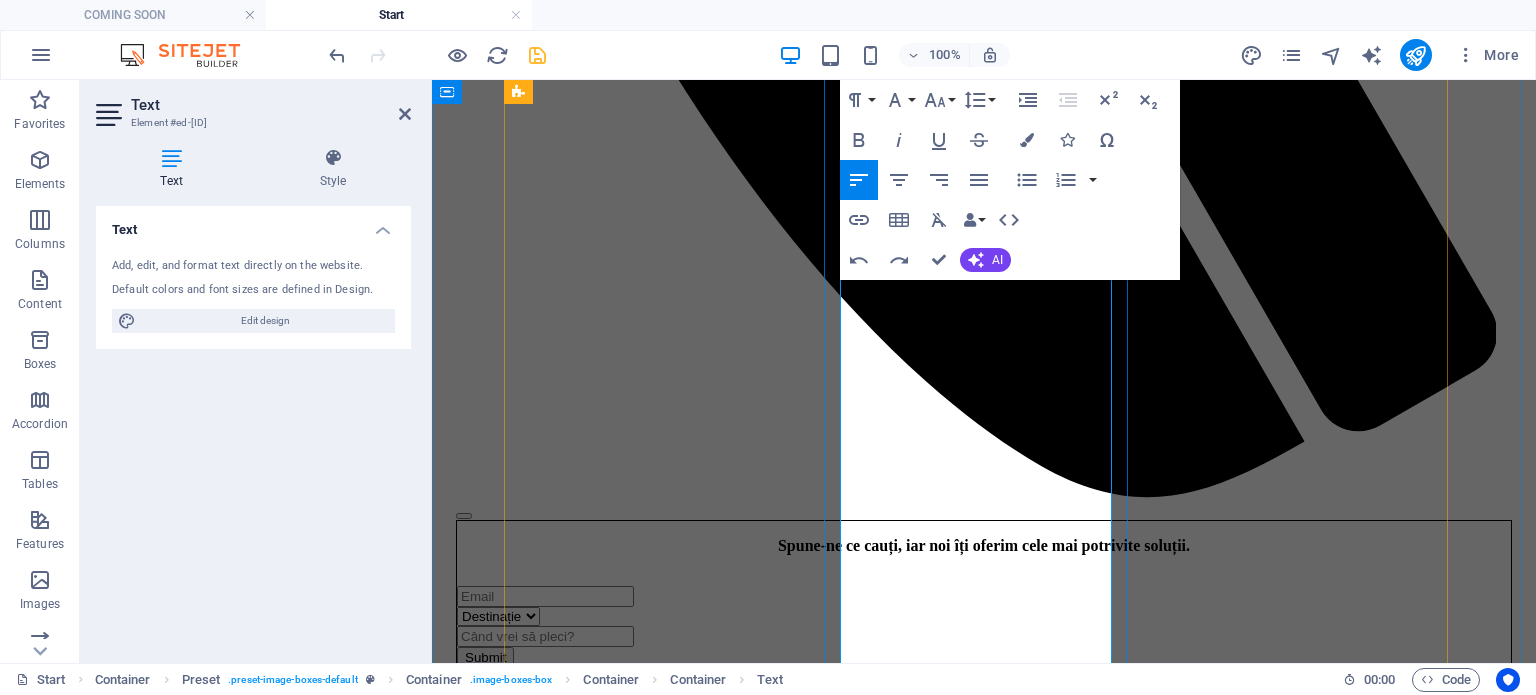 click on "🛍️  Shopping și viață de noapte  – [CITY], orașul care nu doarme, te așteaptă cu mall-uri imense, piețe flotante, rooftop bars și cluburi vibrante." at bounding box center [984, 6292] 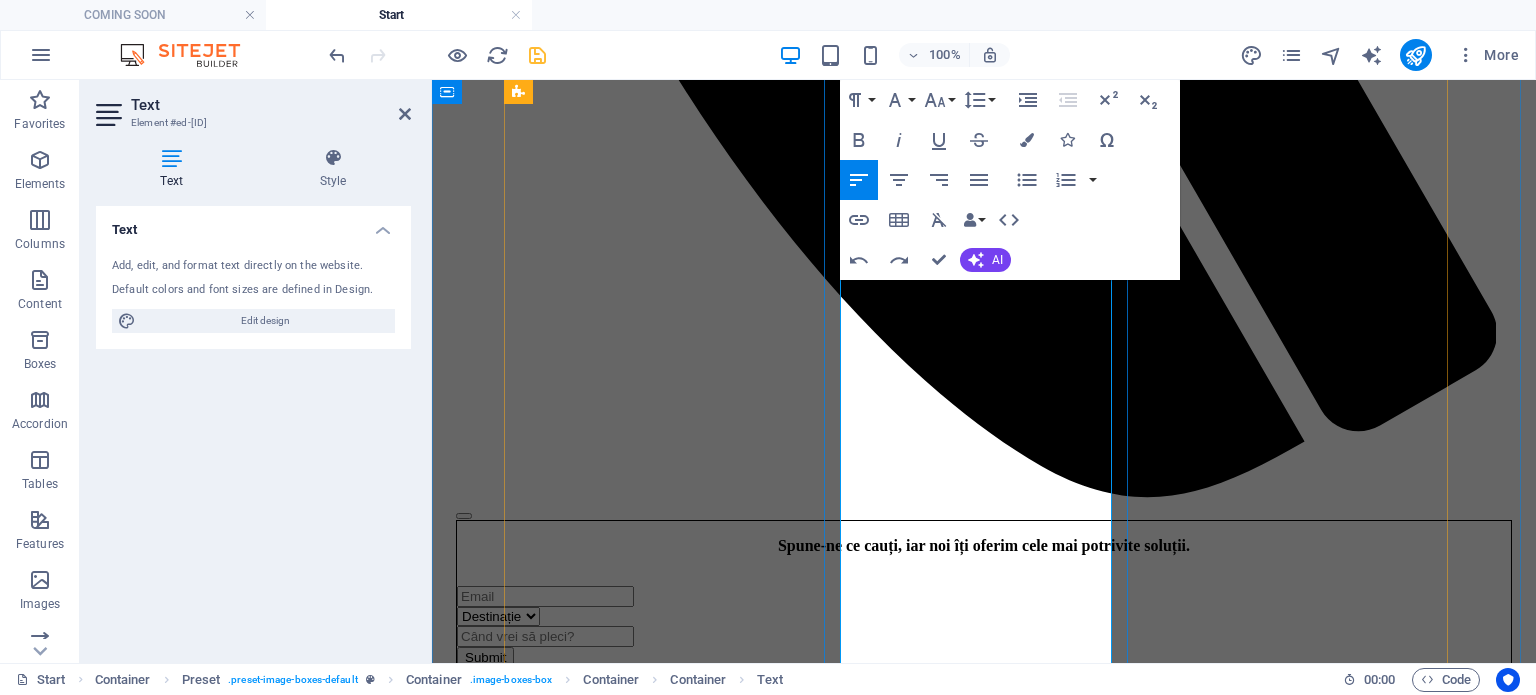 click on "🛍️  Shopping și viață de noapte  – [CITY], orașul care nu doarme, te așteaptă cu mall-uri imense, piețe flotante, rooftop bars și cluburi vibrante." at bounding box center (984, 6292) 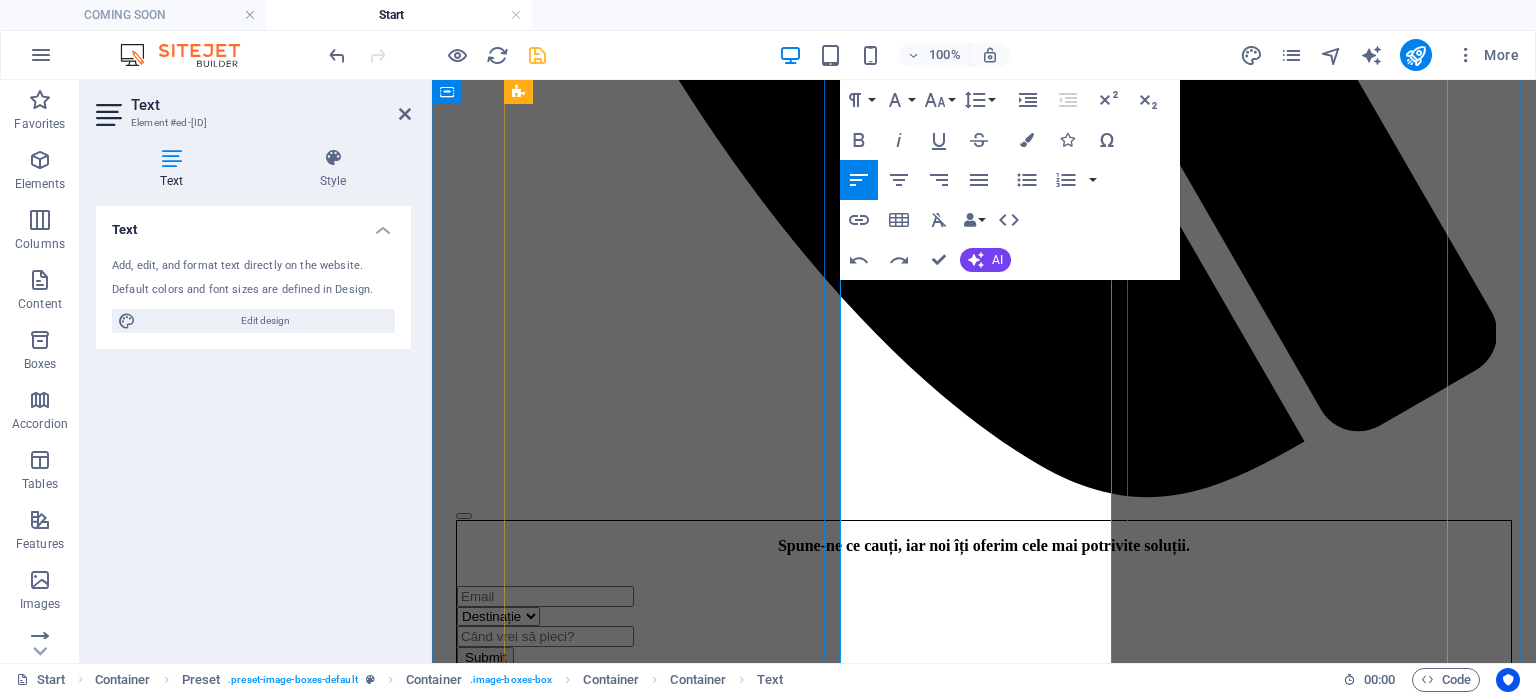 drag, startPoint x: 910, startPoint y: 491, endPoint x: 1081, endPoint y: 492, distance: 171.00293 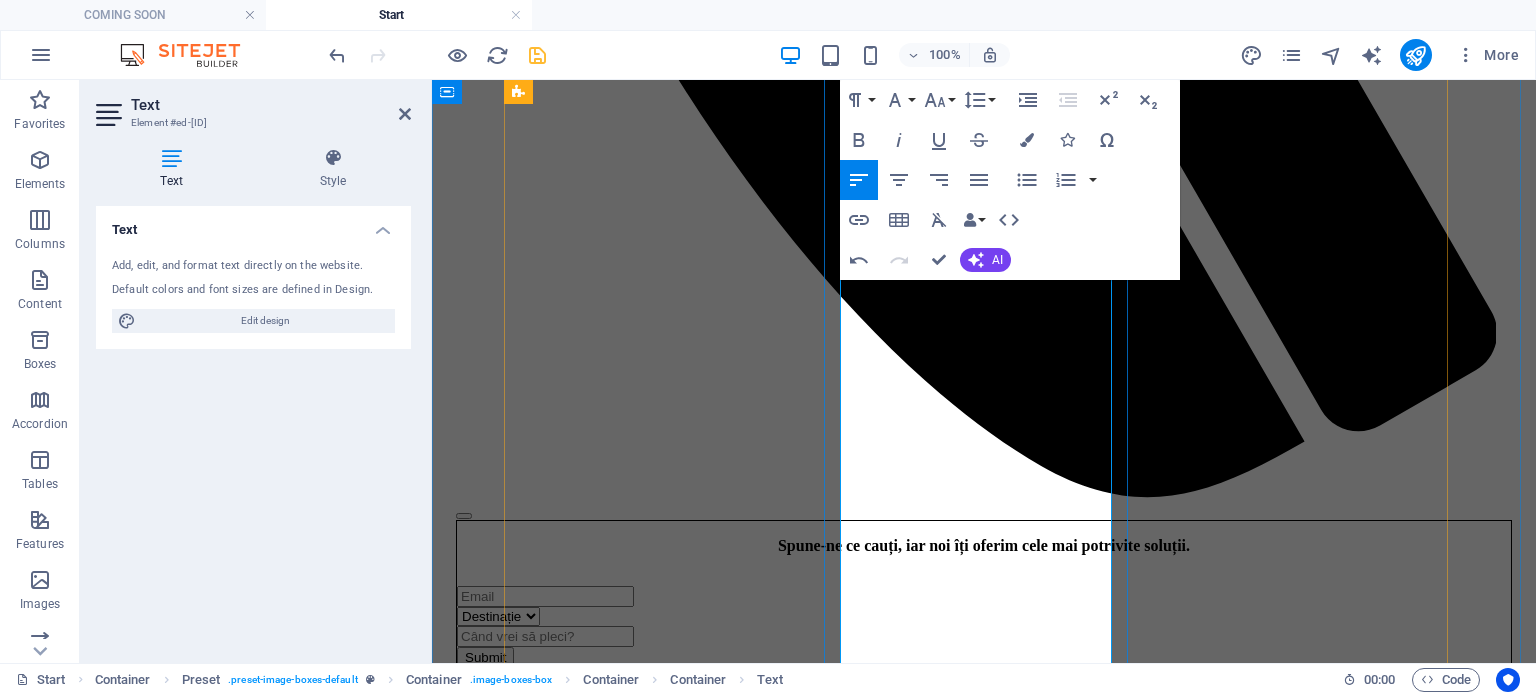 click on "🛍️  Shopping și viață de noapte  – [CITY],Pattaya, te așteaptă cu mall-uri imense, piețe flotante, rooftop bars și cluburi vibrante." at bounding box center [984, 6292] 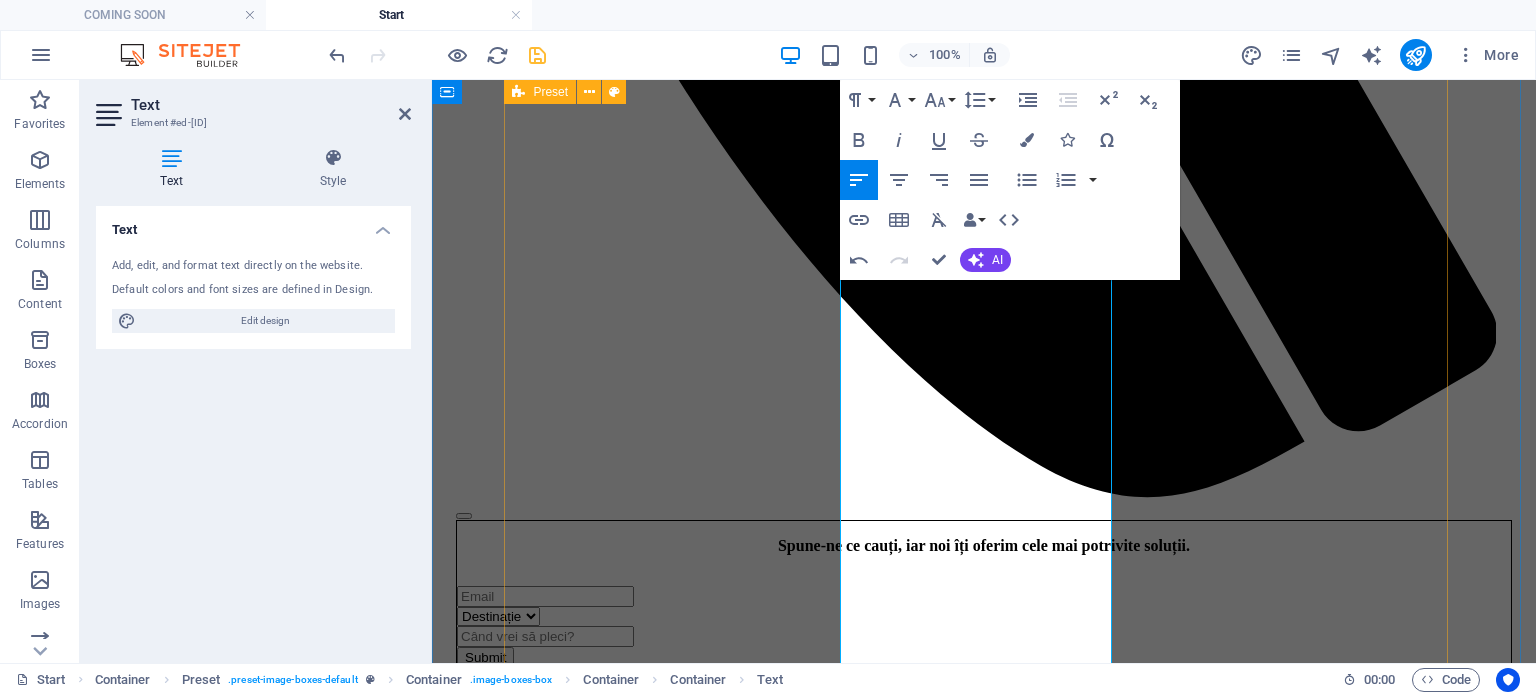 drag, startPoint x: 958, startPoint y: 516, endPoint x: 820, endPoint y: 507, distance: 138.29317 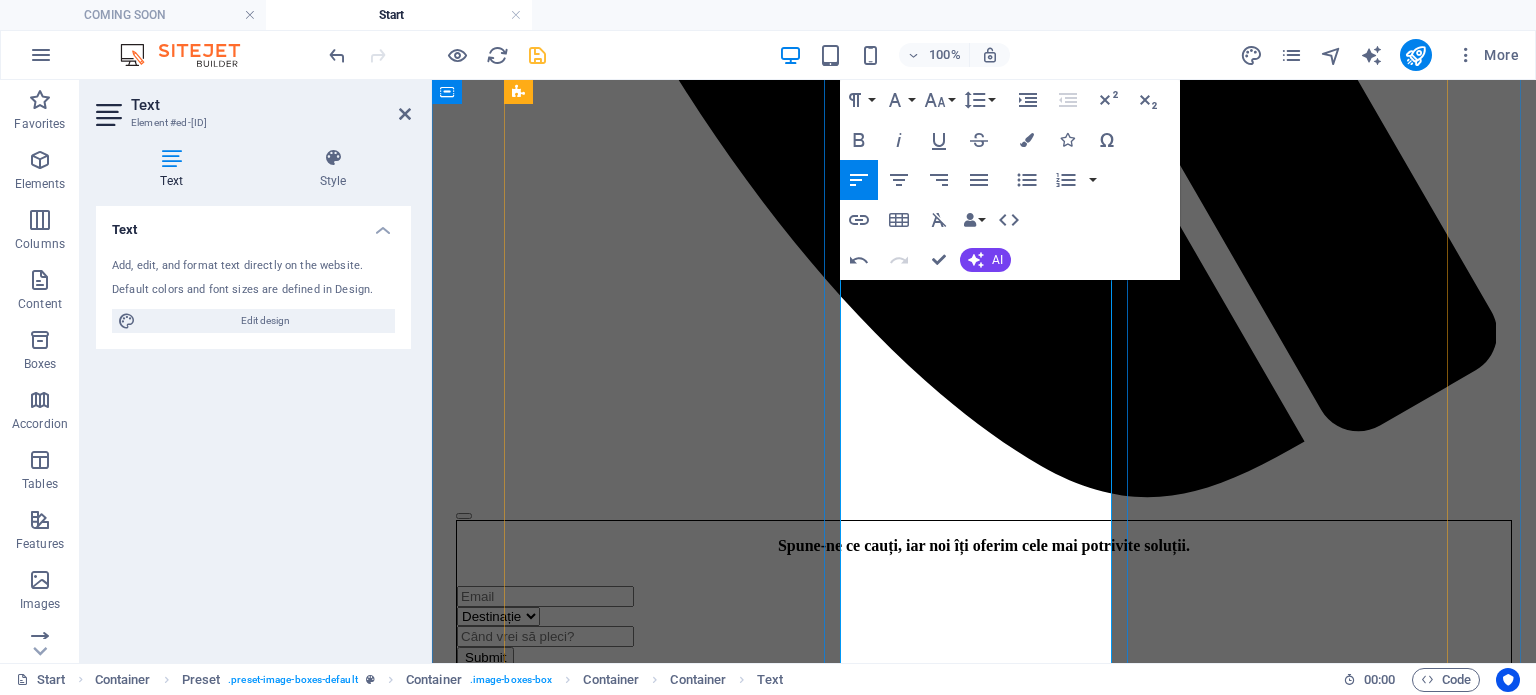 click on "🛍️  Shopping și viață de noapte  – [CITY], Pattaya, te așteaptă cu  piețe flotante, rooftop bars și cluburi vibrante." at bounding box center (984, 6292) 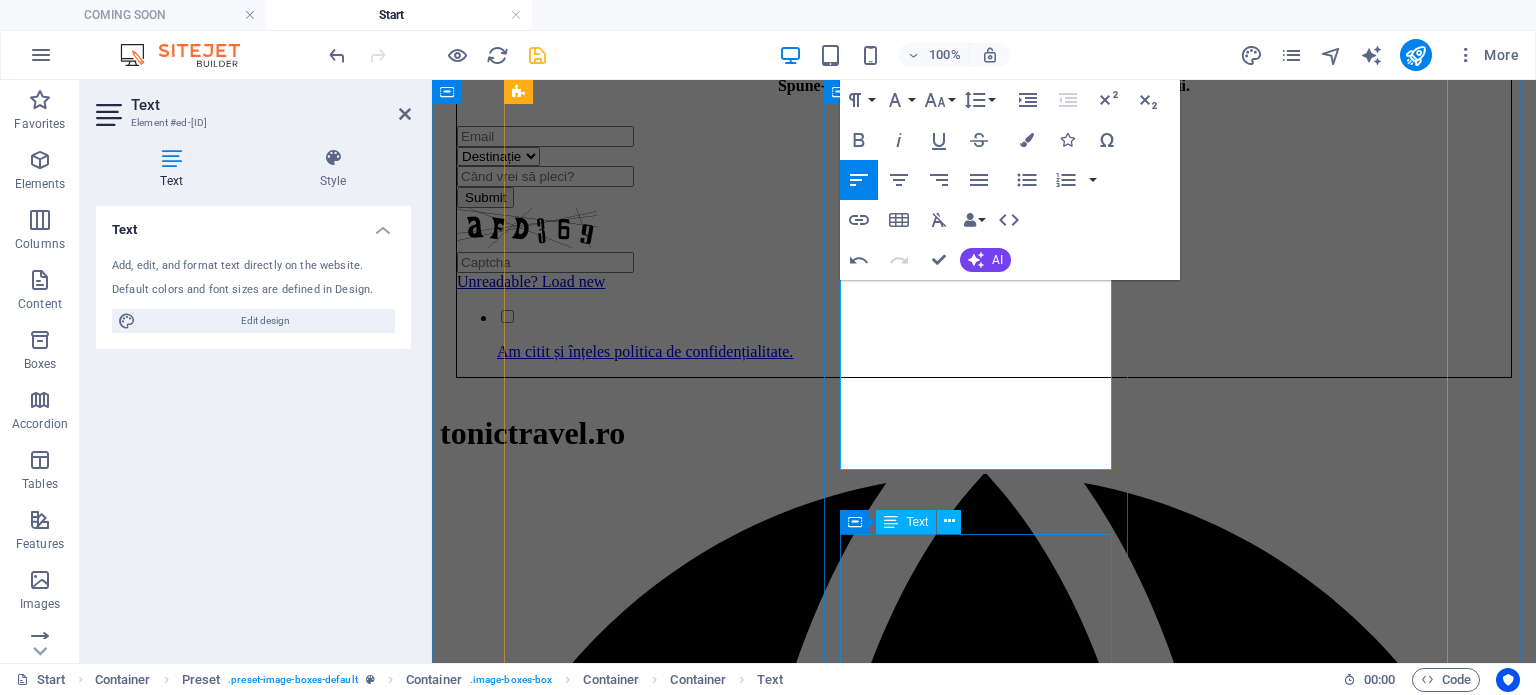 scroll, scrollTop: 2352, scrollLeft: 0, axis: vertical 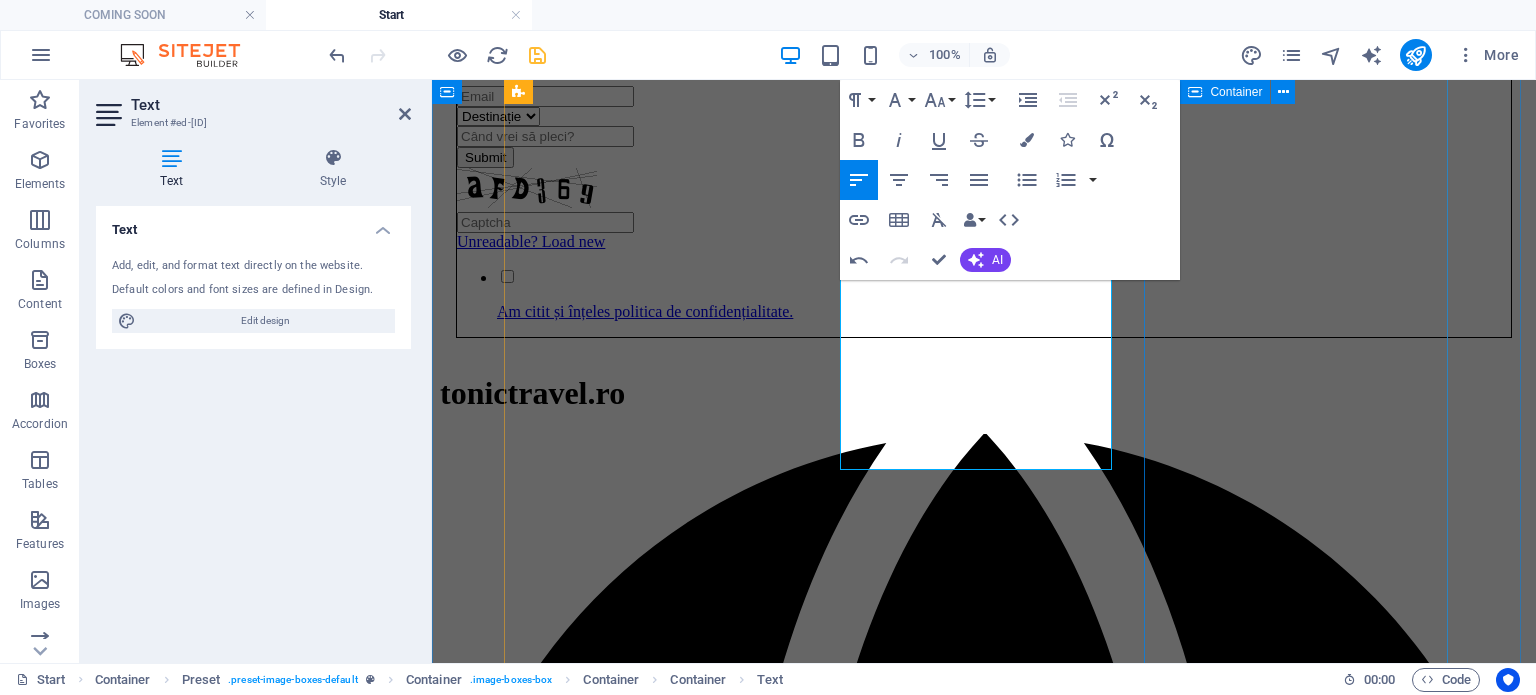 click on "China Lorem ipsum dolor sit amet, consectetur adipisicing elit. Est, reprehenderit saepe autem voluptate vel facilis vero similique odio illum blanditiis natus ad facere delectus at laboriosam non itaque. Key Features All-Inclusive 18 day hotel hopping tour 5 different four star hotels Comfortable shuttle service Starting at $3,400.00 p.p Learn more" at bounding box center (984, 7304) 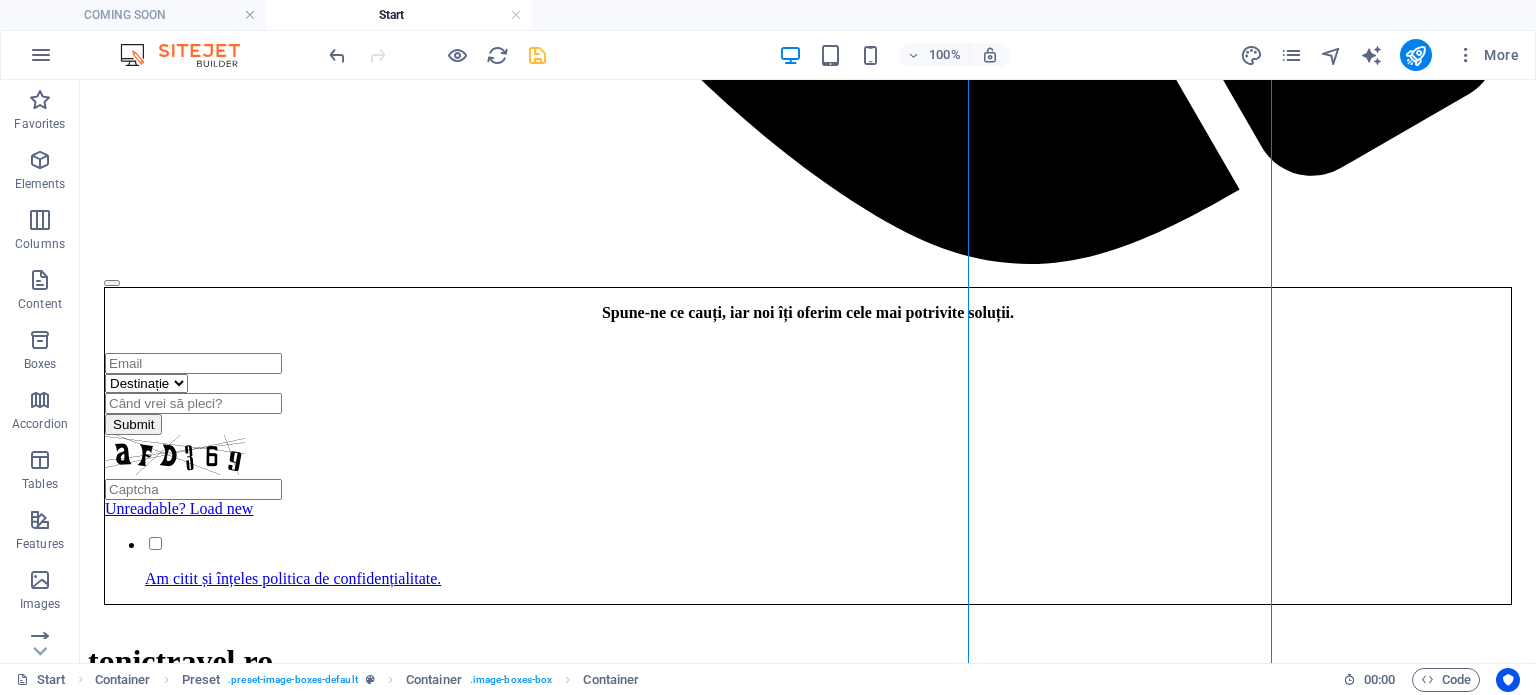 scroll, scrollTop: 2152, scrollLeft: 0, axis: vertical 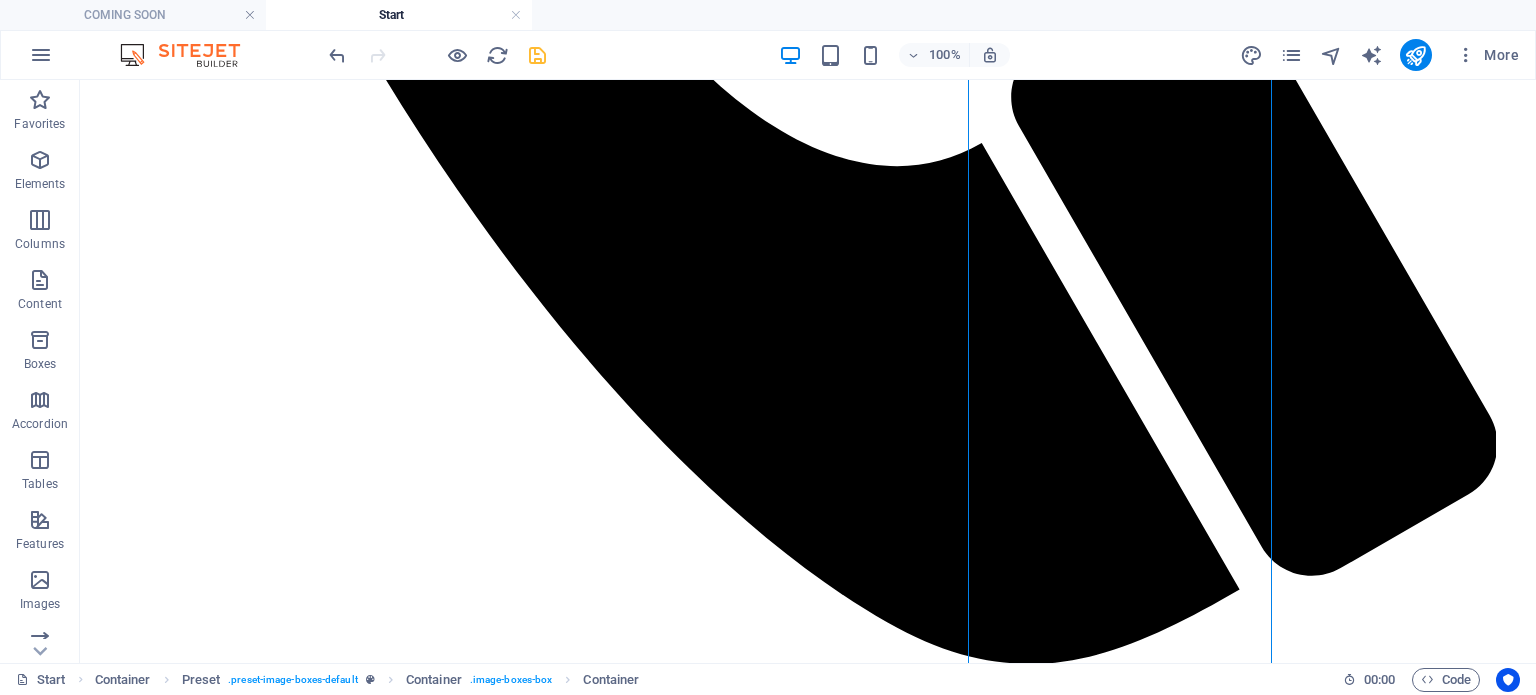 click at bounding box center [537, 55] 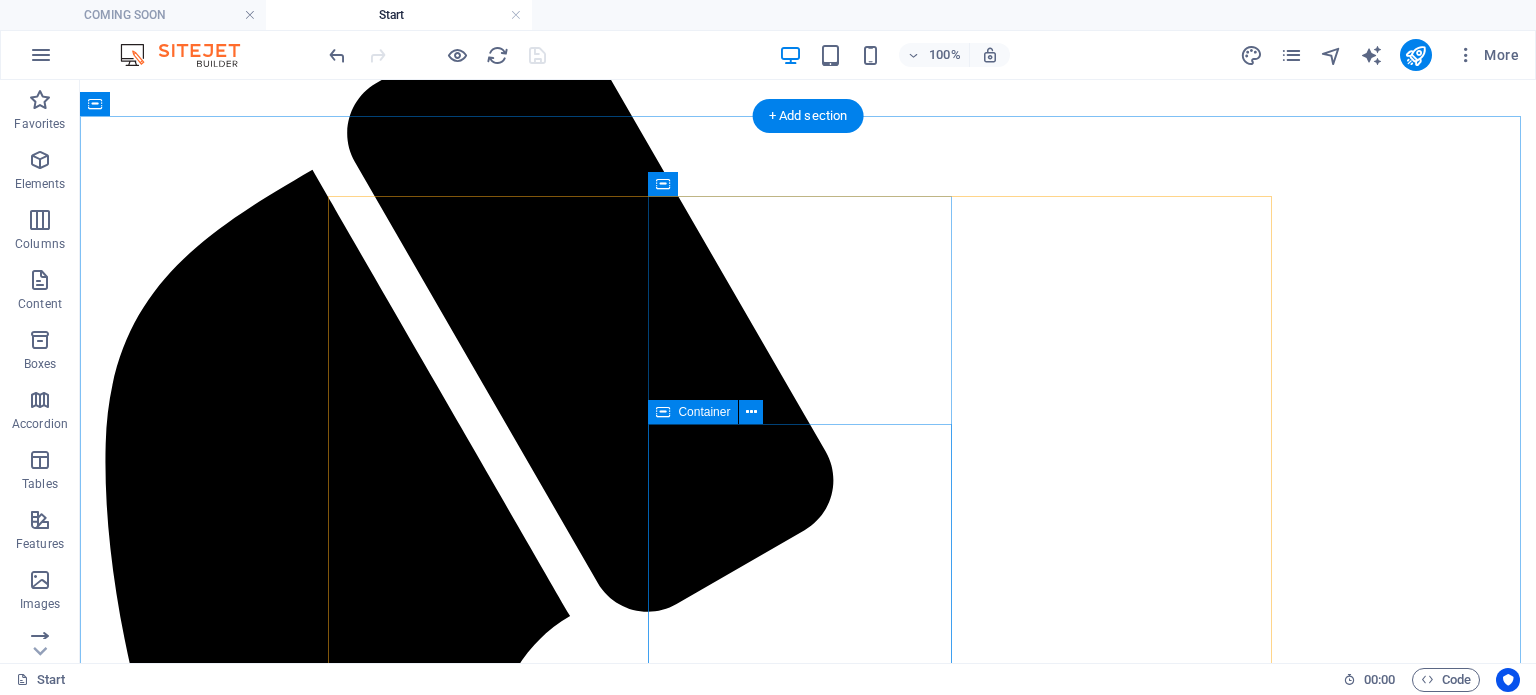 scroll, scrollTop: 1052, scrollLeft: 0, axis: vertical 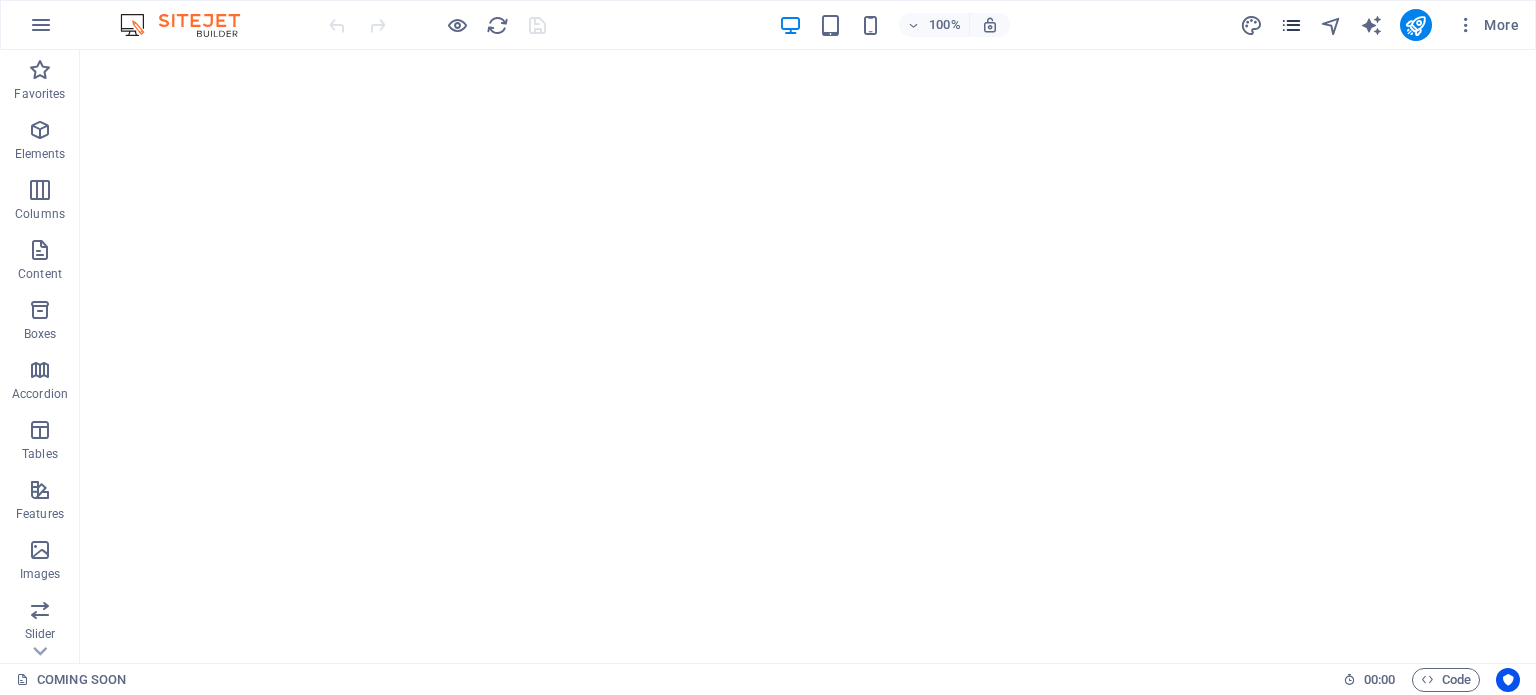 click at bounding box center [1291, 25] 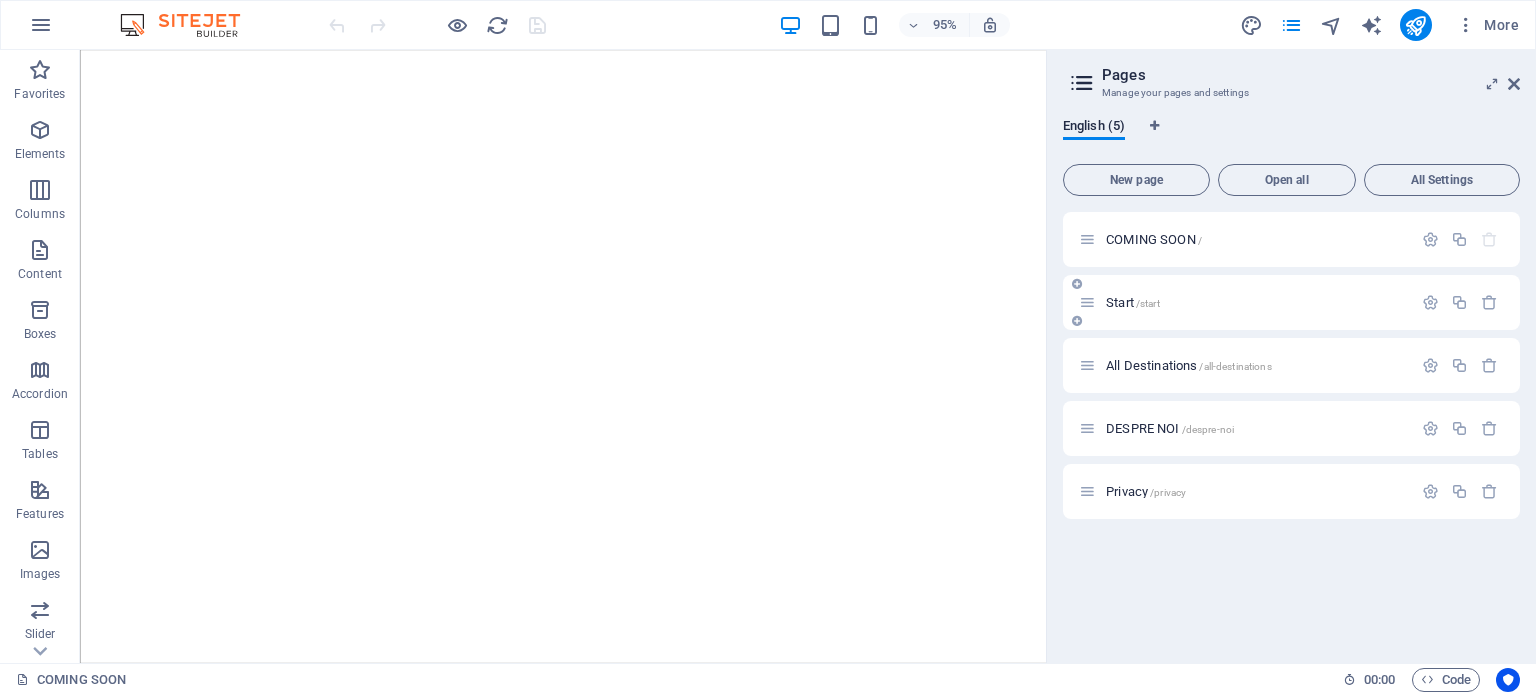 click on "Start /start" at bounding box center (1291, 302) 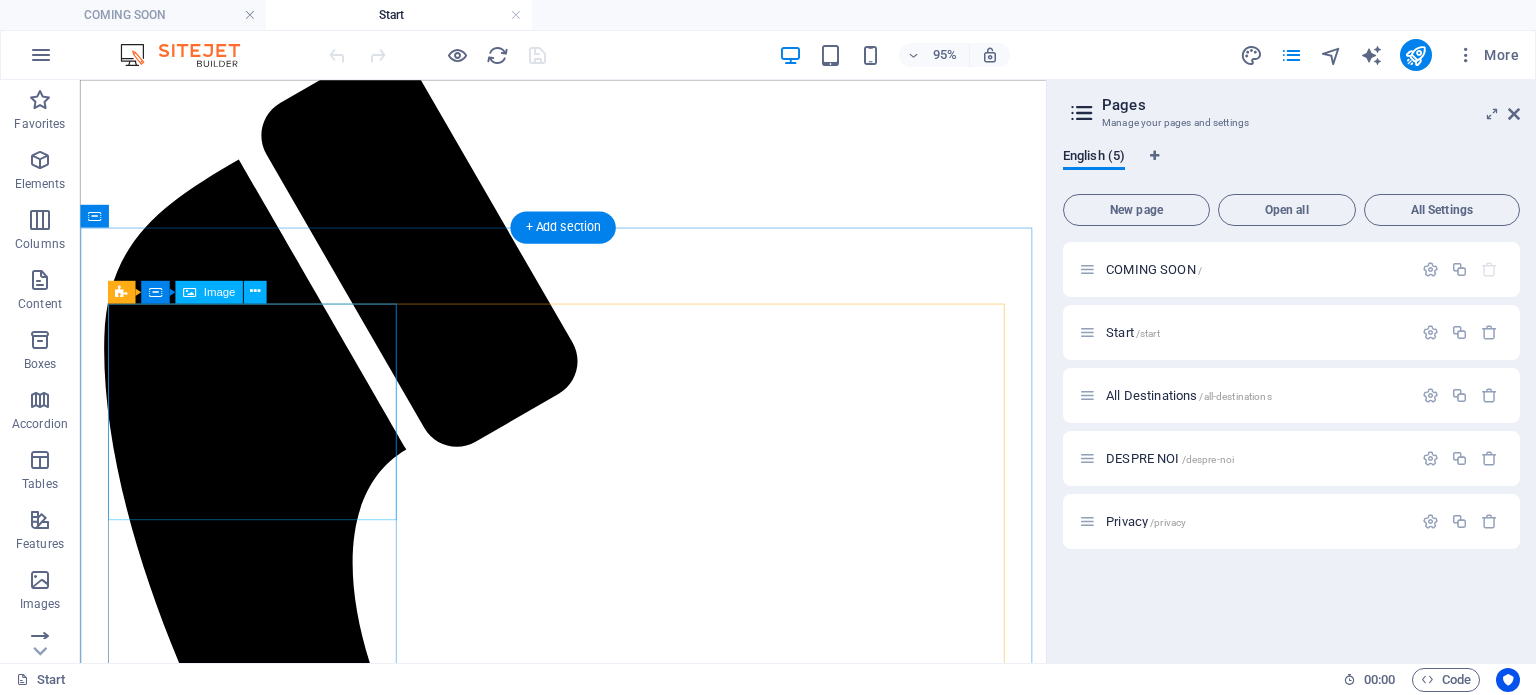 scroll, scrollTop: 1043, scrollLeft: 0, axis: vertical 